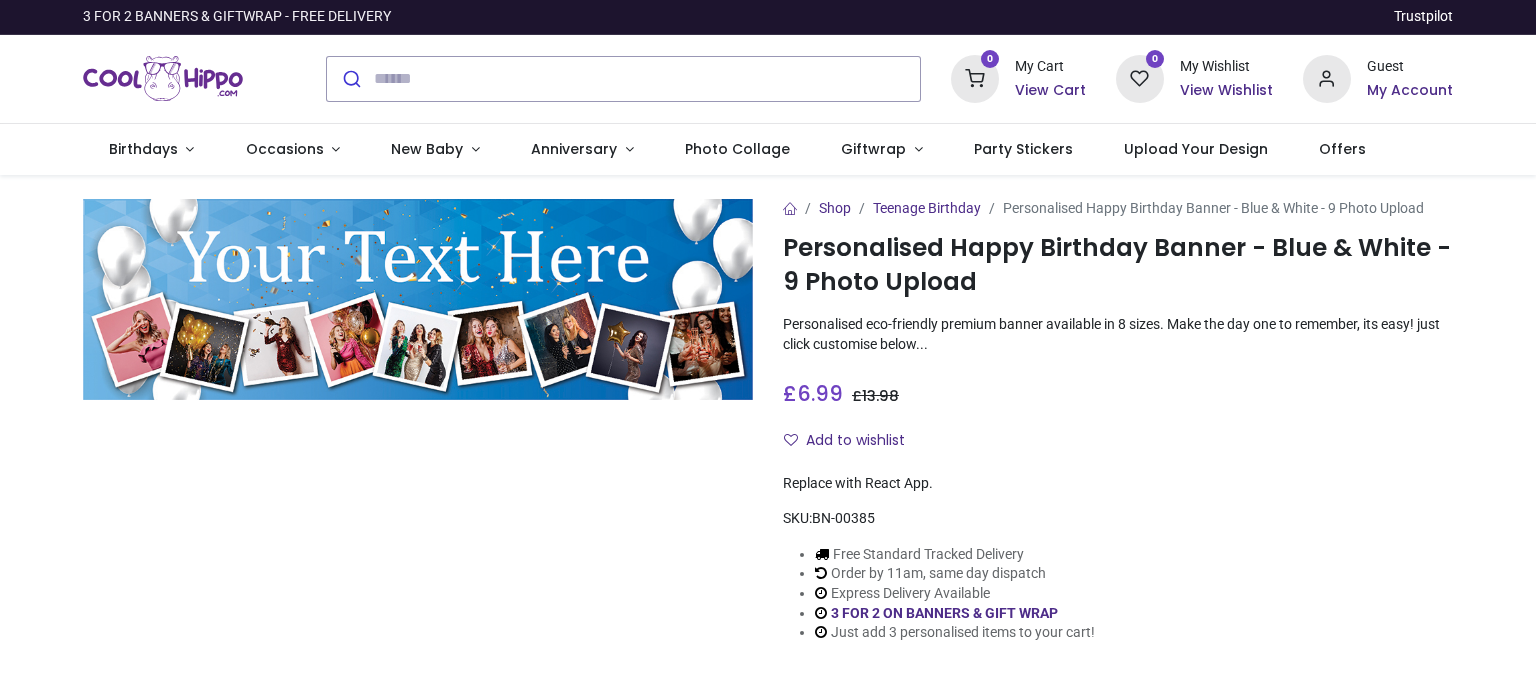 scroll, scrollTop: 0, scrollLeft: 0, axis: both 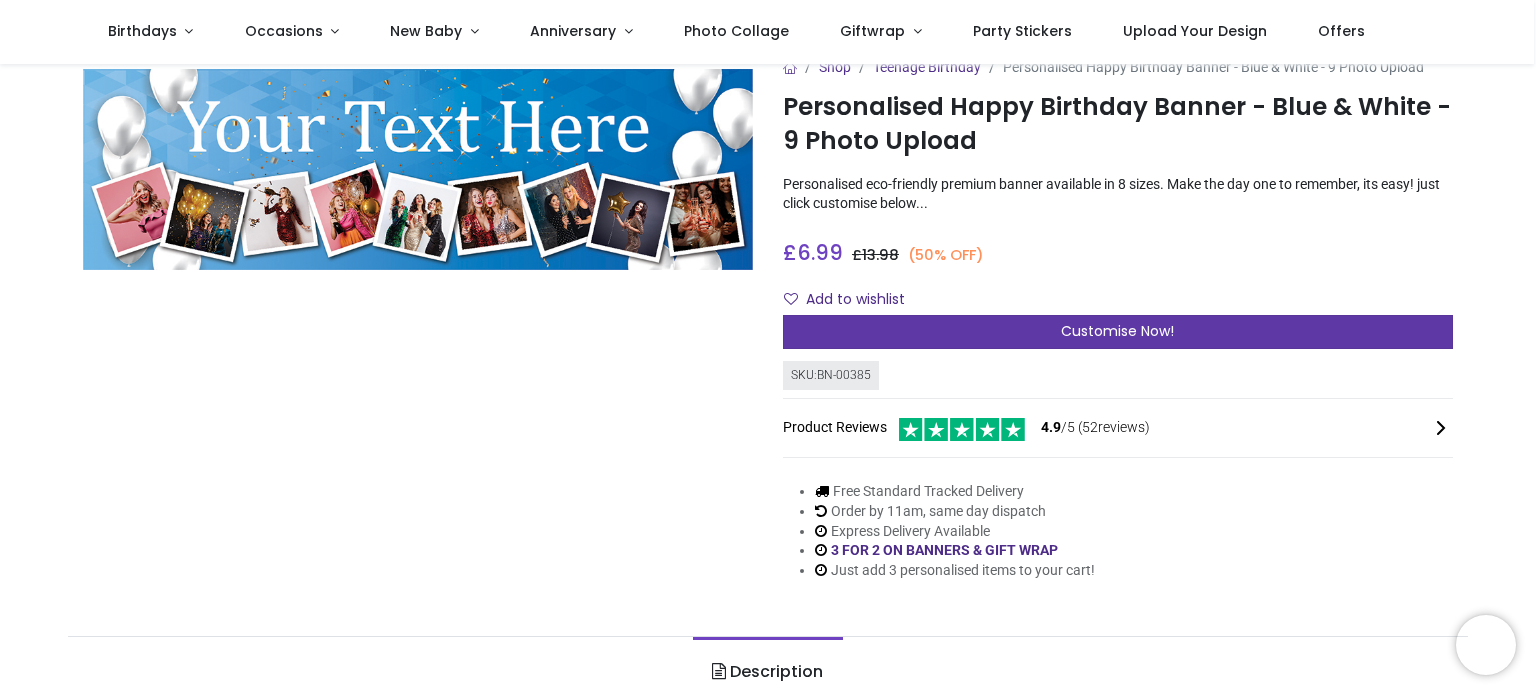 click on "Customise Now!" at bounding box center (1118, 332) 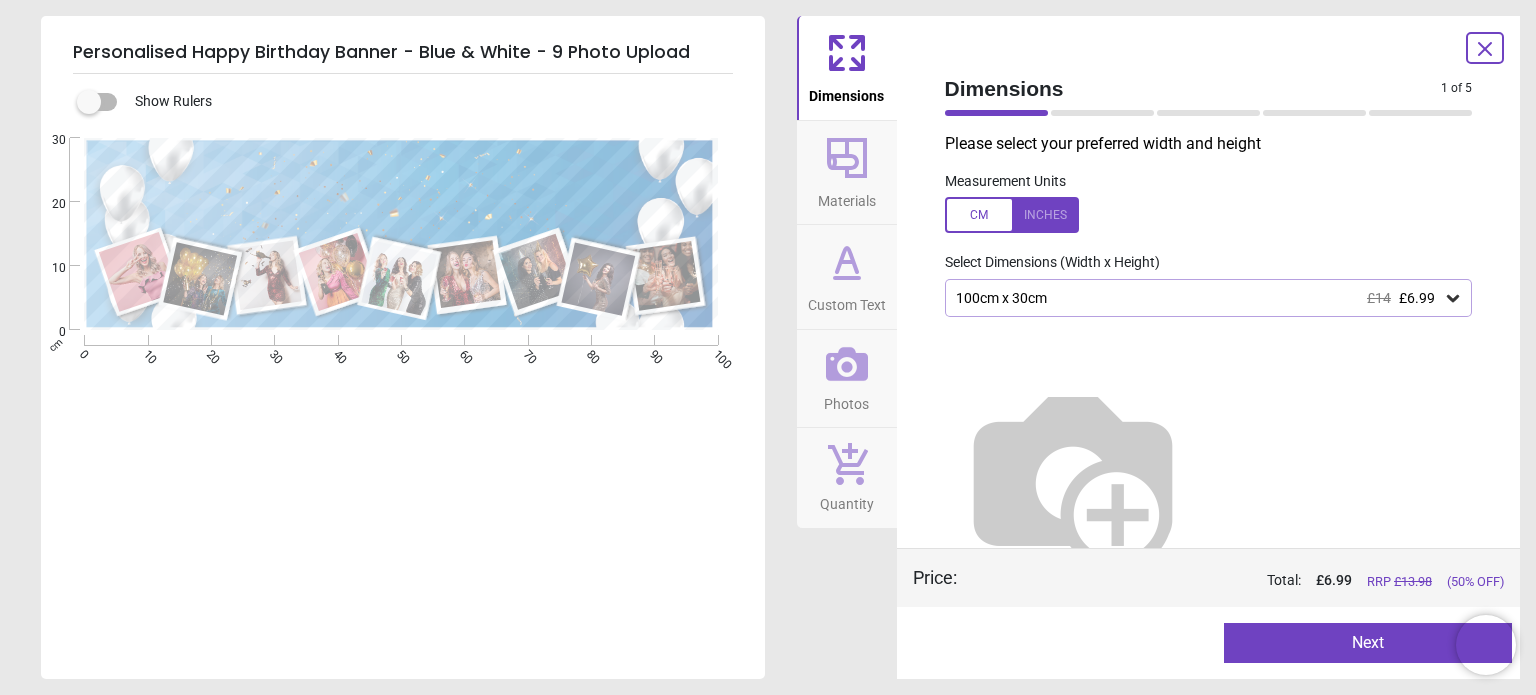 click on "100cm  x  30cm       £14 £6.99" at bounding box center (1209, 298) 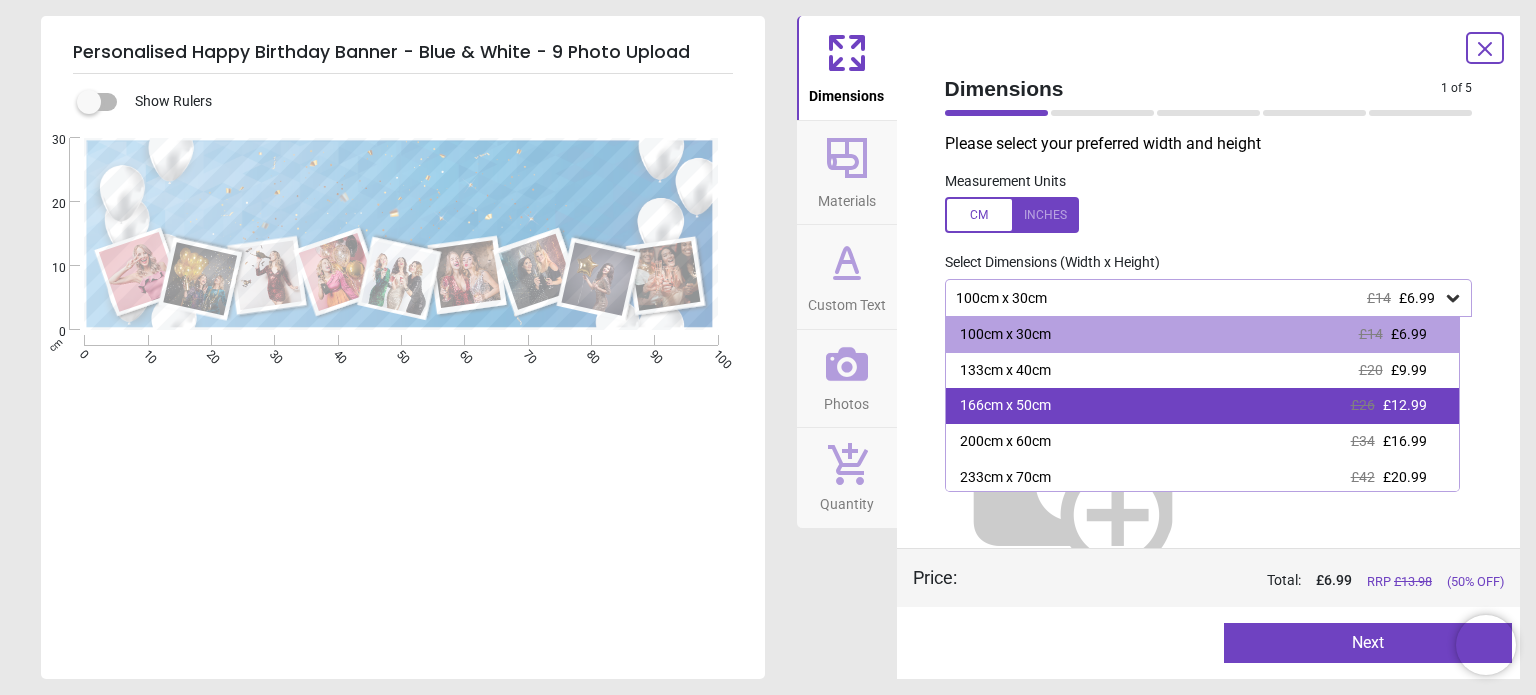 click on "166cm  x  50cm       £26 £12.99" at bounding box center [1202, 406] 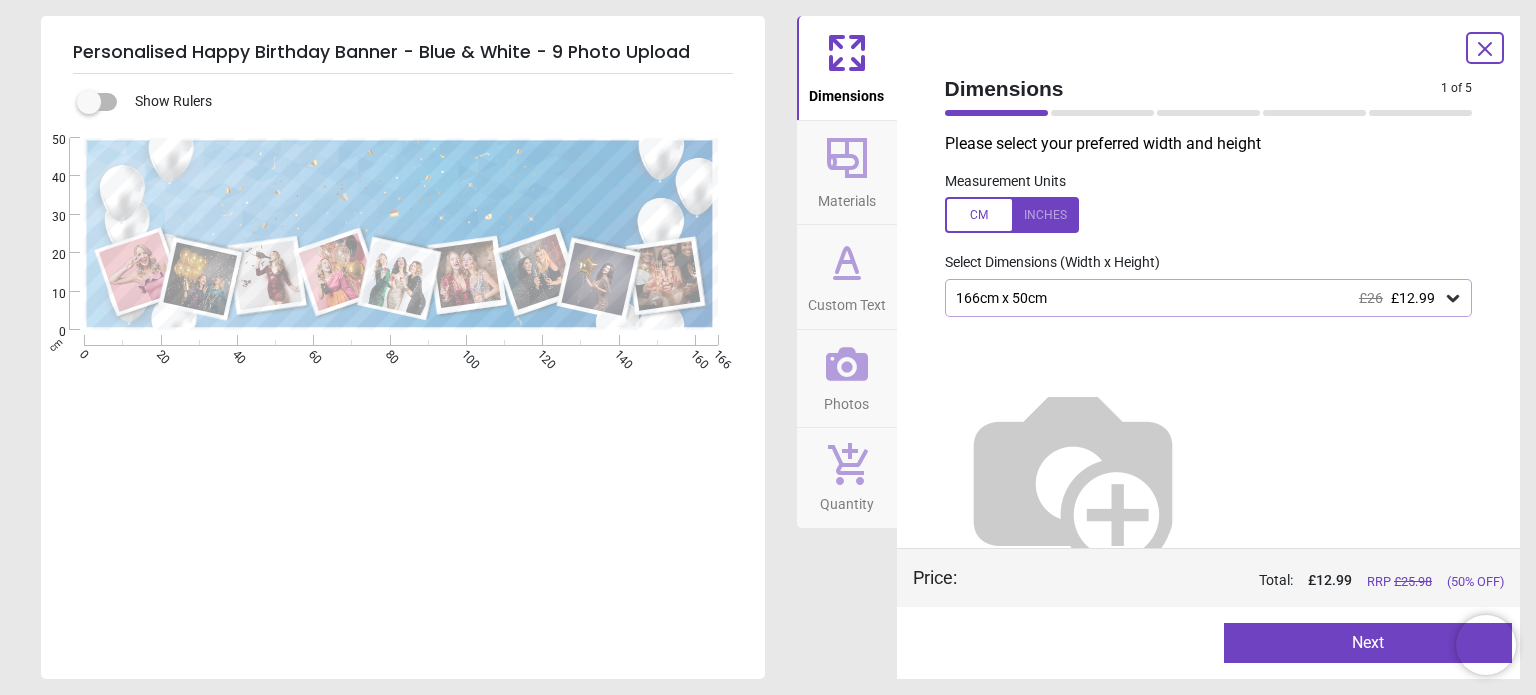 click on "166cm  x  50cm       £26 £12.99" at bounding box center (1199, 298) 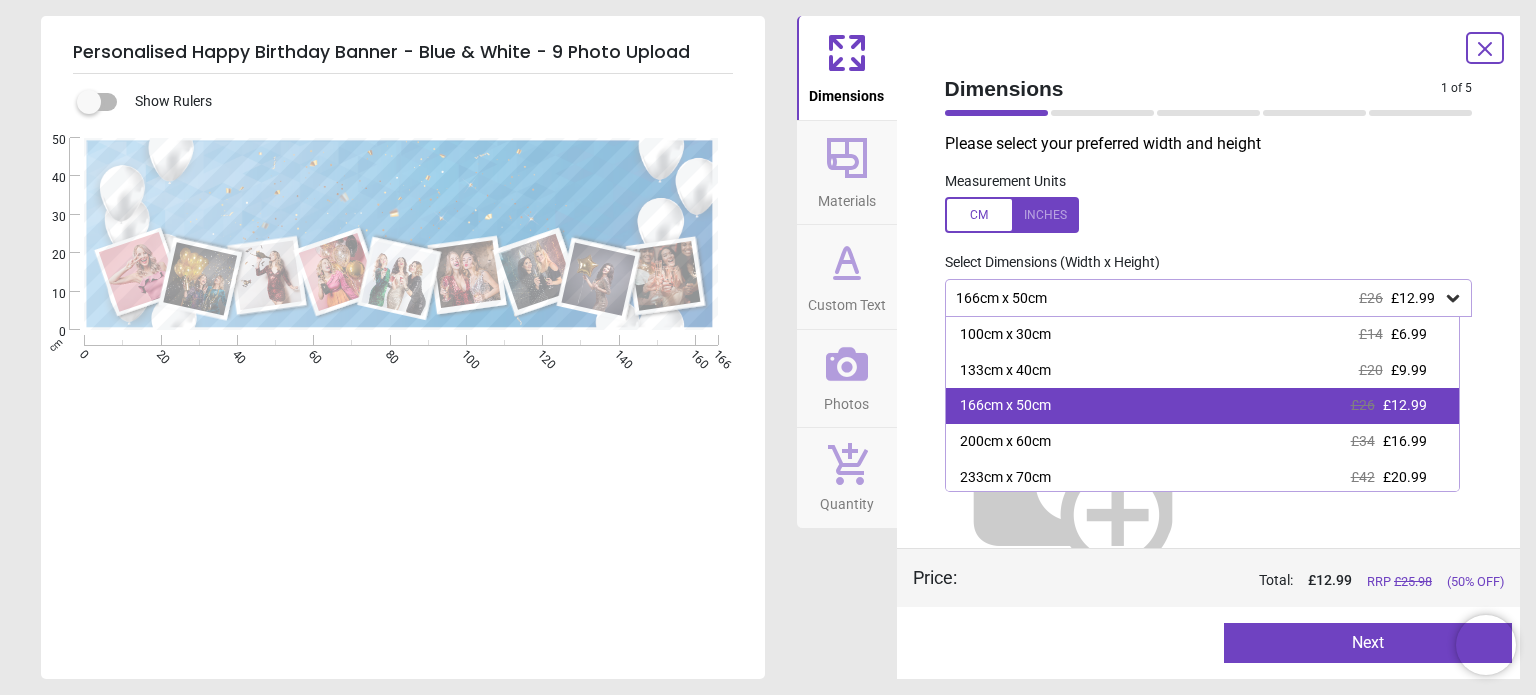 click on "166cm  x  50cm       £26 £12.99" at bounding box center (1202, 406) 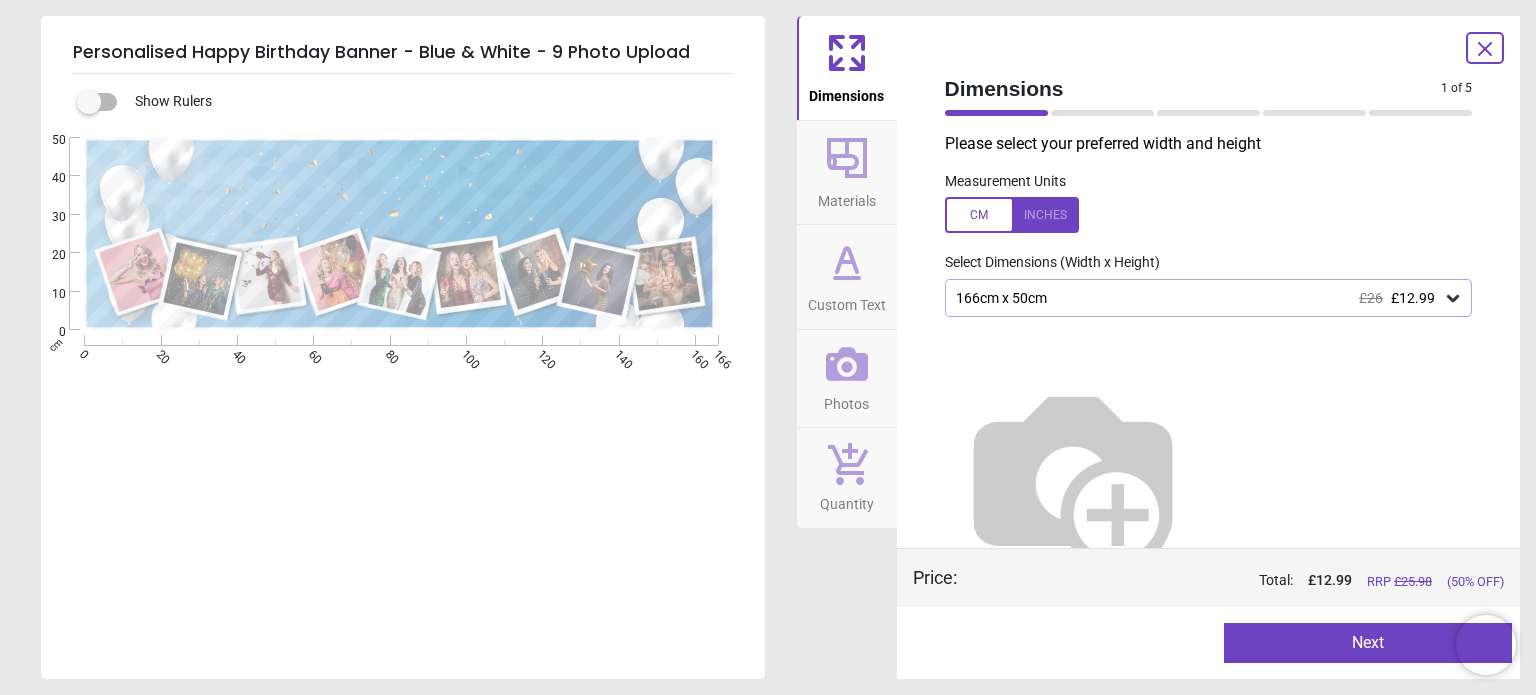 click on "Next" at bounding box center (1368, 643) 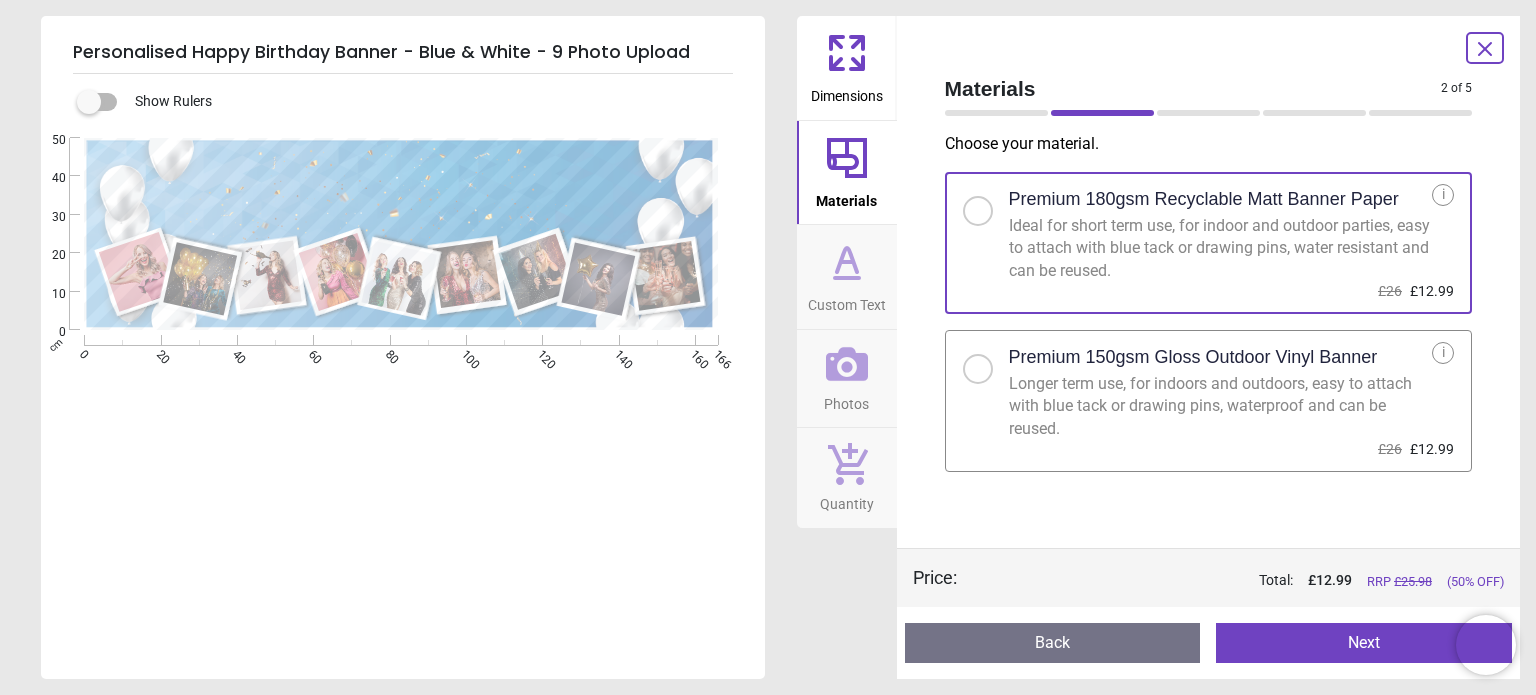 click at bounding box center [978, 369] 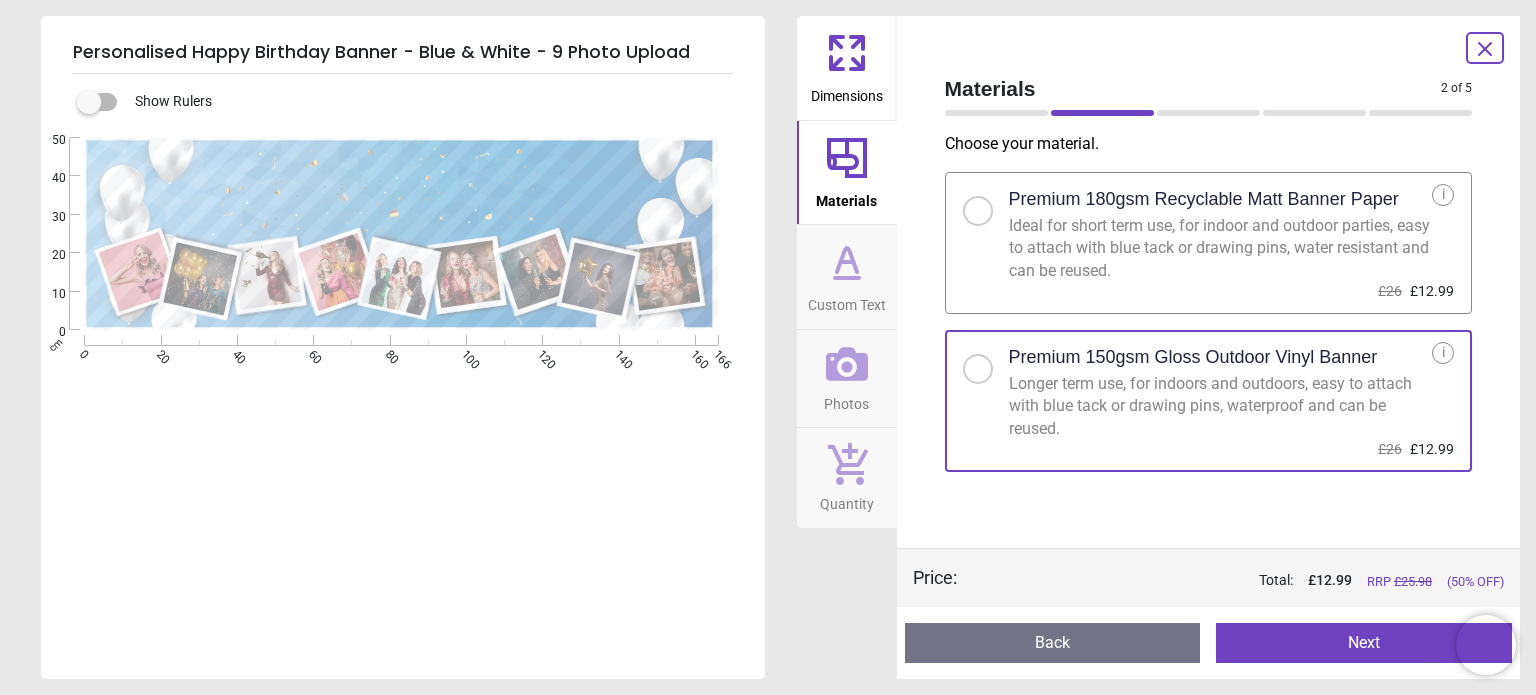 click at bounding box center [978, 211] 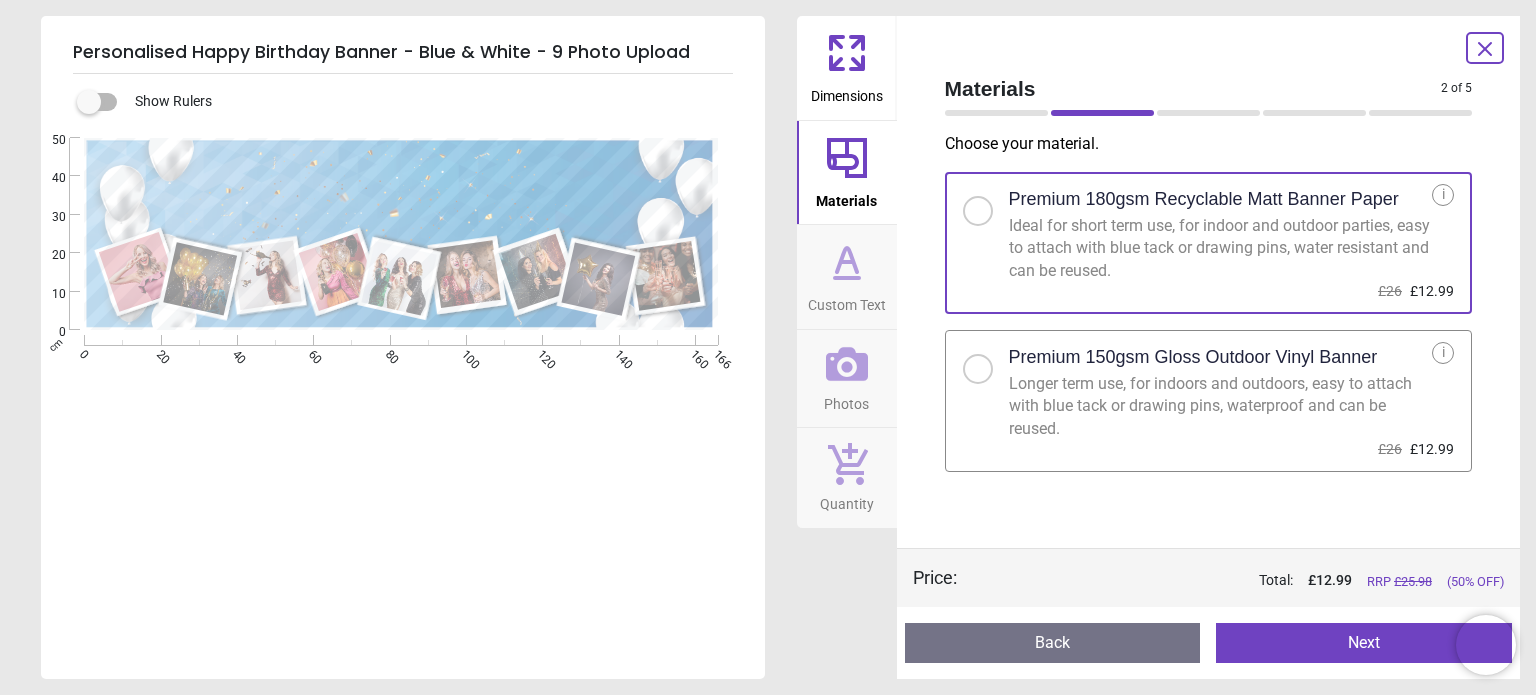 click on "Next" at bounding box center [1364, 643] 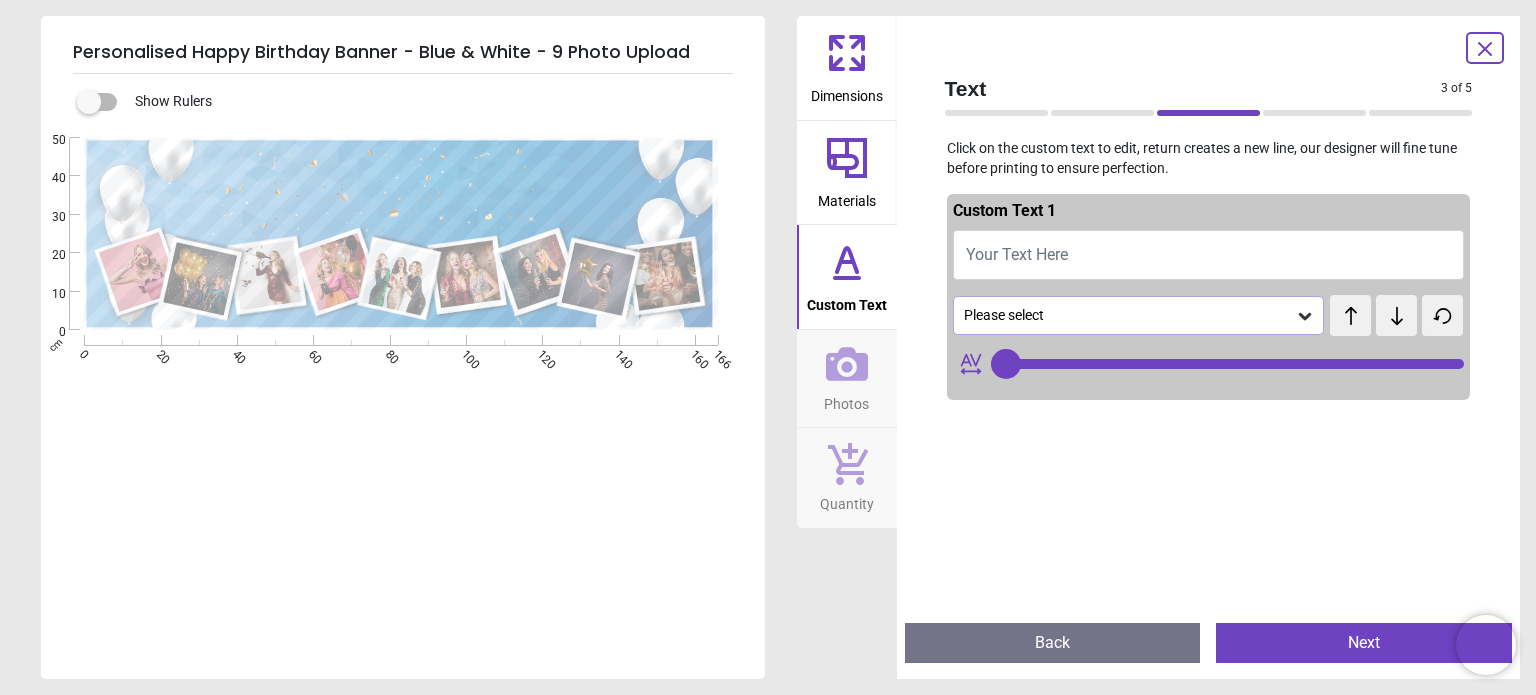 type on "**" 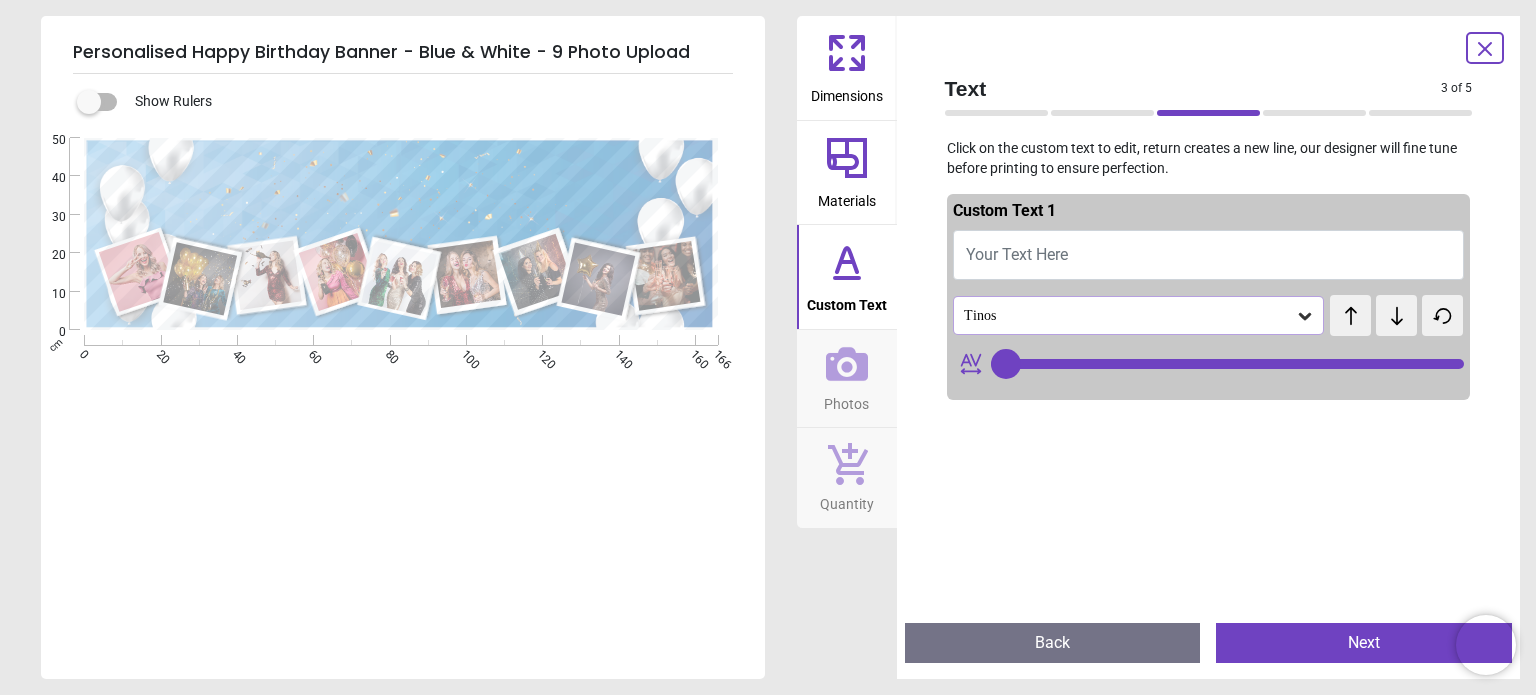 drag, startPoint x: 1282, startPoint y: 260, endPoint x: 1324, endPoint y: 257, distance: 42.107006 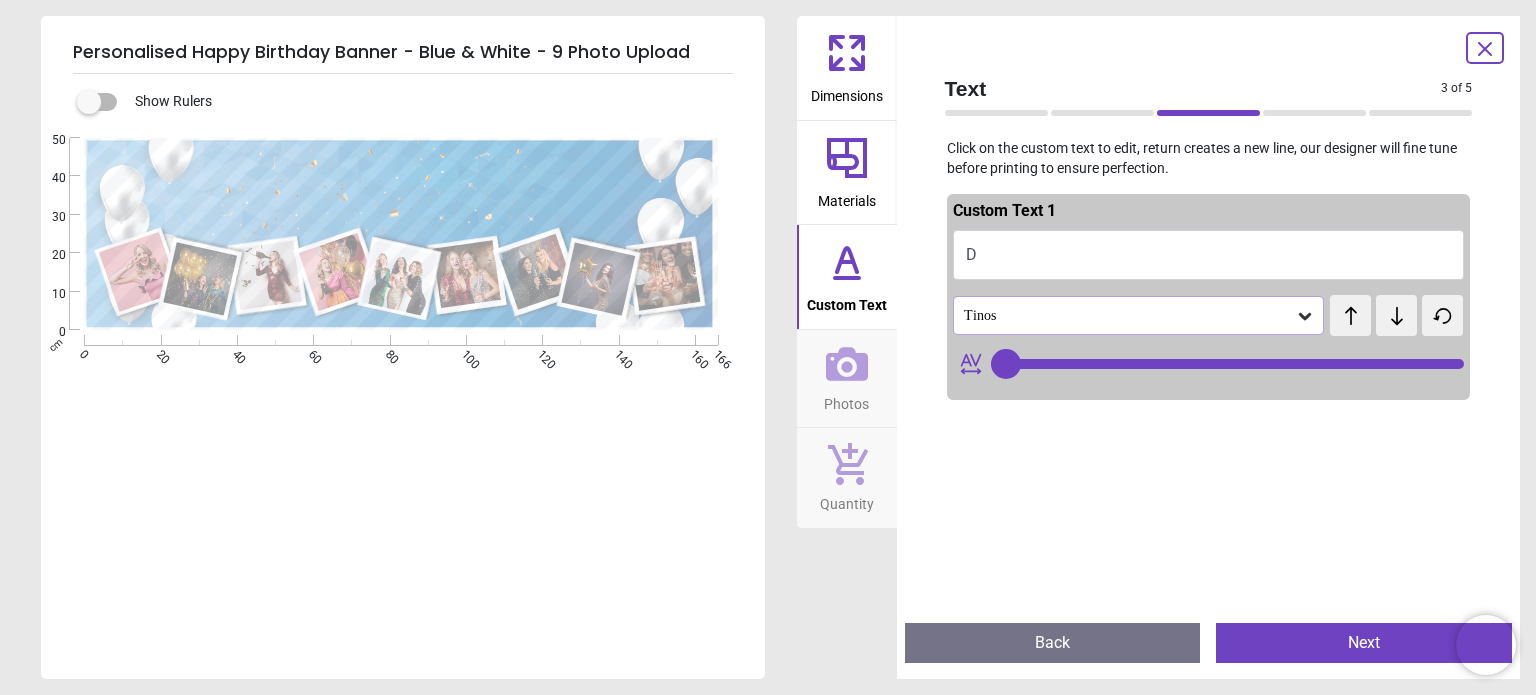 type on "**" 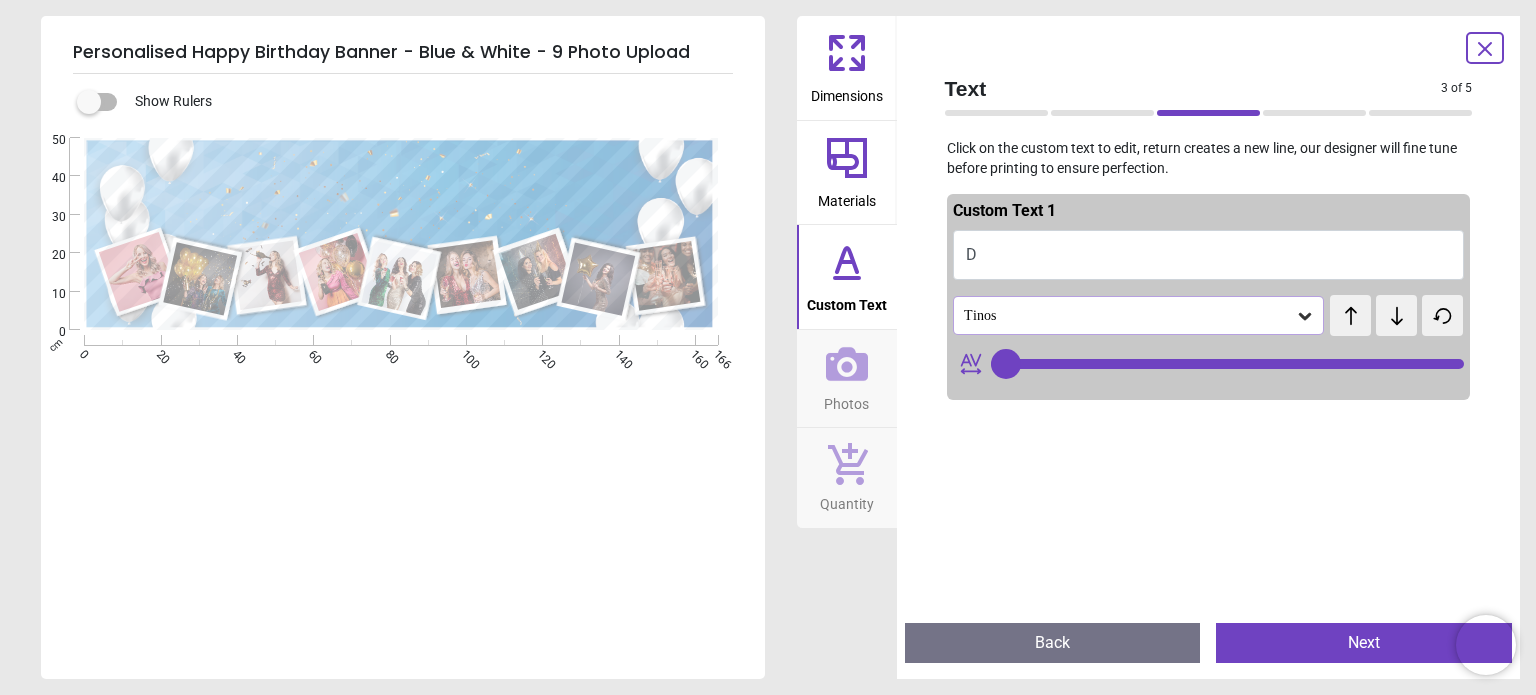 type on "***" 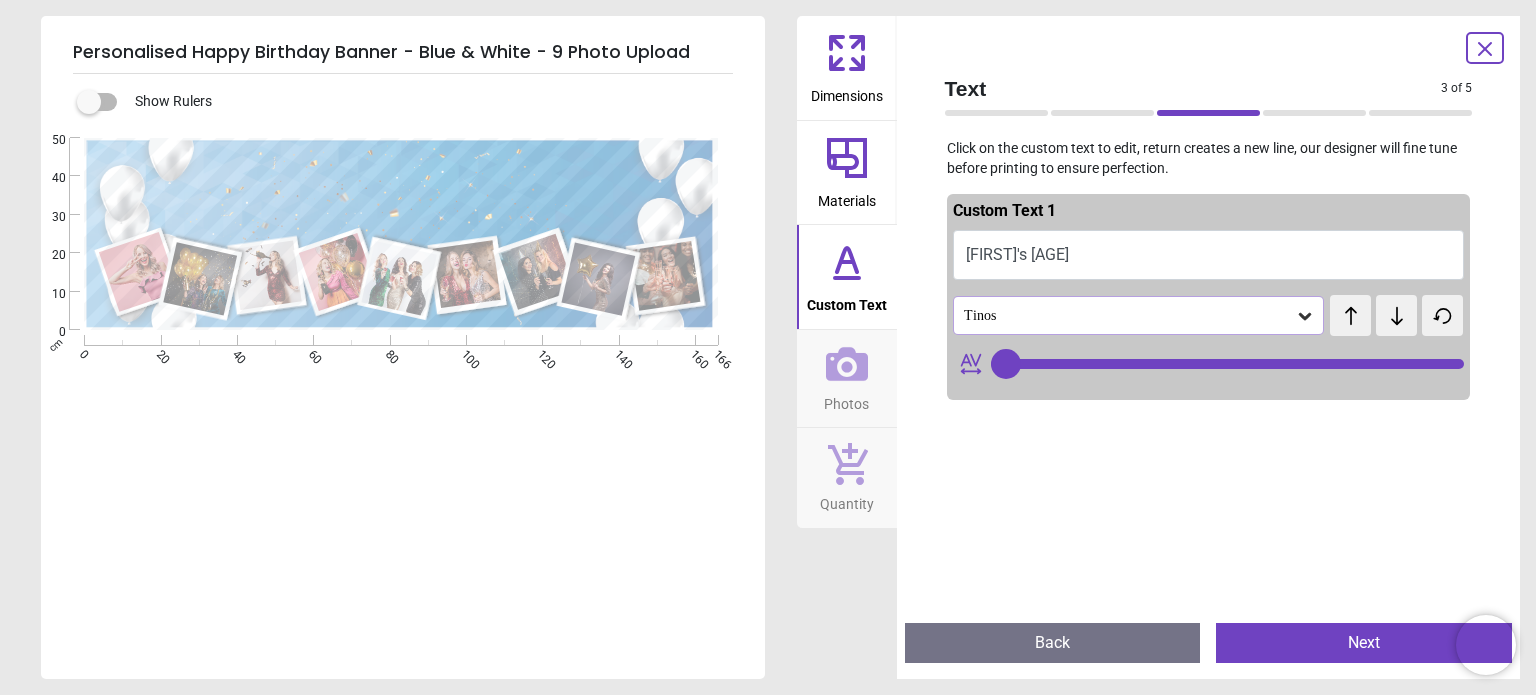 type on "**********" 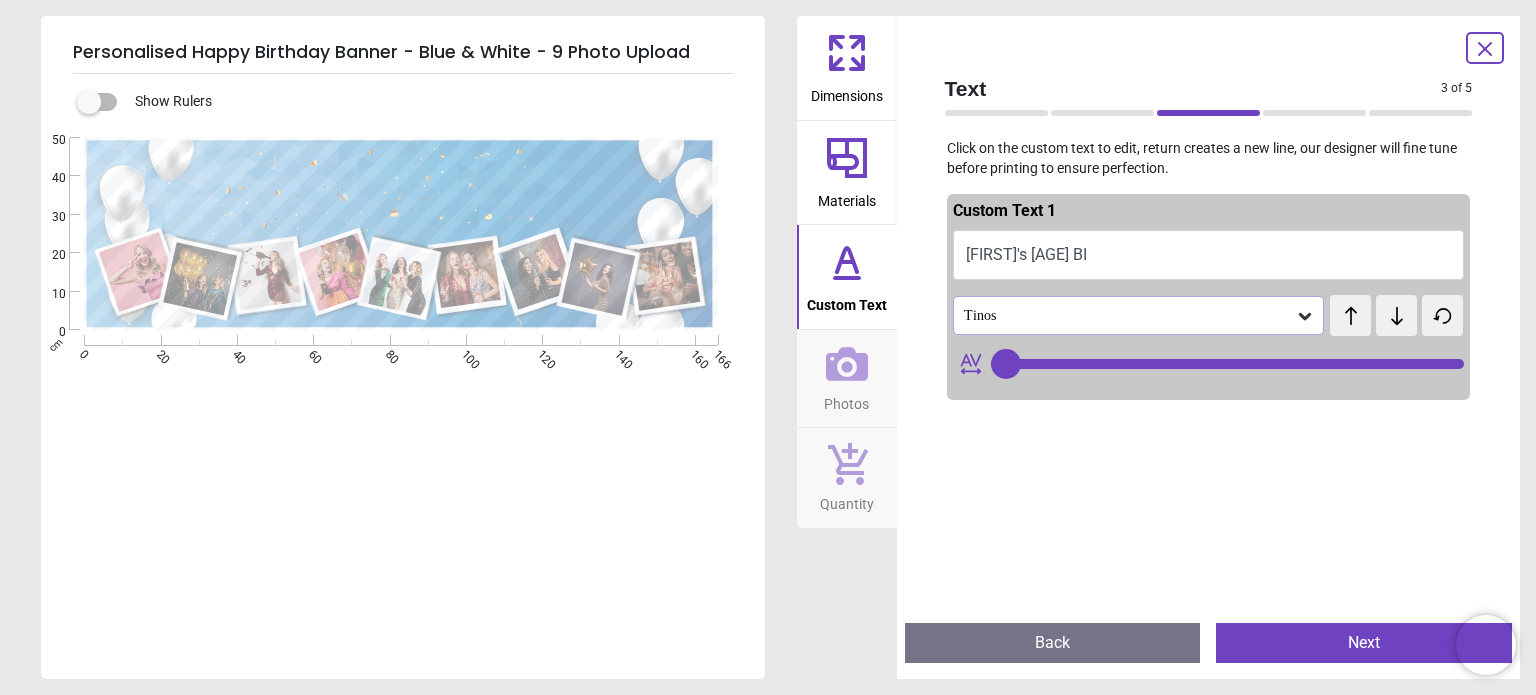 type on "**" 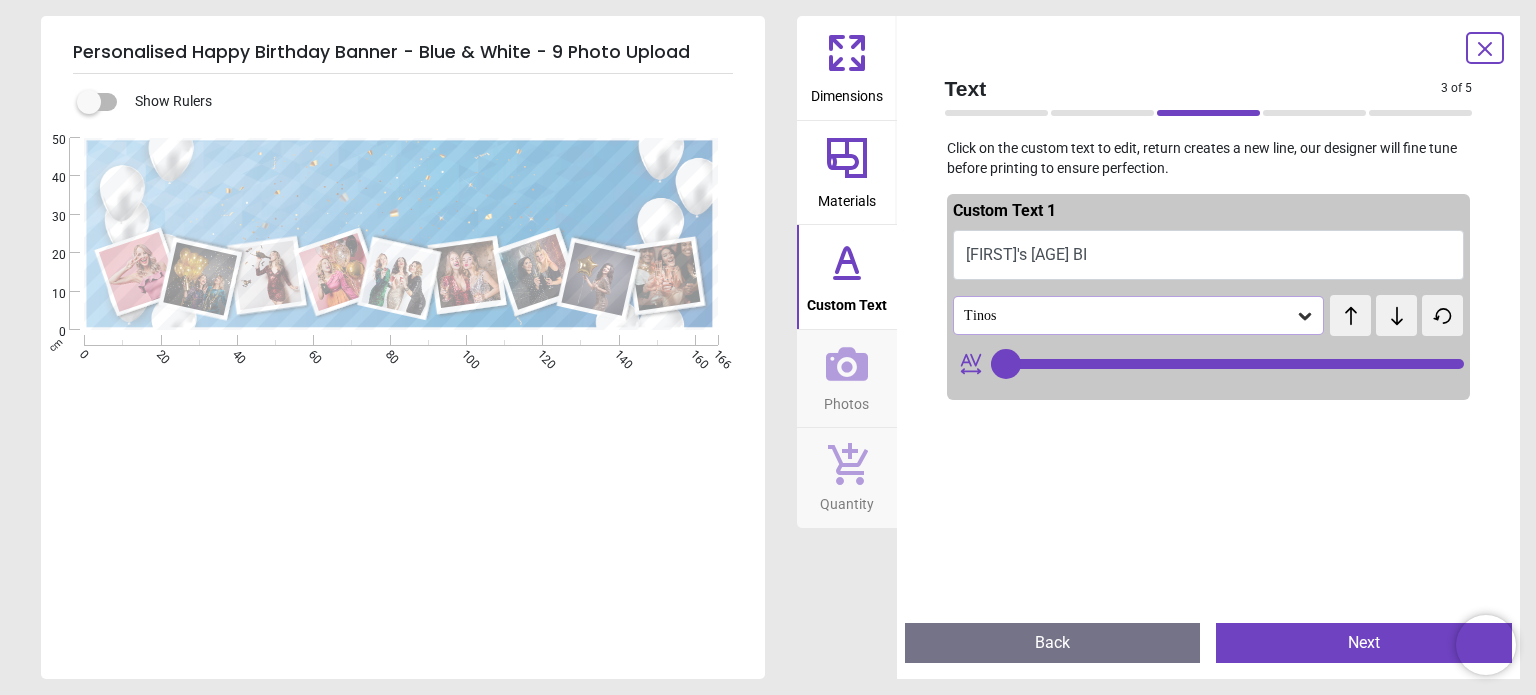 scroll, scrollTop: 0, scrollLeft: 0, axis: both 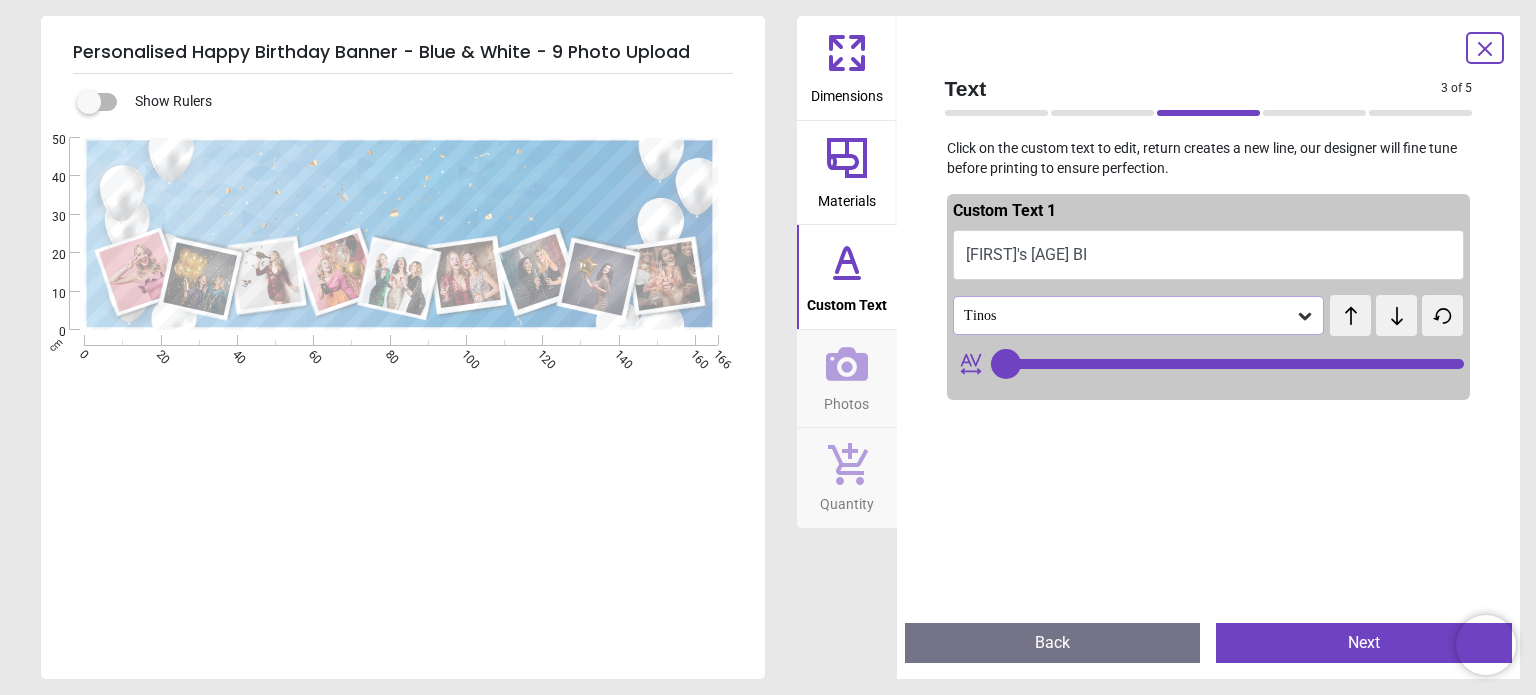 type on "**********" 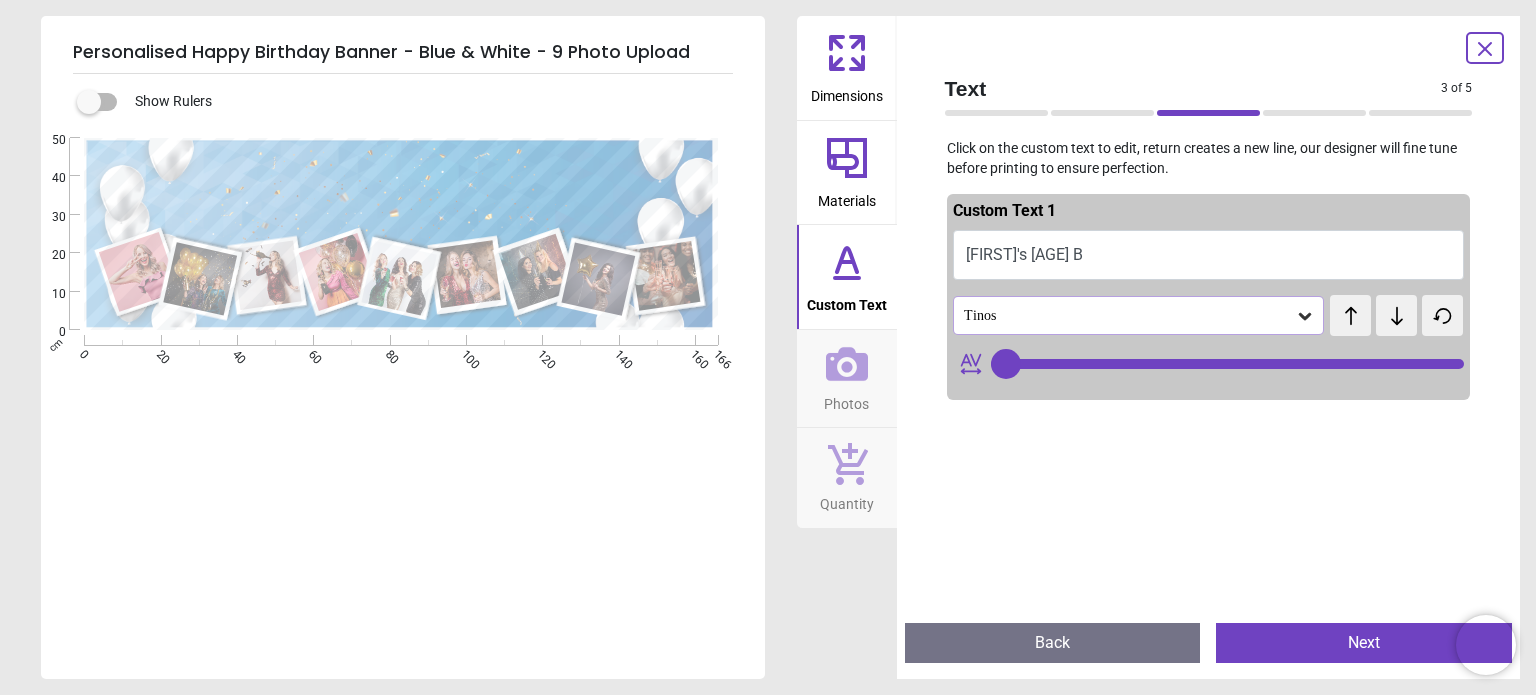 type on "**********" 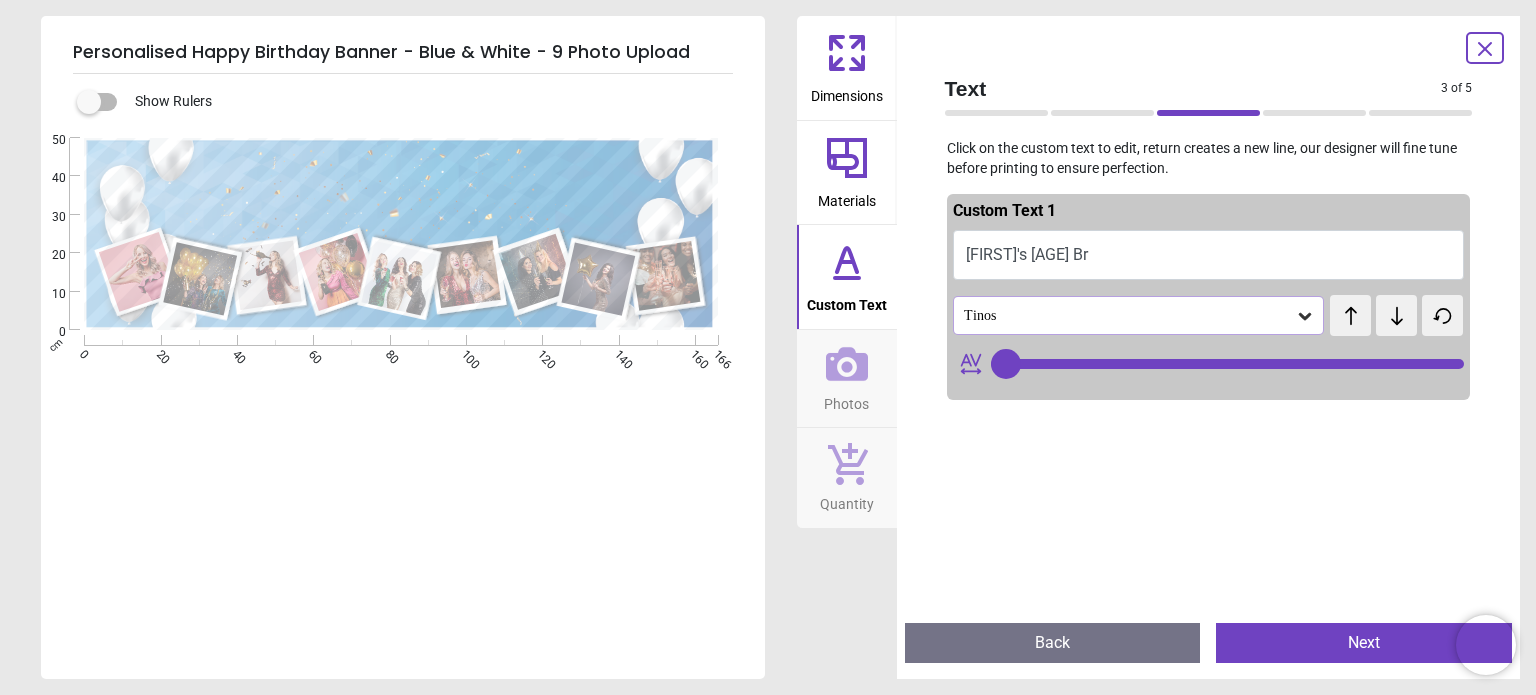 scroll, scrollTop: 0, scrollLeft: 0, axis: both 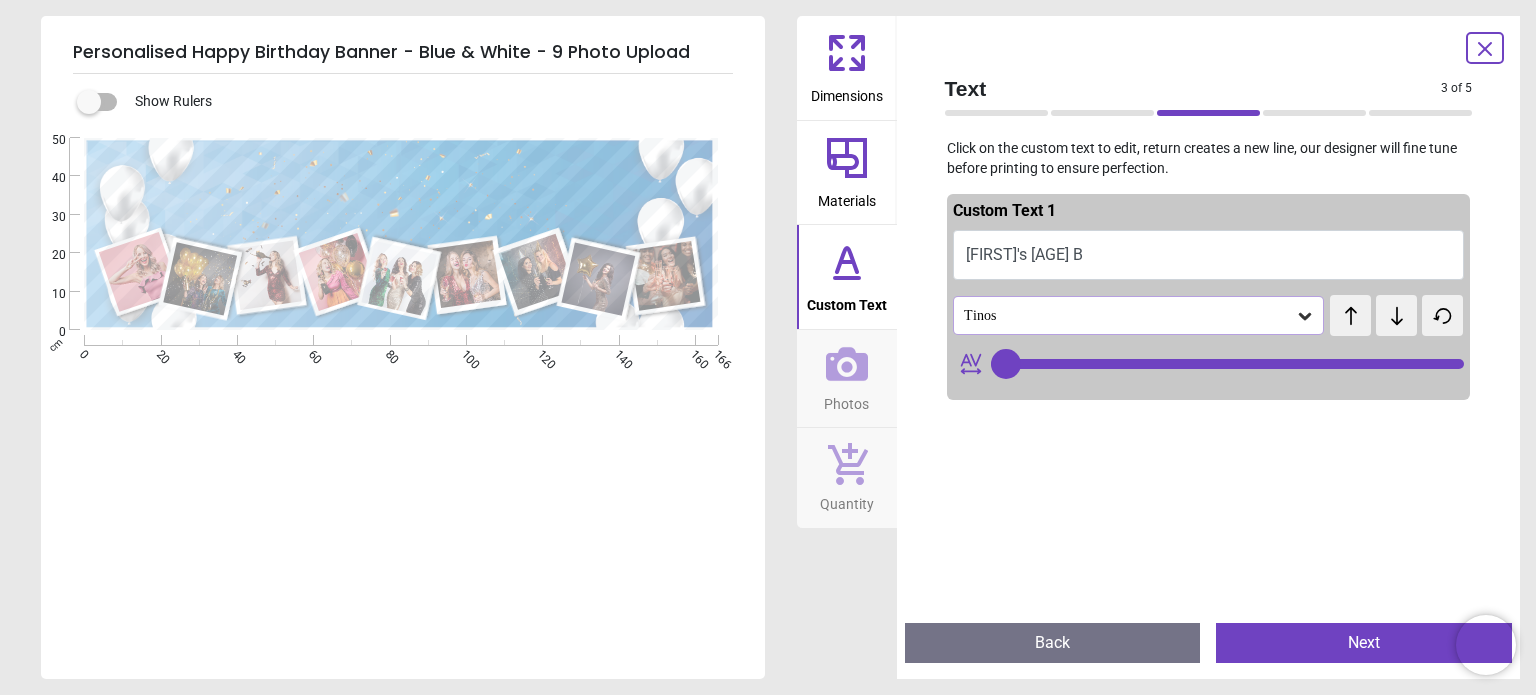 type on "**" 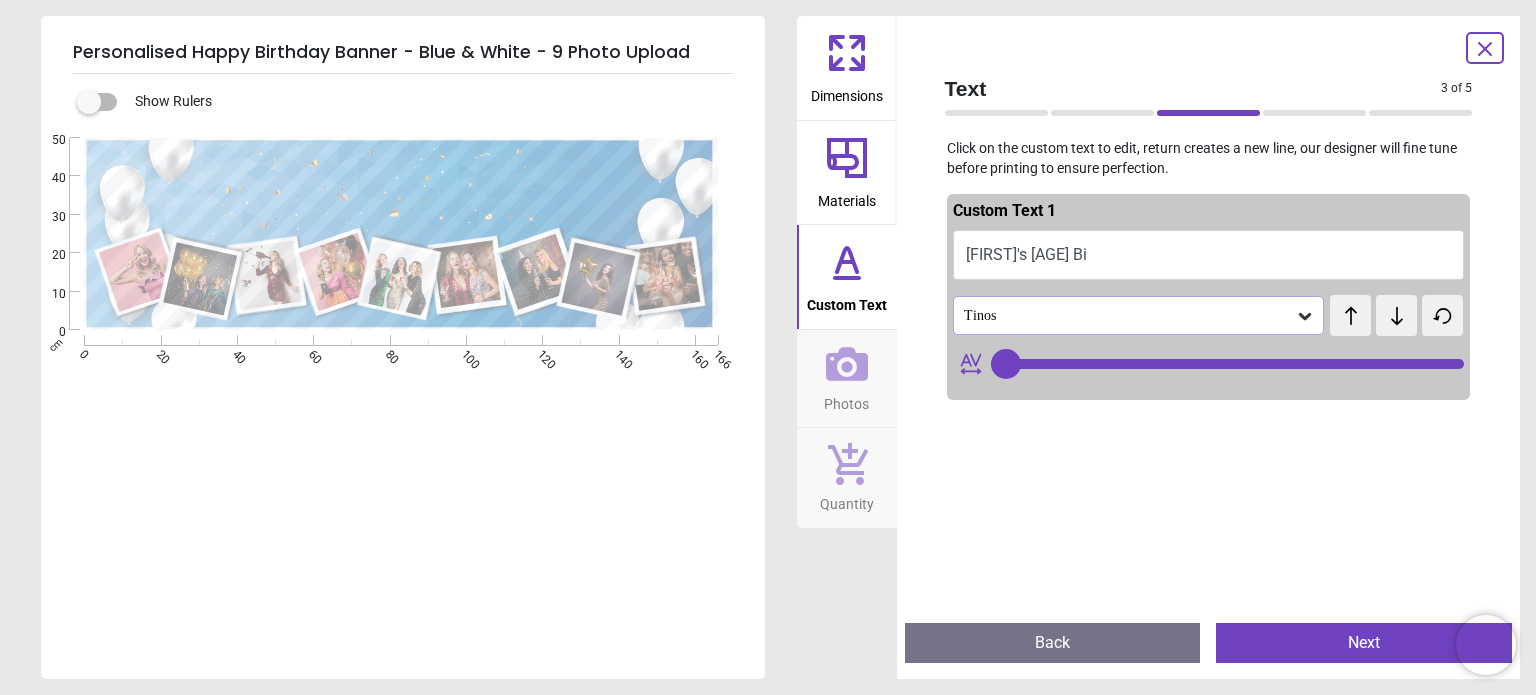 type on "**********" 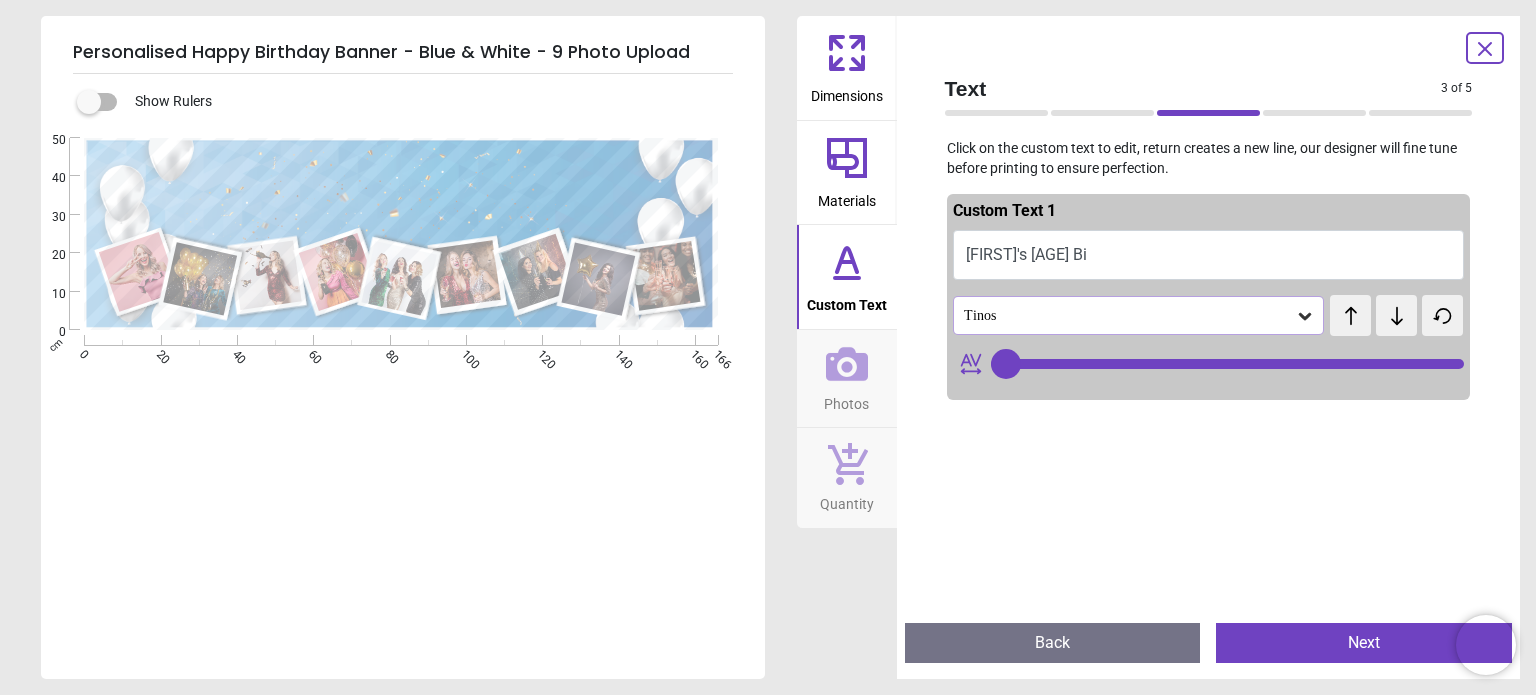 type on "**********" 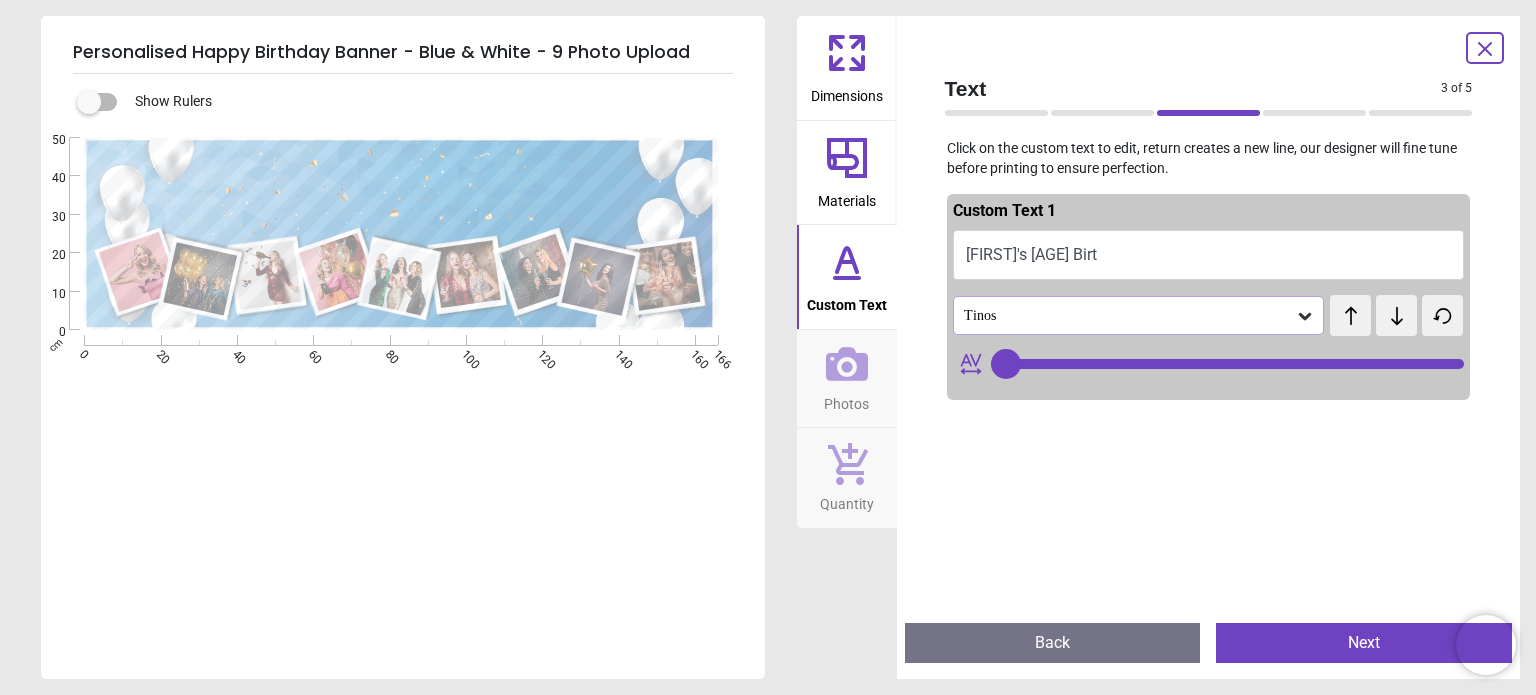 scroll, scrollTop: 1, scrollLeft: 0, axis: vertical 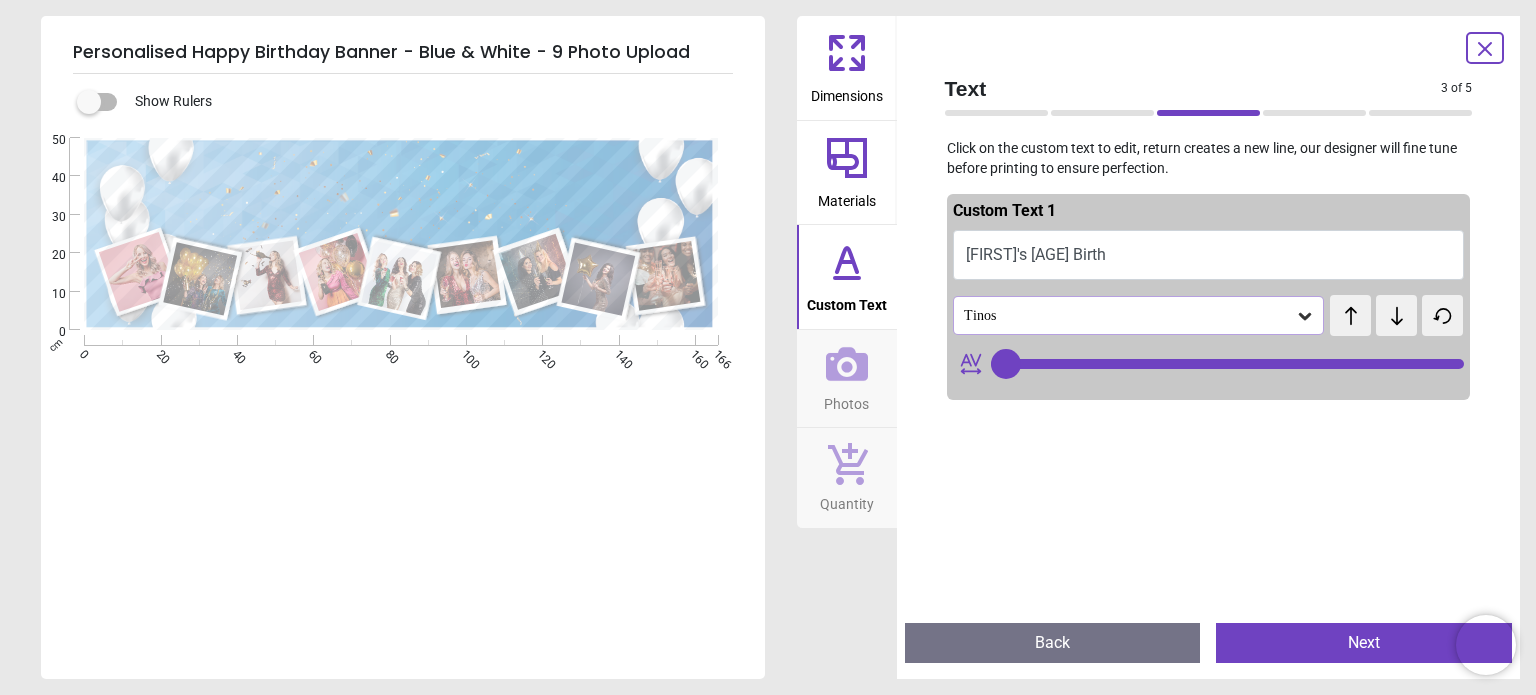 type on "**" 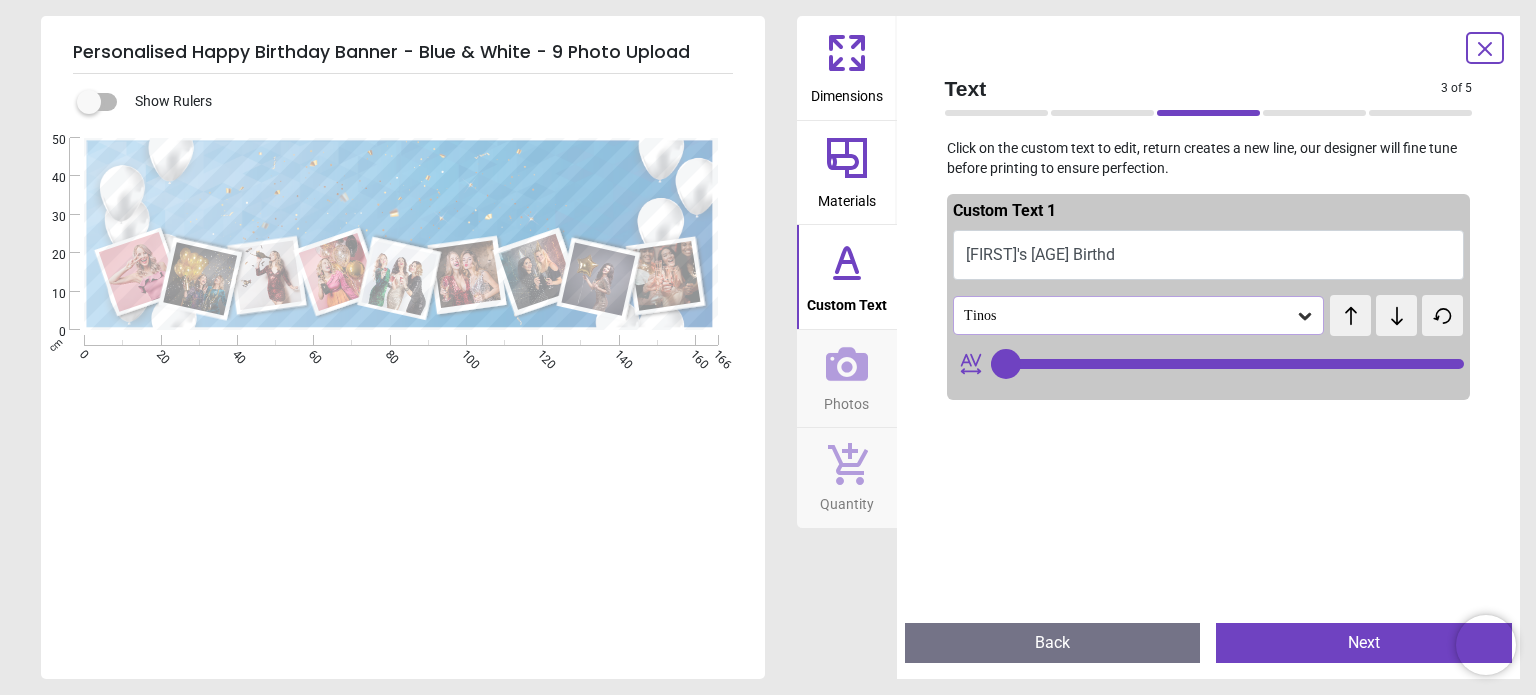 type on "**********" 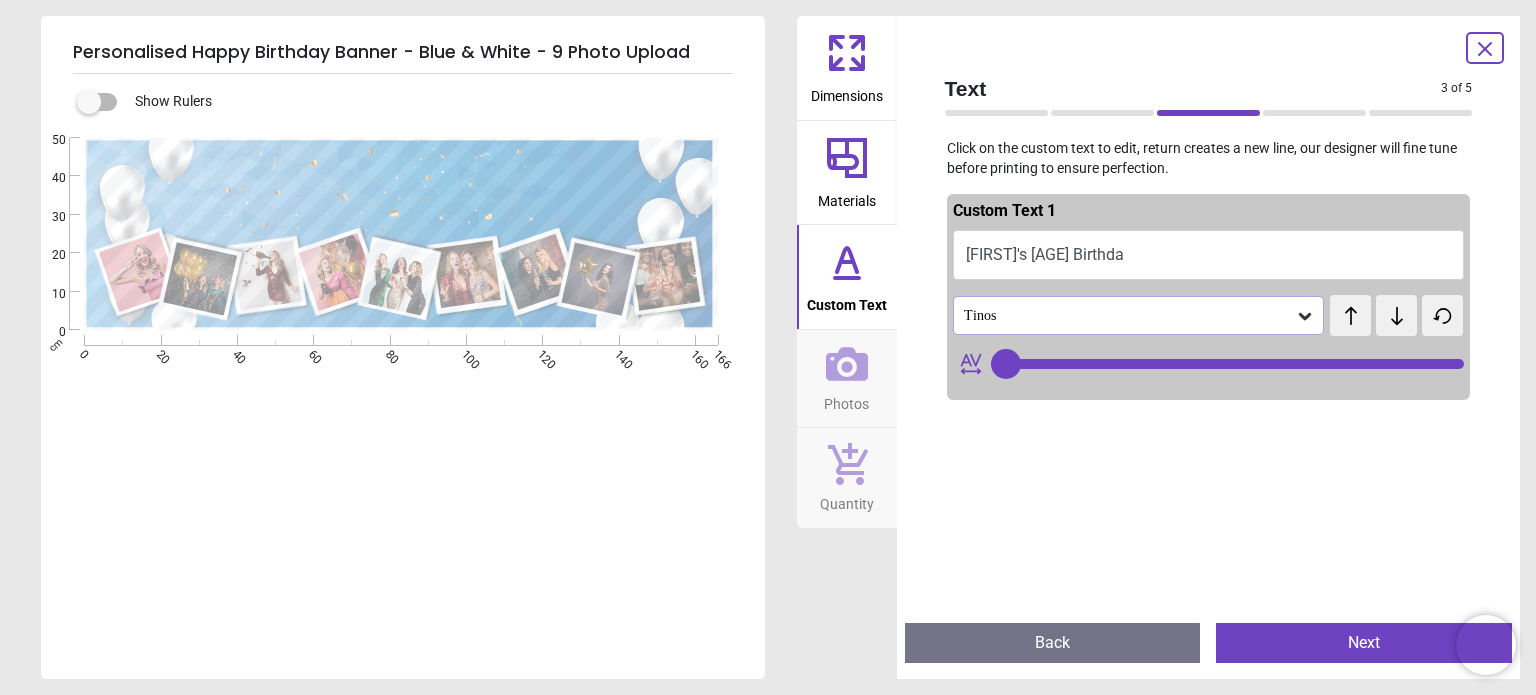 type on "**********" 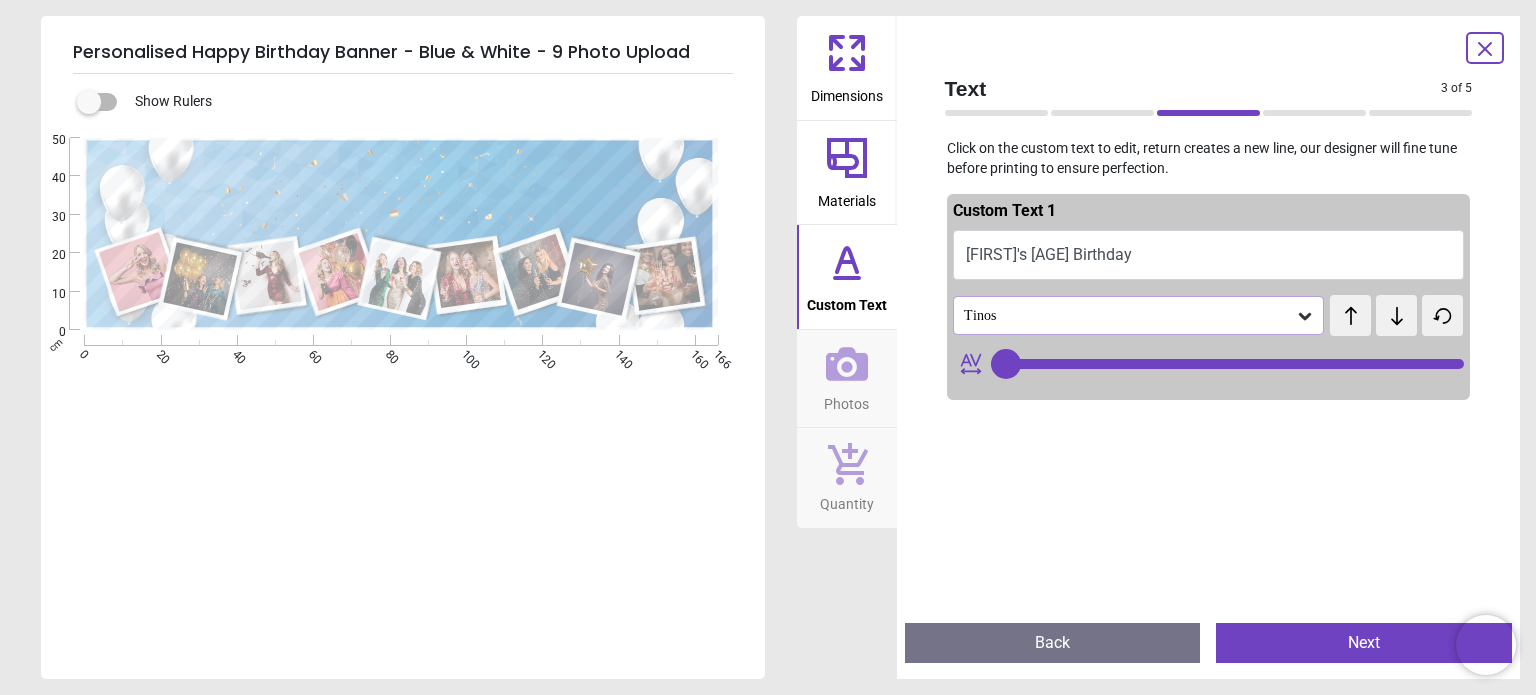 scroll, scrollTop: 0, scrollLeft: 0, axis: both 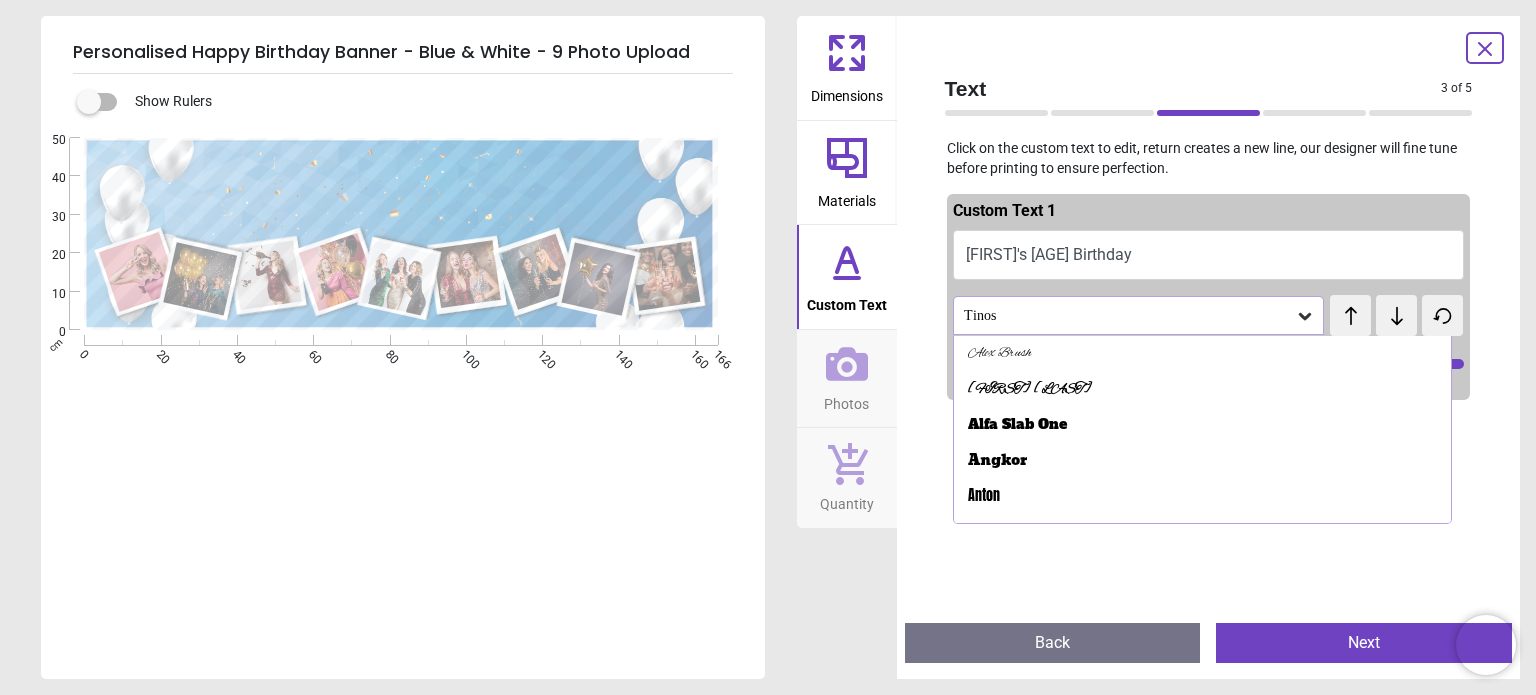 type on "**" 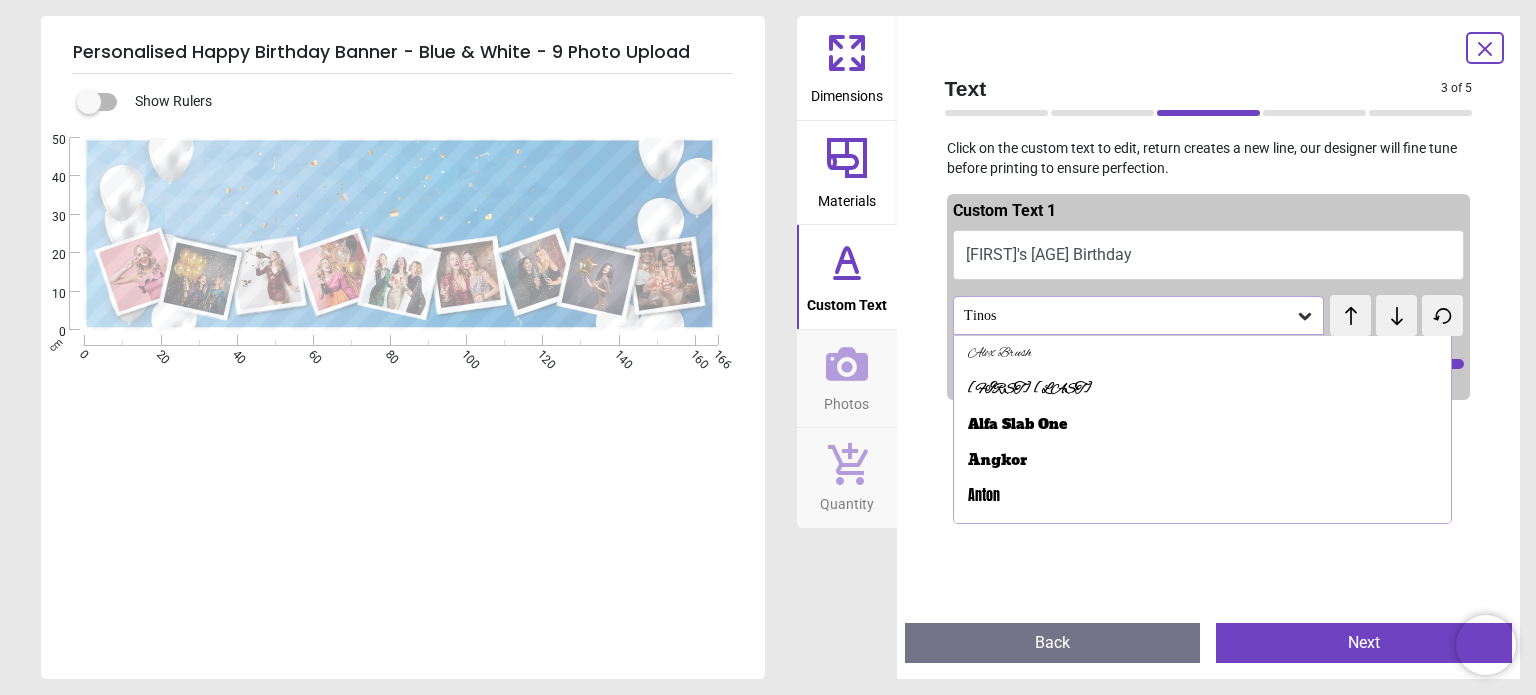 type on "**********" 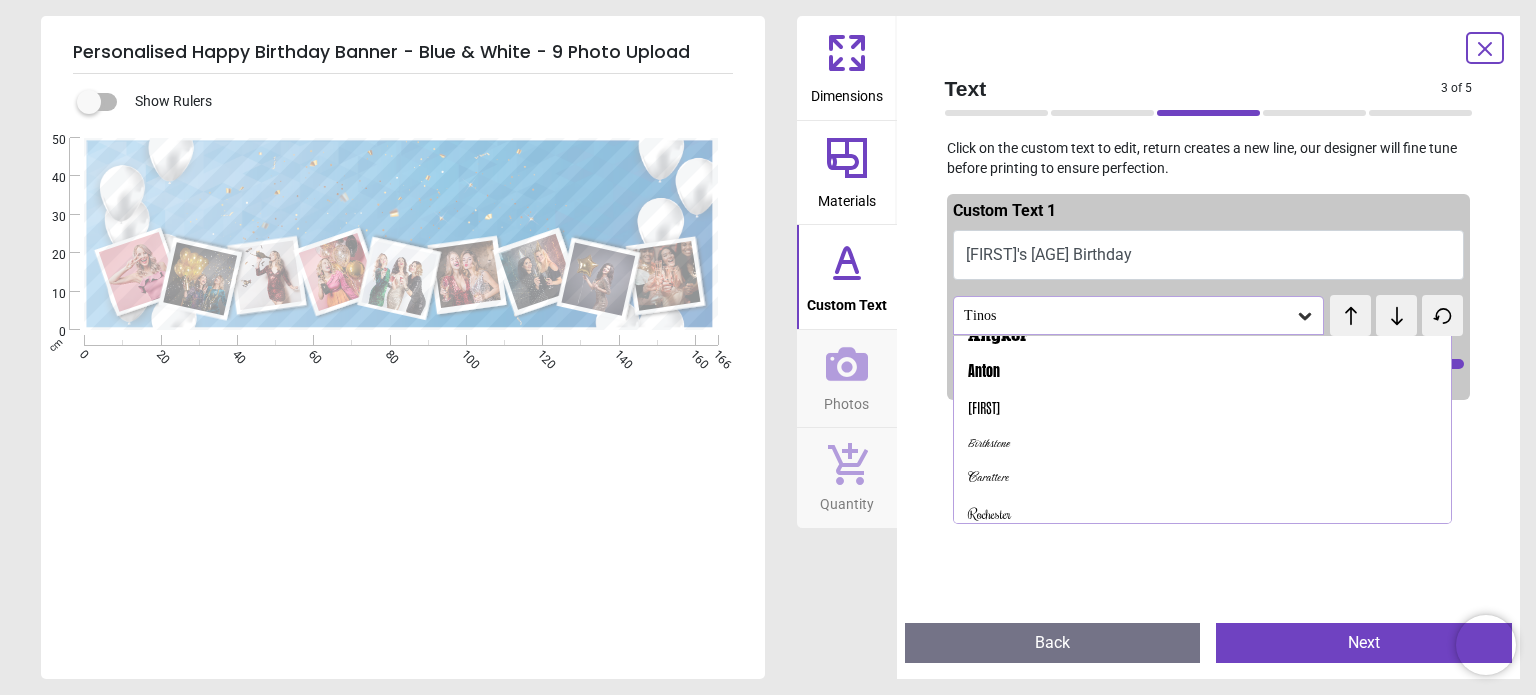 scroll, scrollTop: 204, scrollLeft: 0, axis: vertical 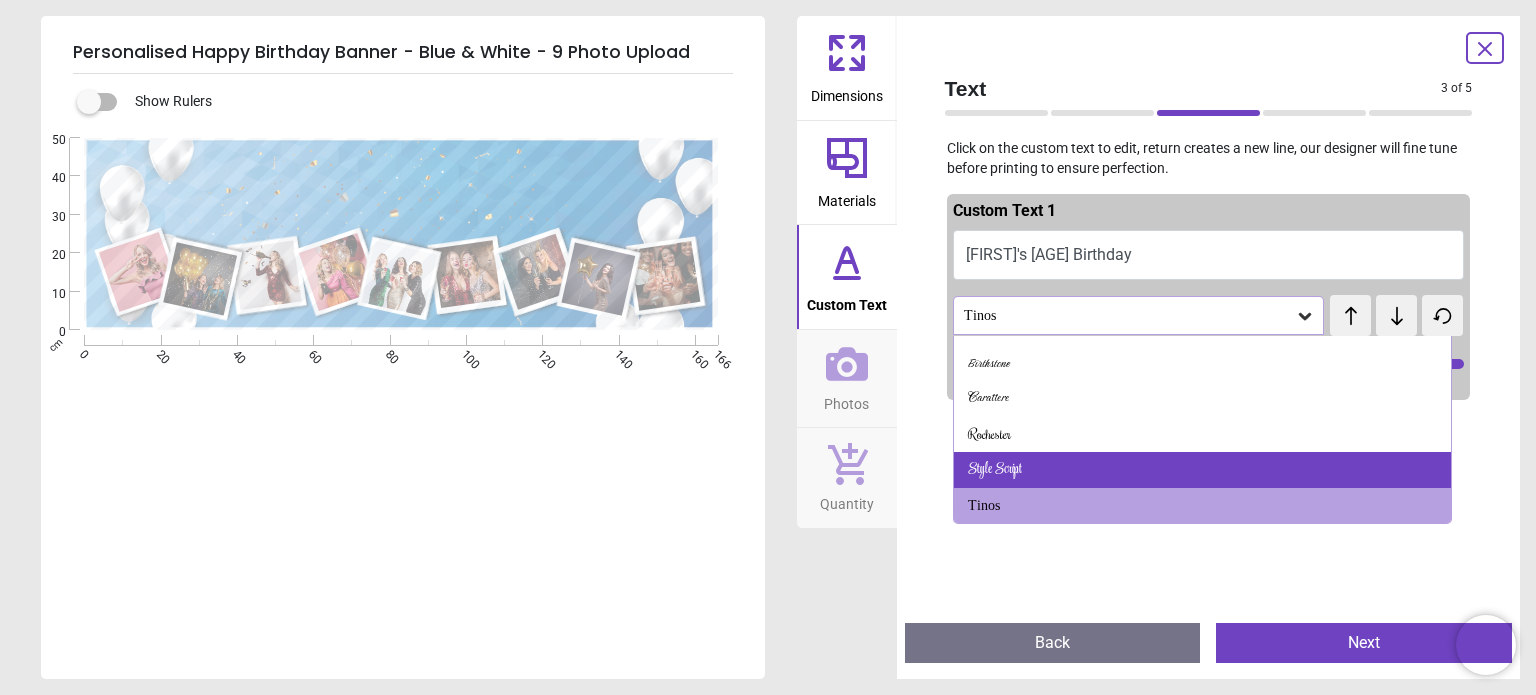 click on "Style Script" at bounding box center [1202, 470] 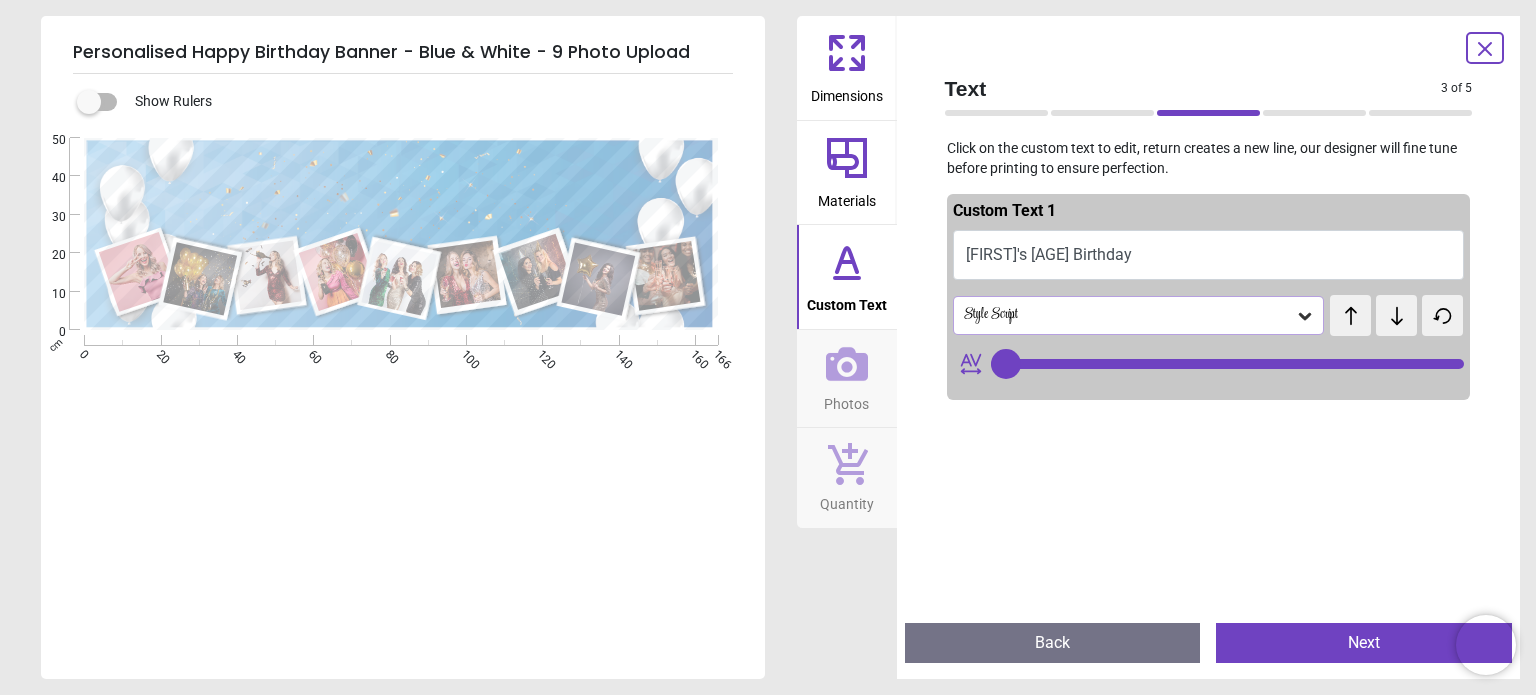 drag, startPoint x: 1431, startPoint y: 356, endPoint x: 1368, endPoint y: 357, distance: 63.007935 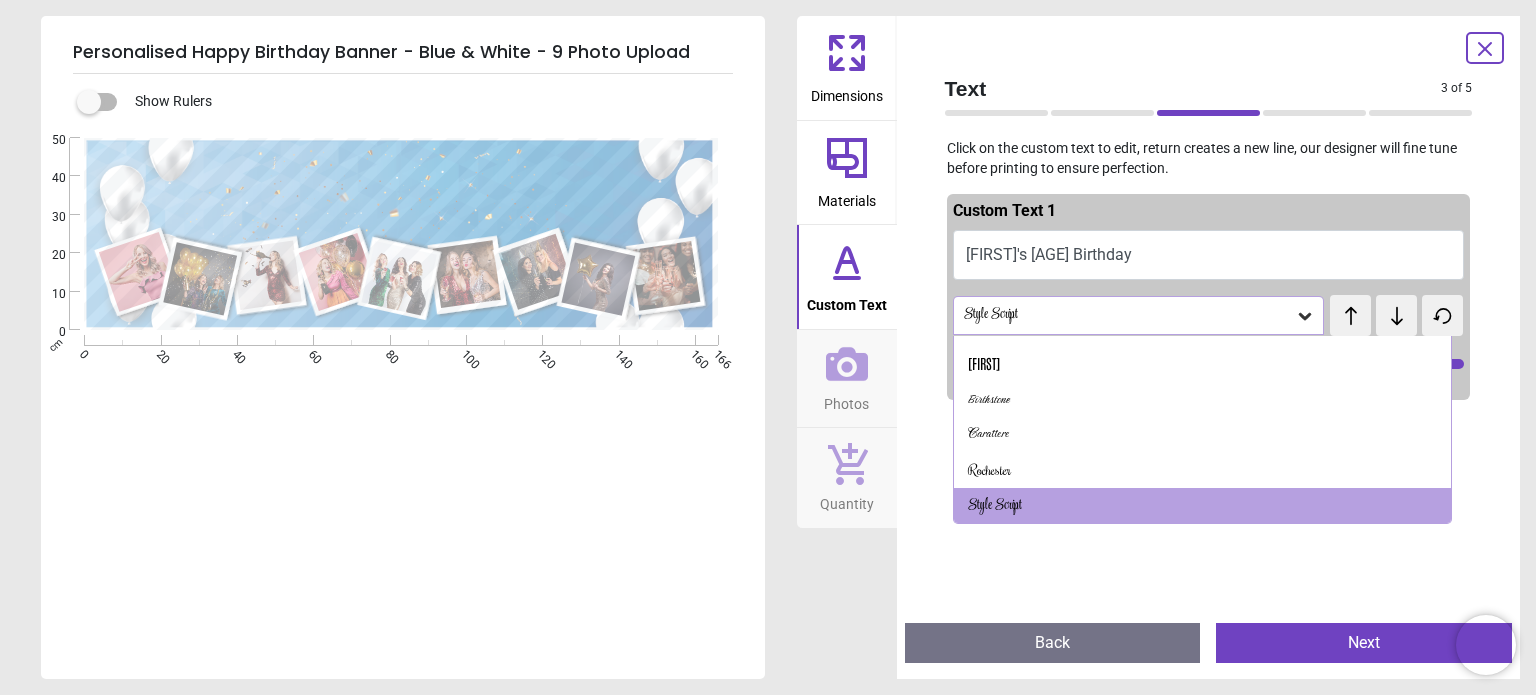 scroll, scrollTop: 0, scrollLeft: 0, axis: both 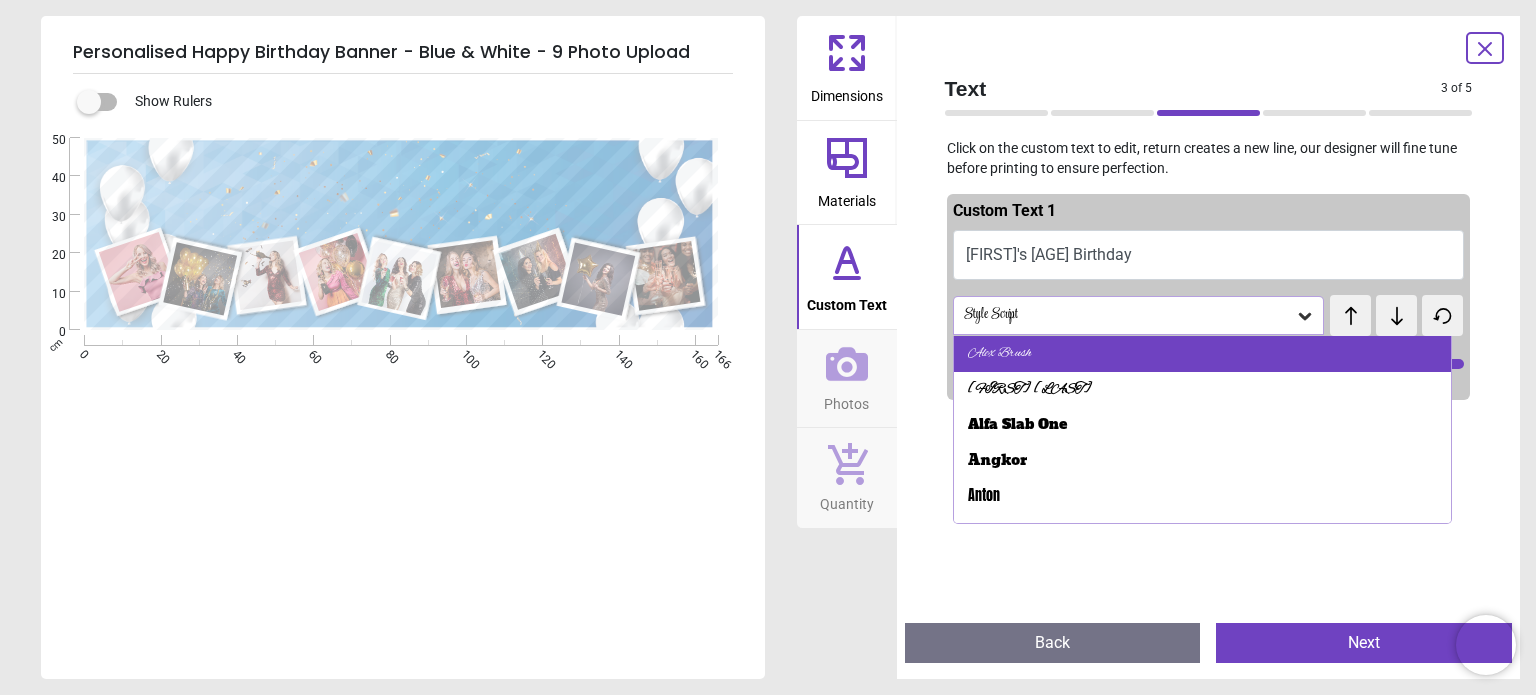 click on "Alex Brush" at bounding box center (1202, 354) 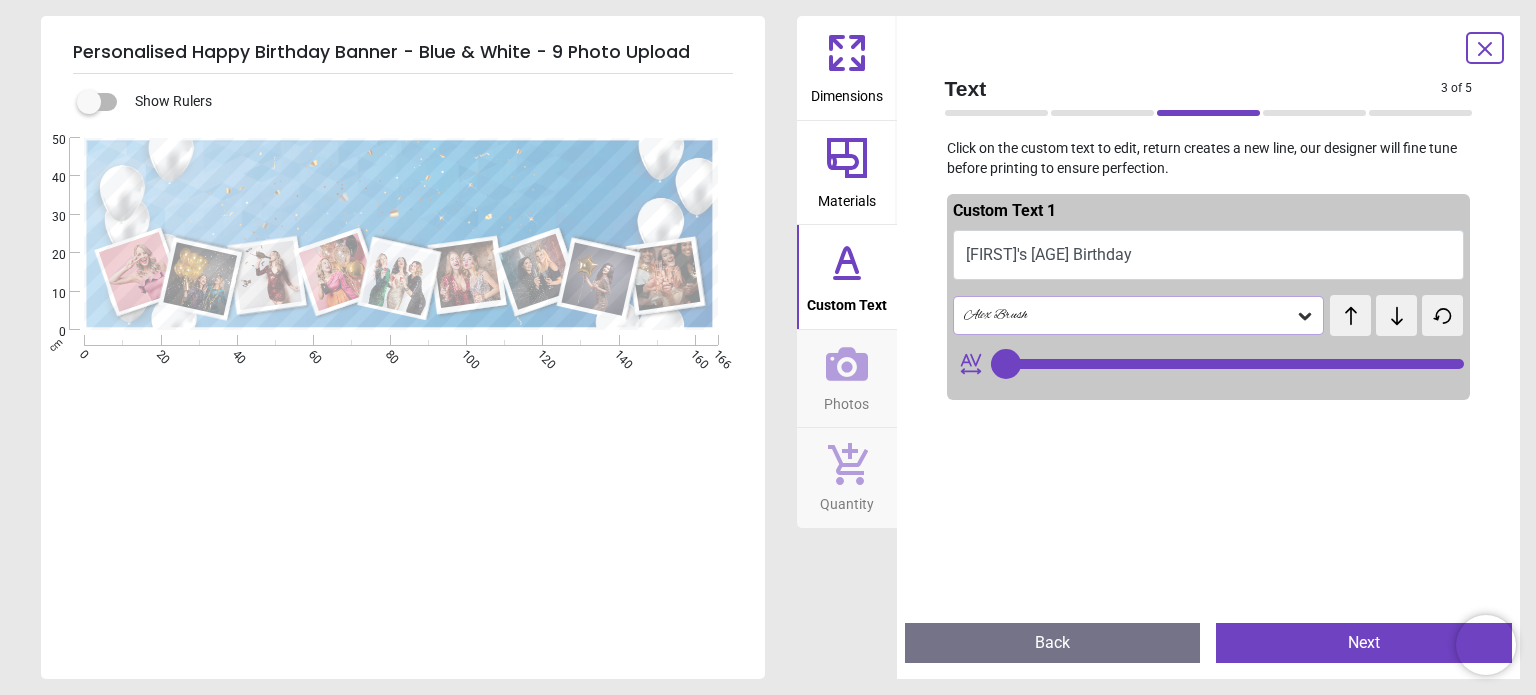 scroll, scrollTop: 40, scrollLeft: 0, axis: vertical 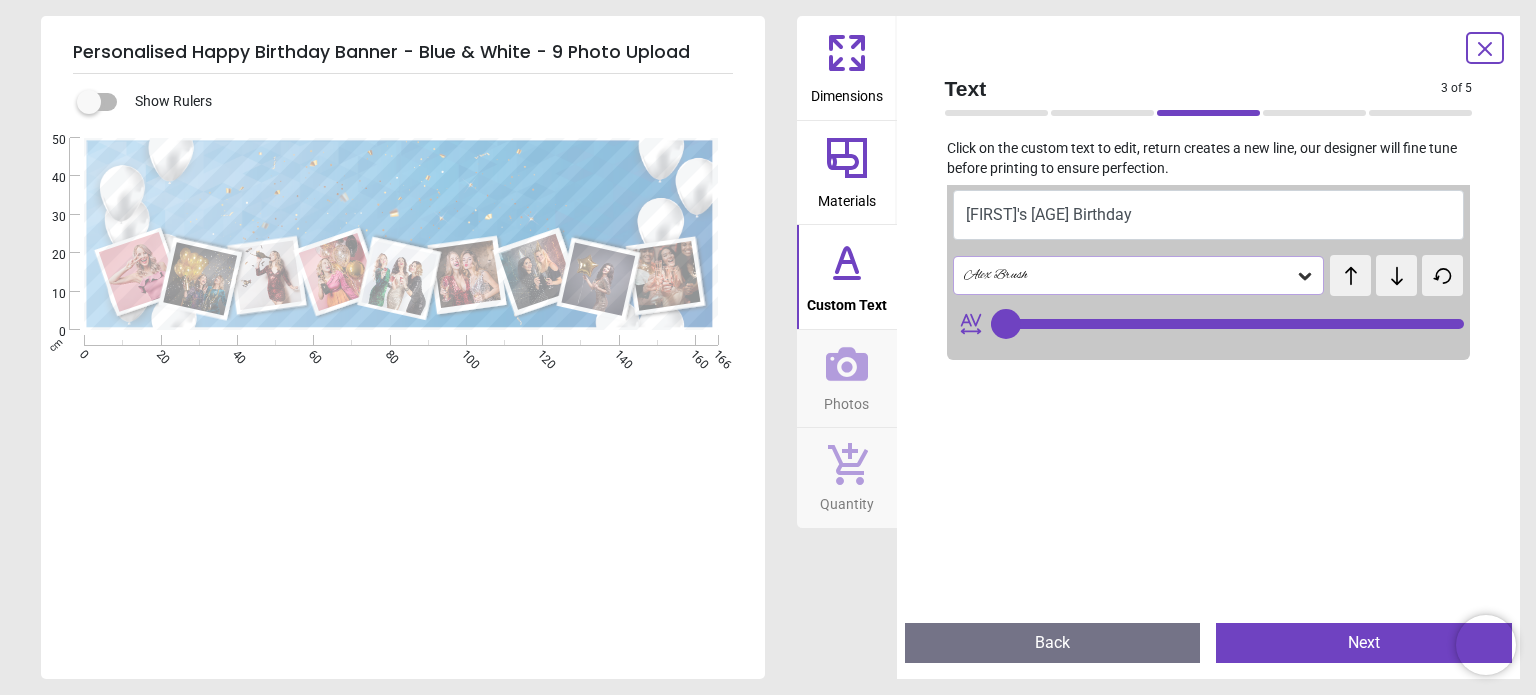 click on "Alex Brush" at bounding box center [1129, 275] 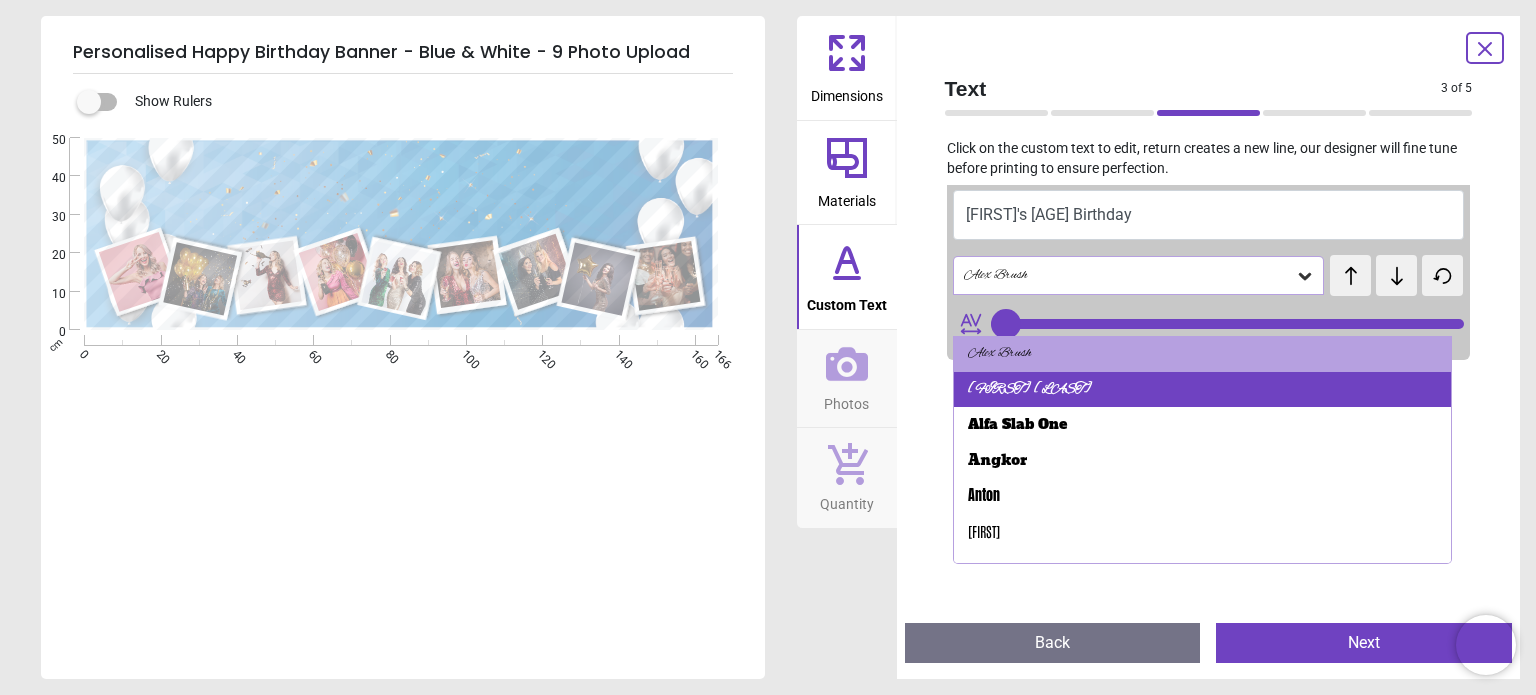 click on "Alex Brush - Bold" at bounding box center [1202, 390] 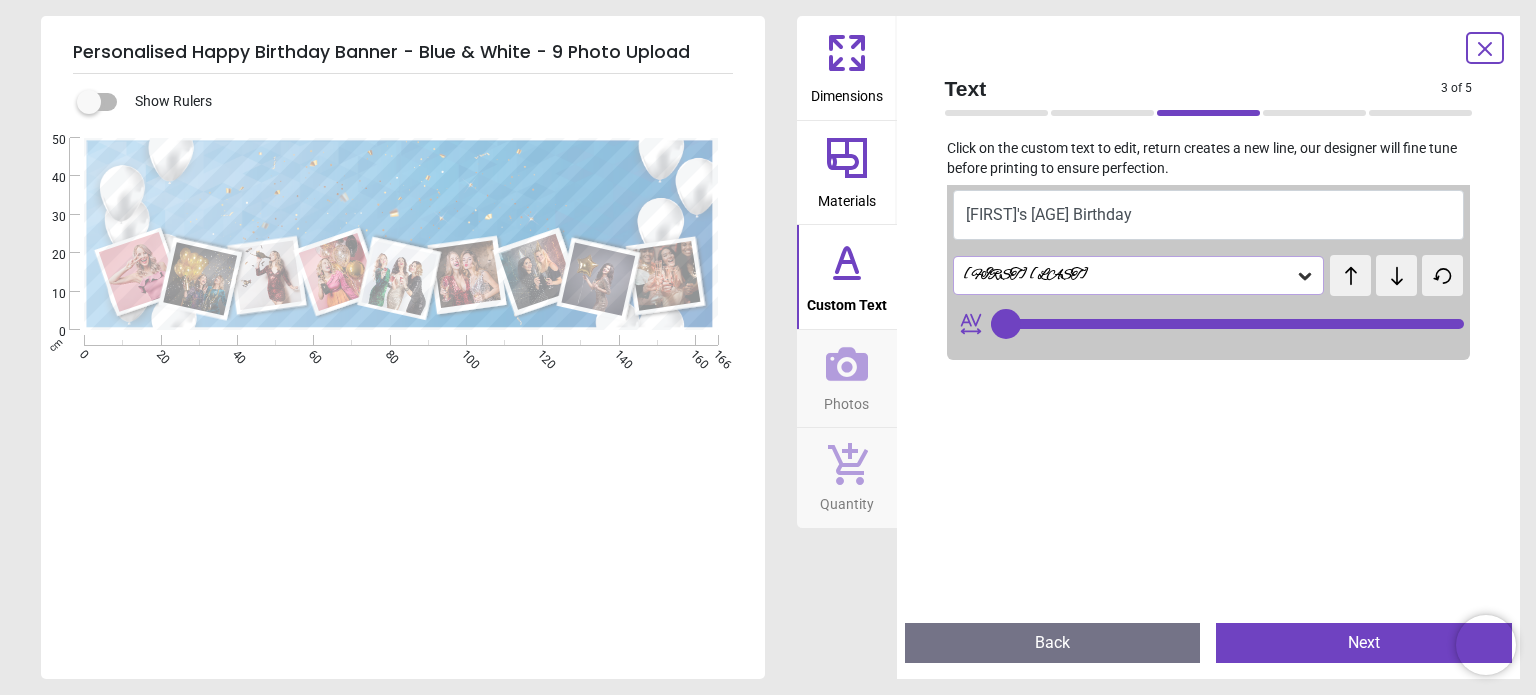 click on "Alex Brush - Bold" at bounding box center [1129, 275] 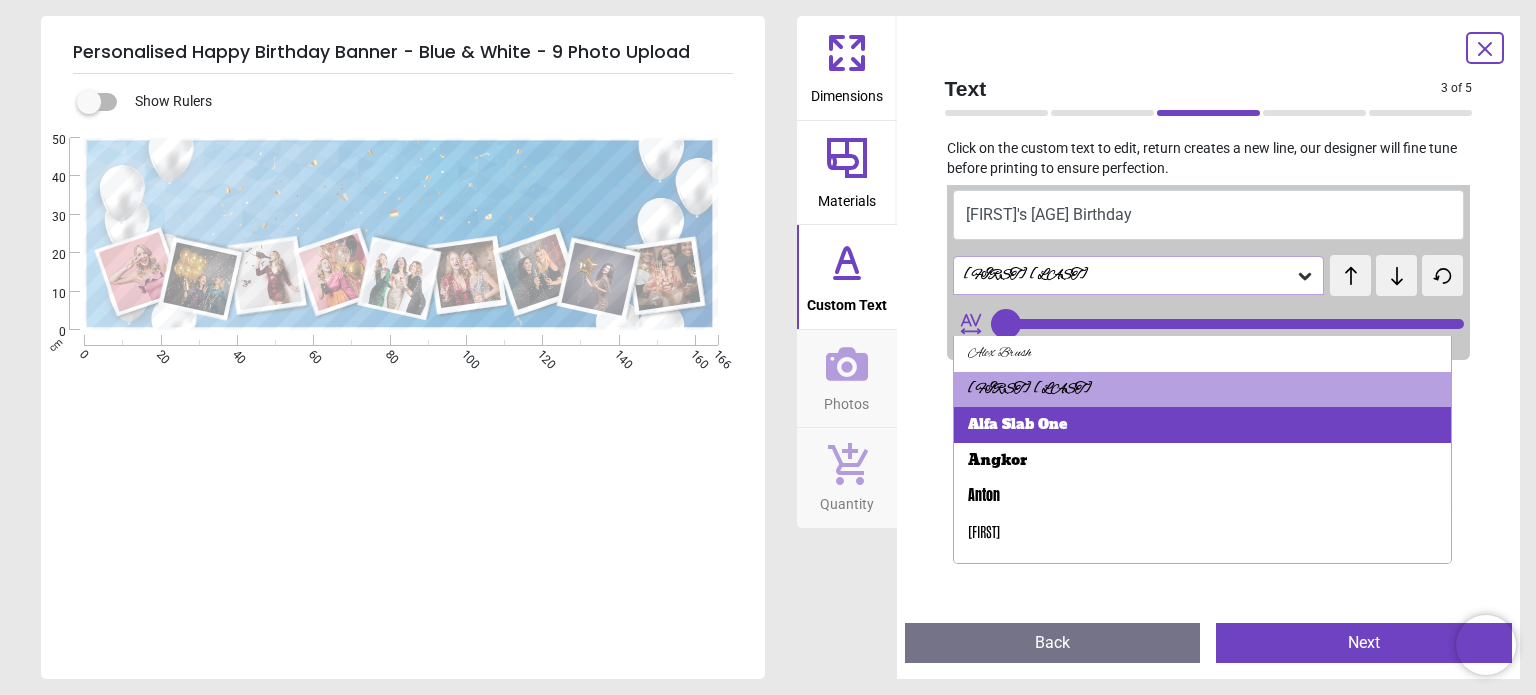 click on "Alfa Slab One" at bounding box center (1017, 425) 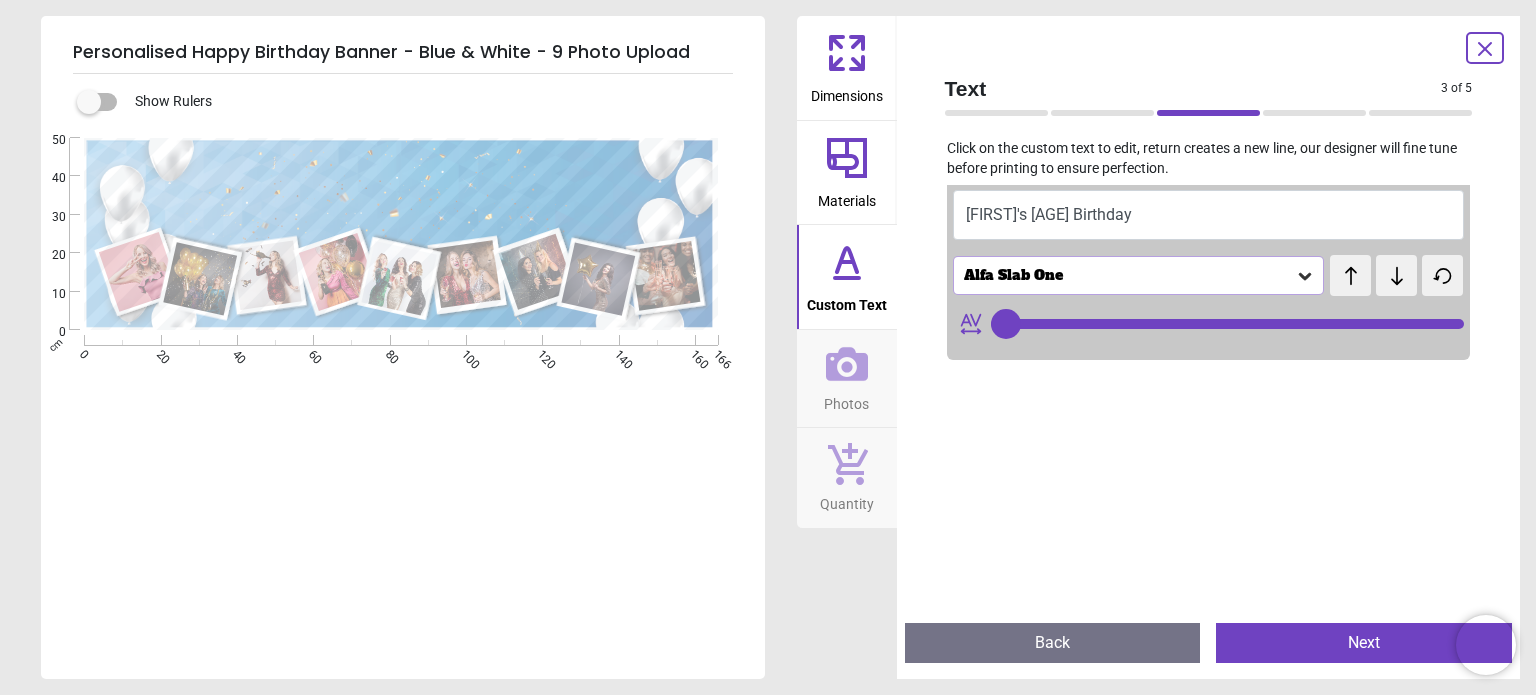 click 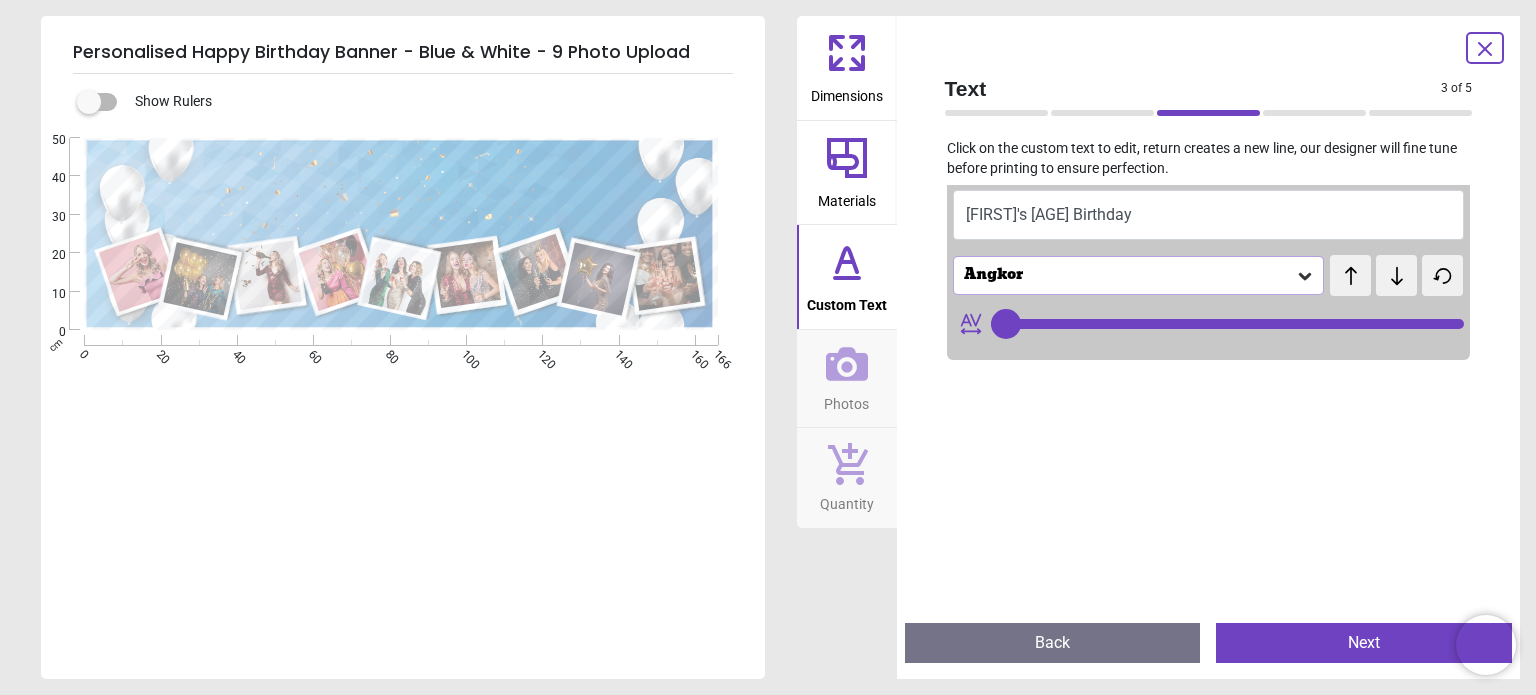 click 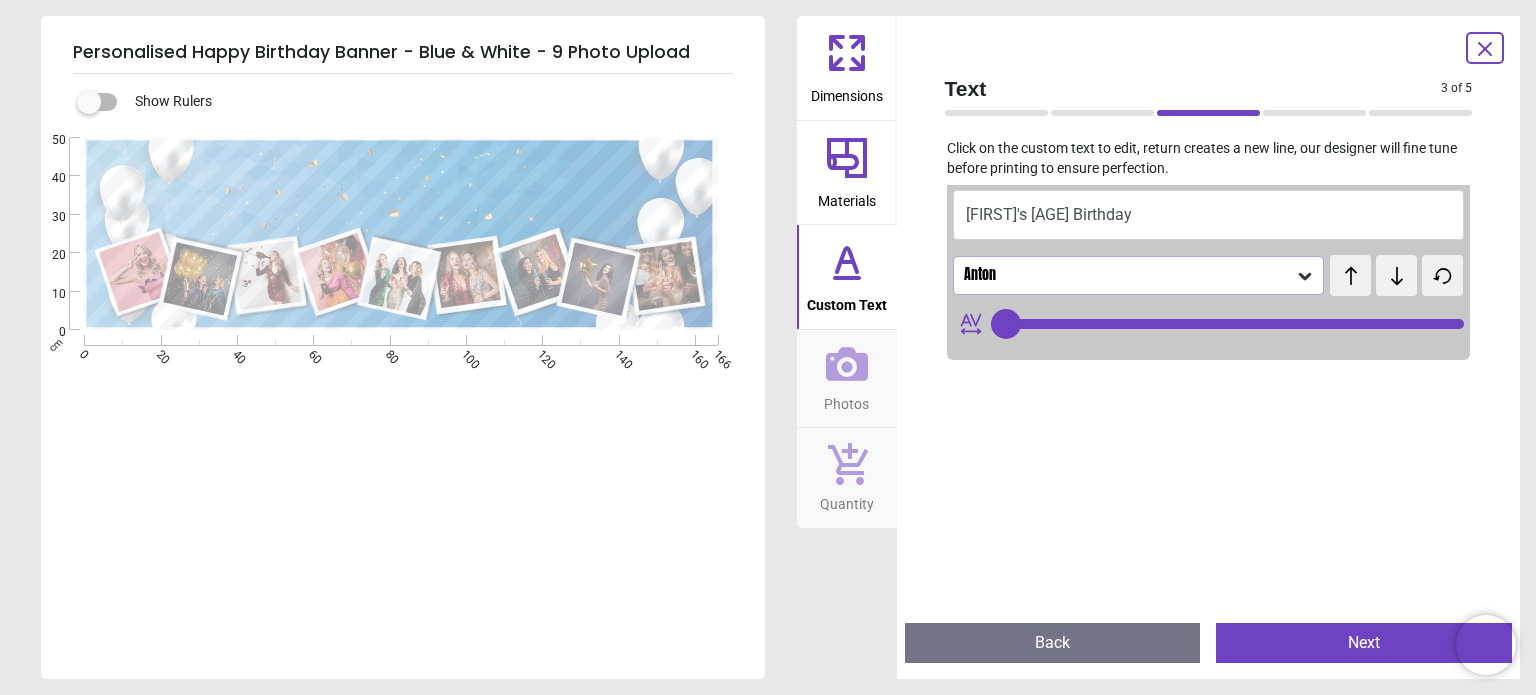 click 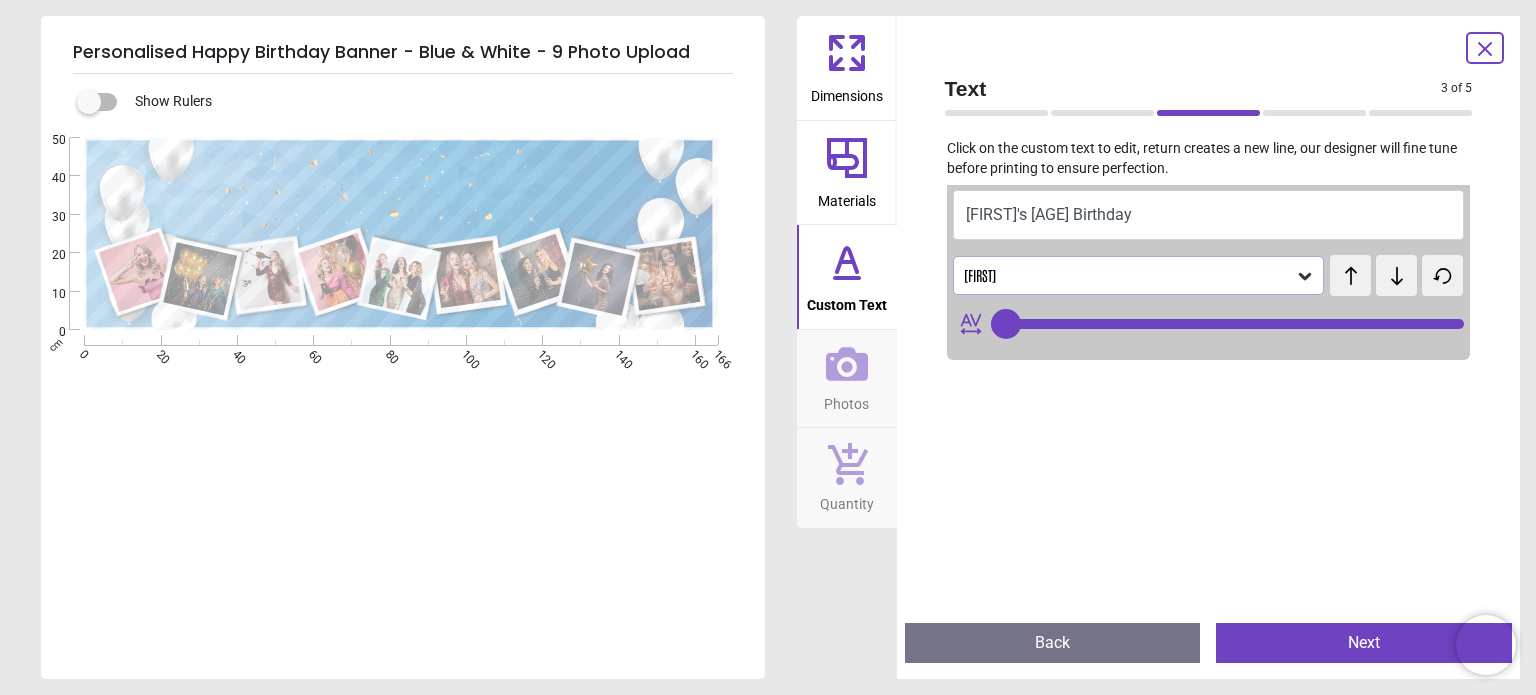 click 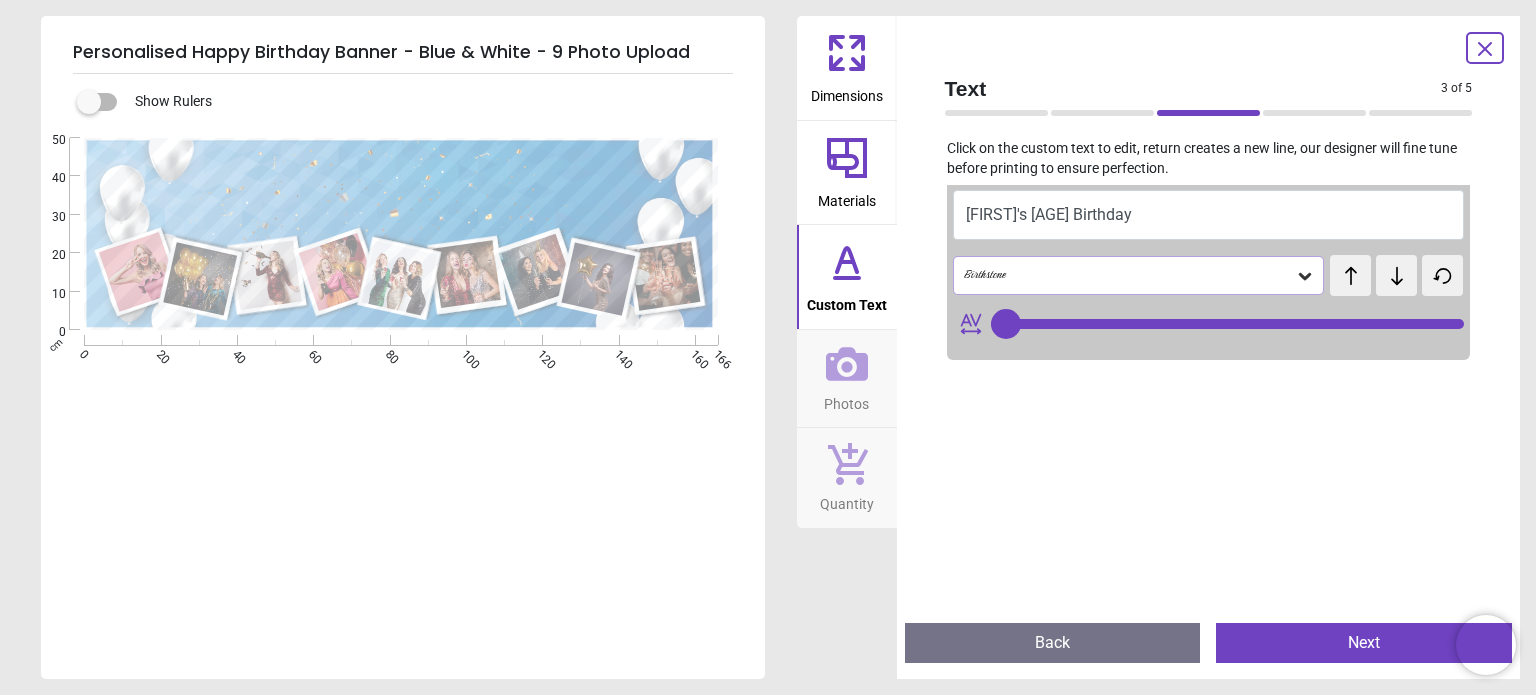 click 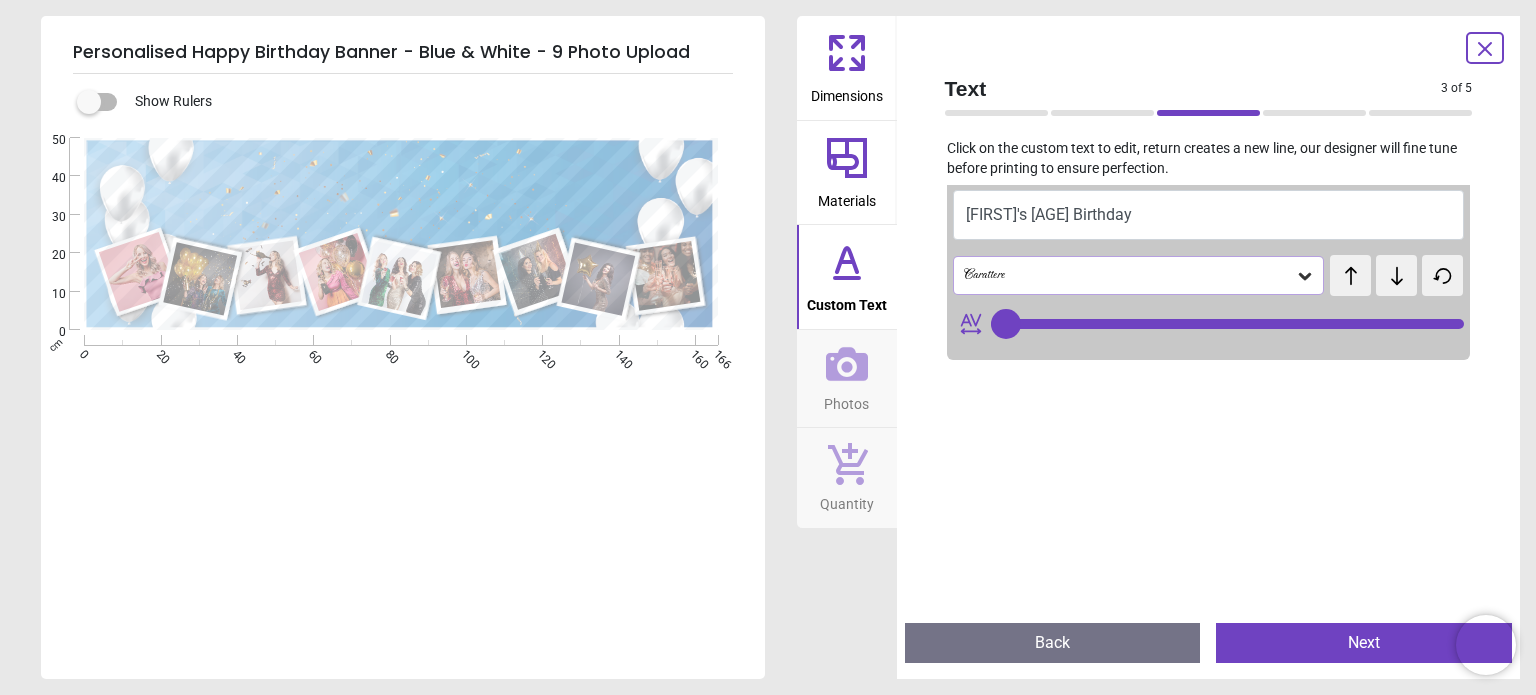 click 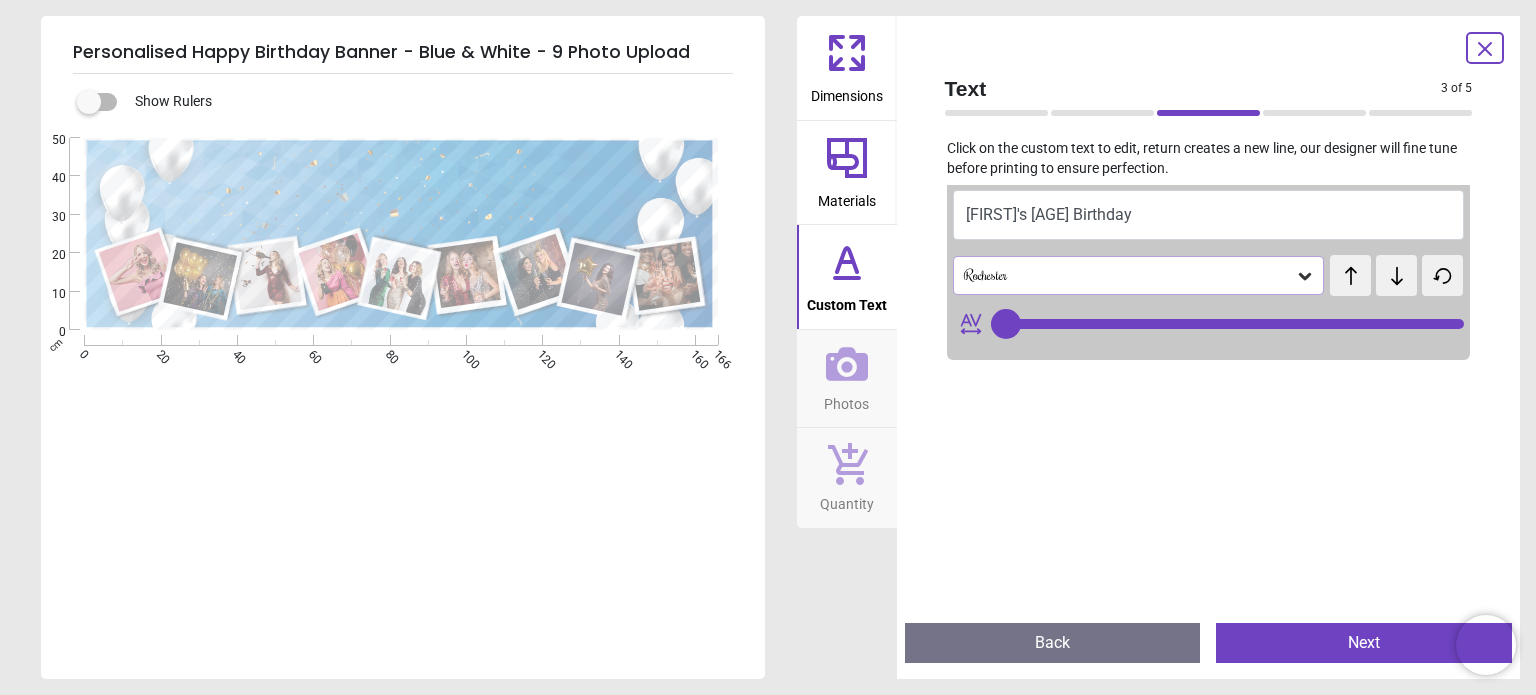 click 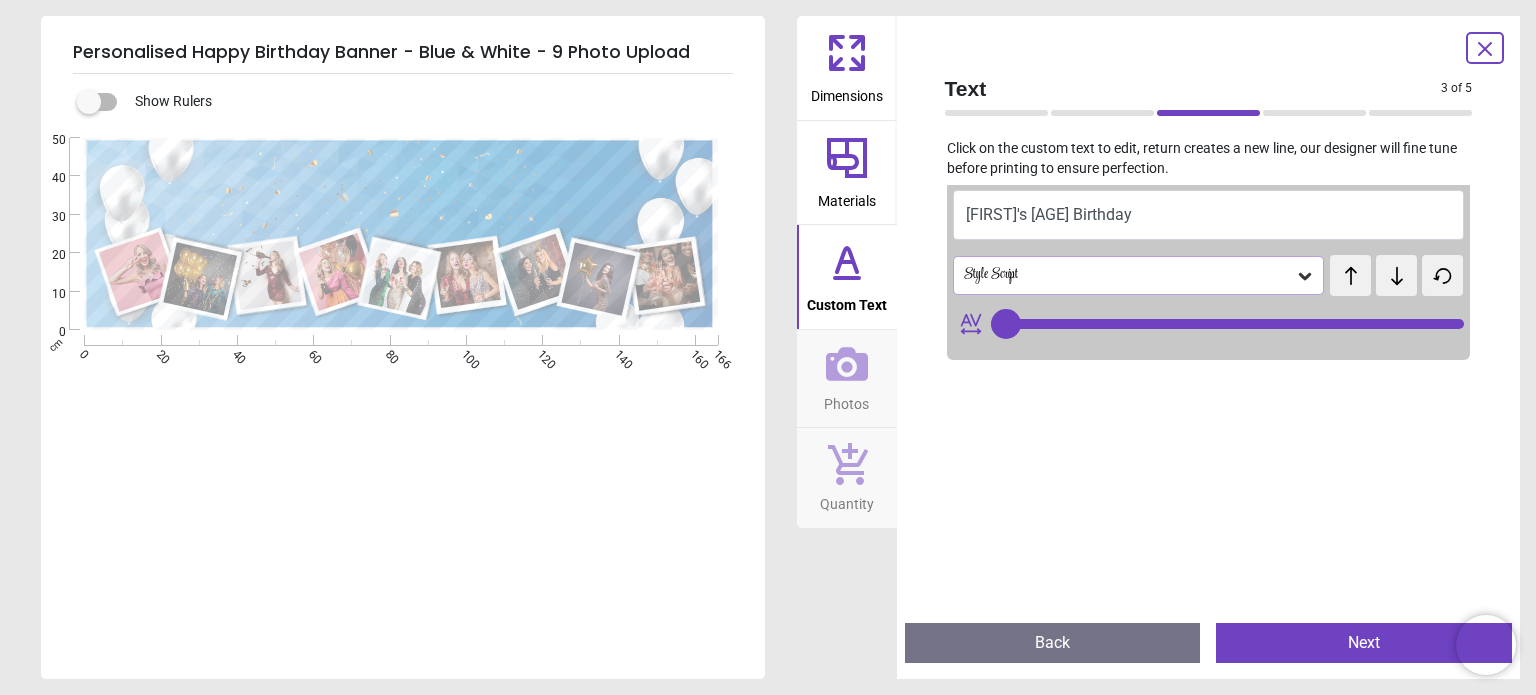 drag, startPoint x: 1432, startPoint y: 322, endPoint x: 1376, endPoint y: 316, distance: 56.32051 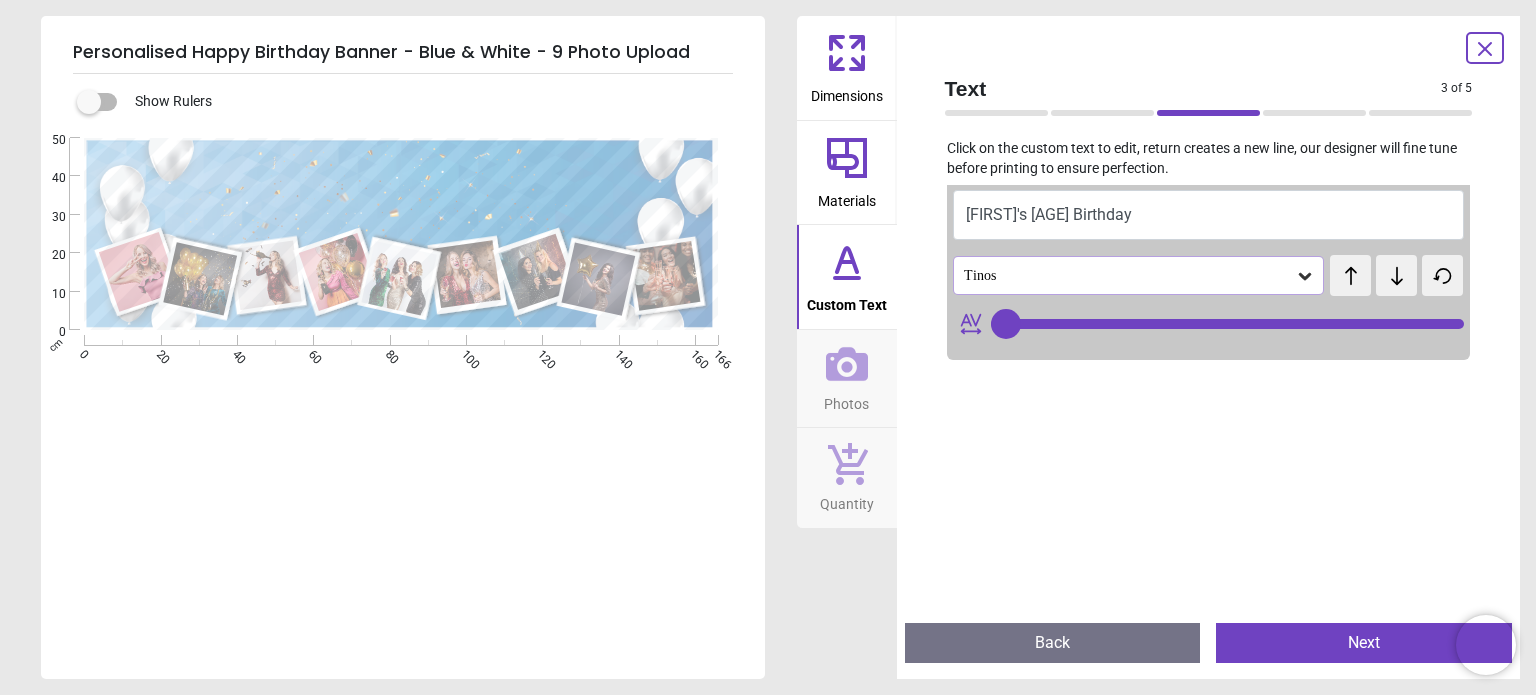 click 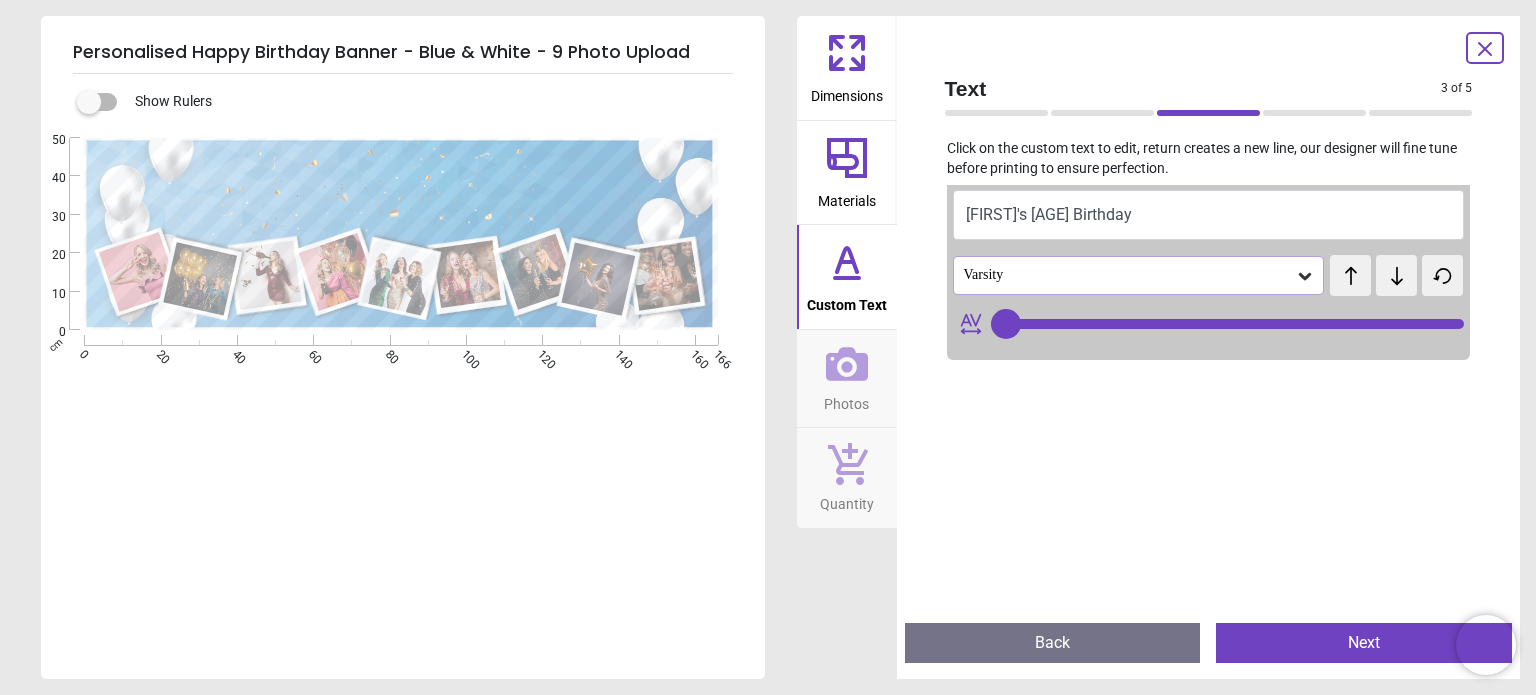 click 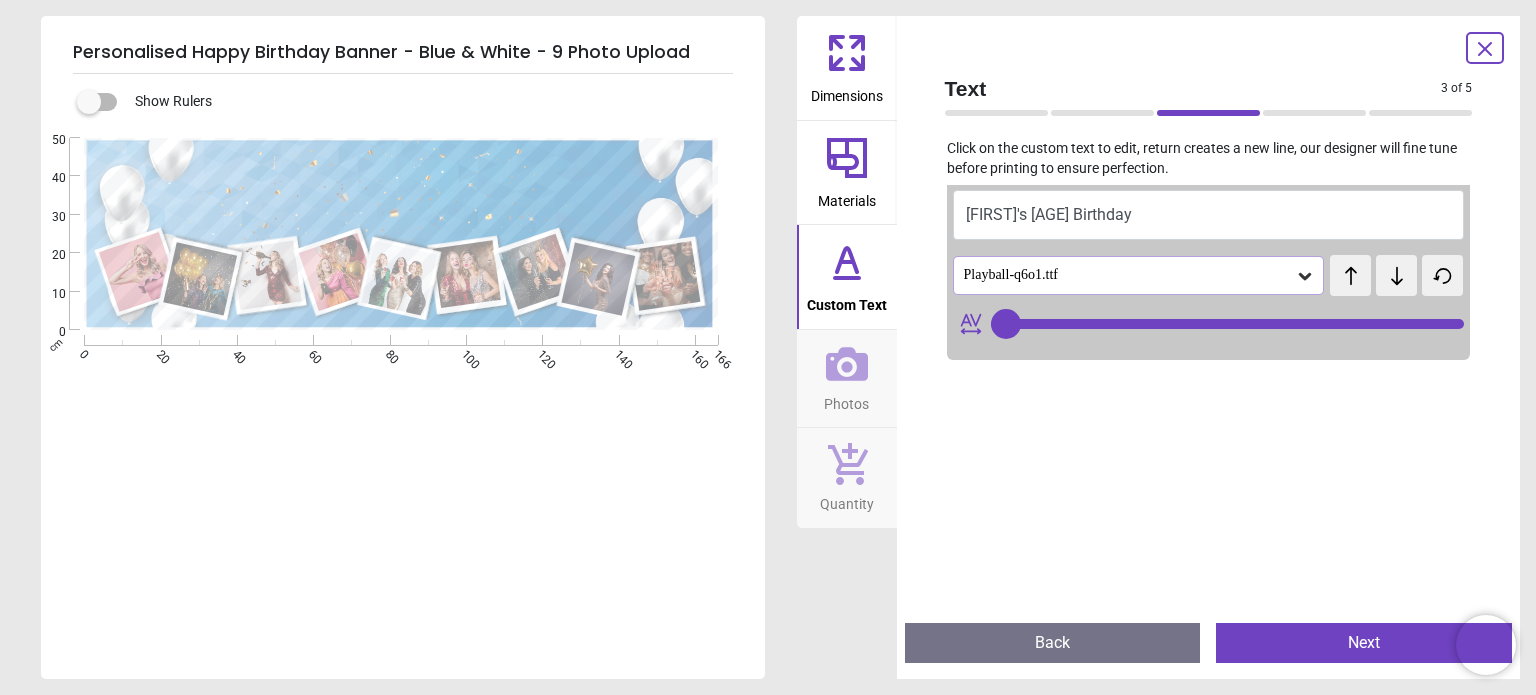 click 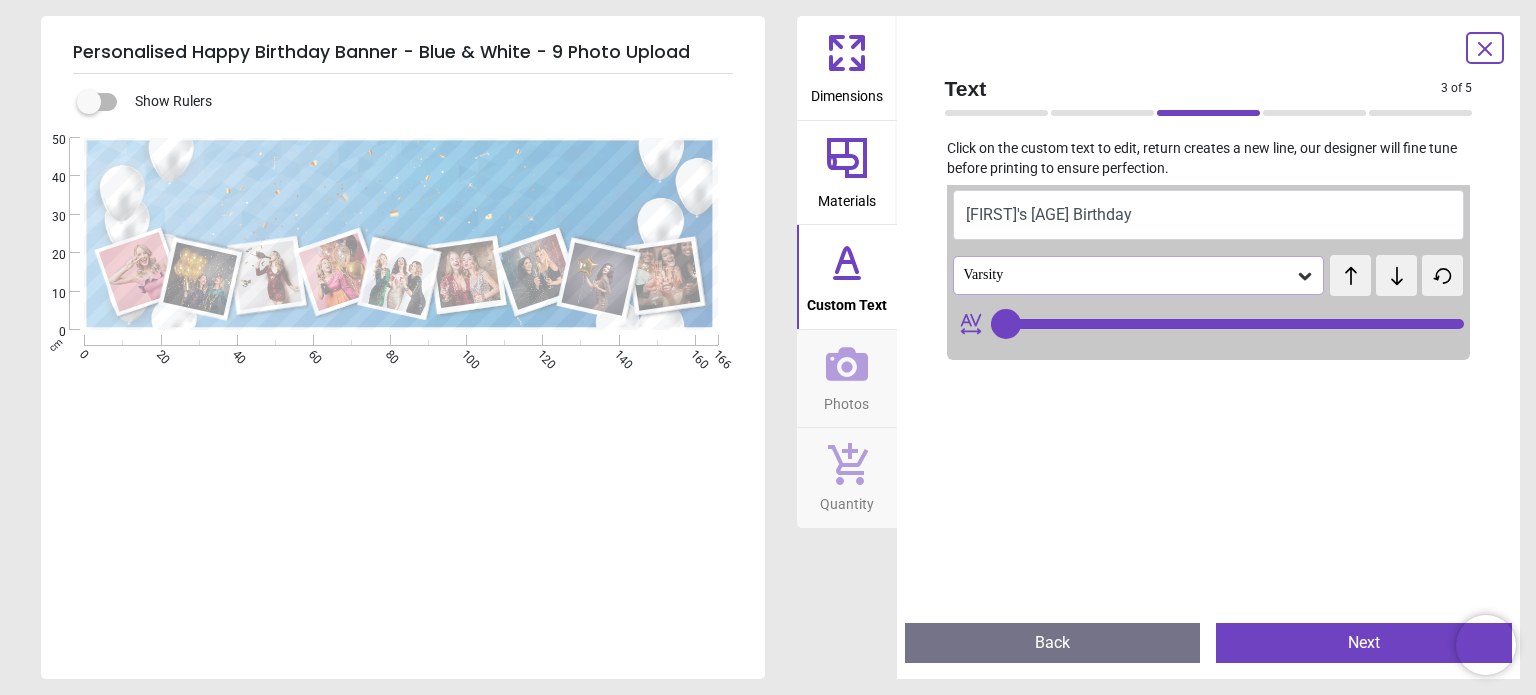 drag, startPoint x: 1431, startPoint y: 330, endPoint x: 1382, endPoint y: 321, distance: 49.819675 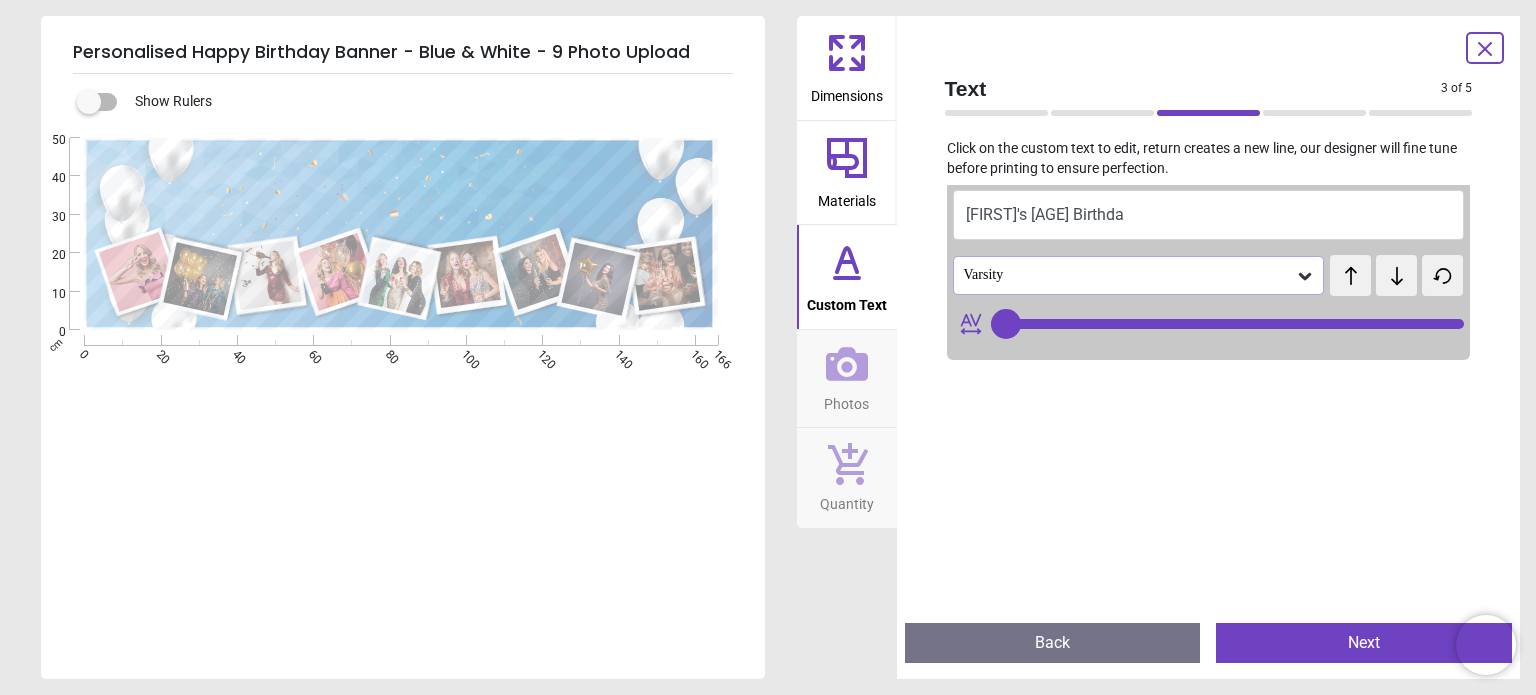 type on "**" 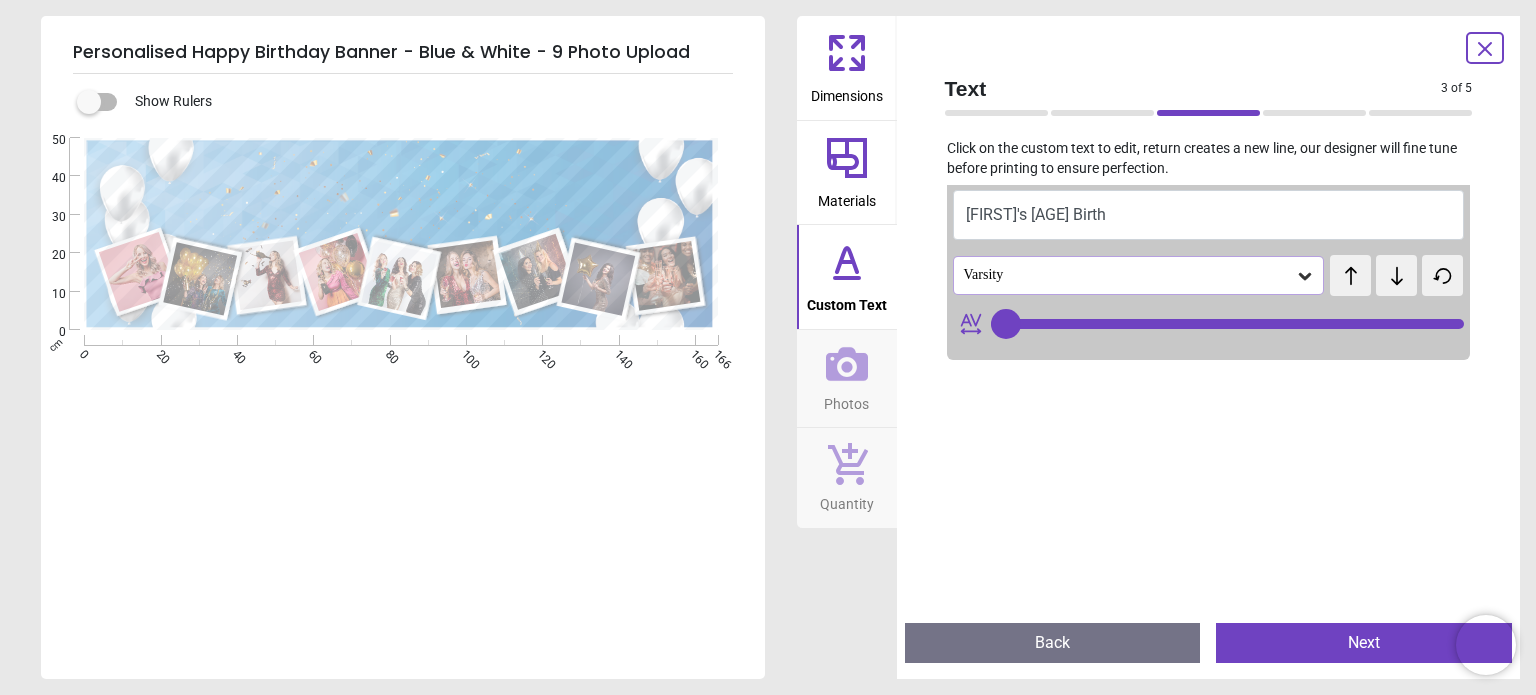 type on "**" 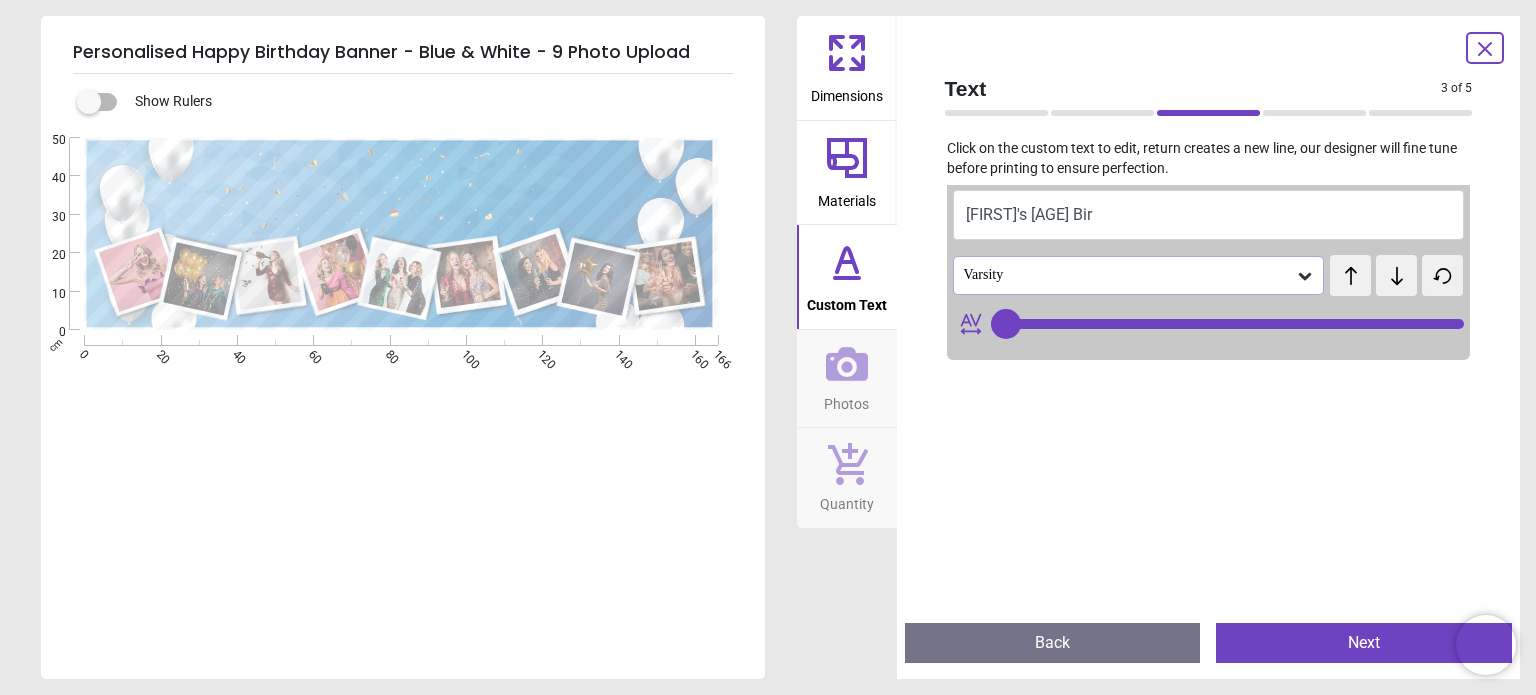 type on "**" 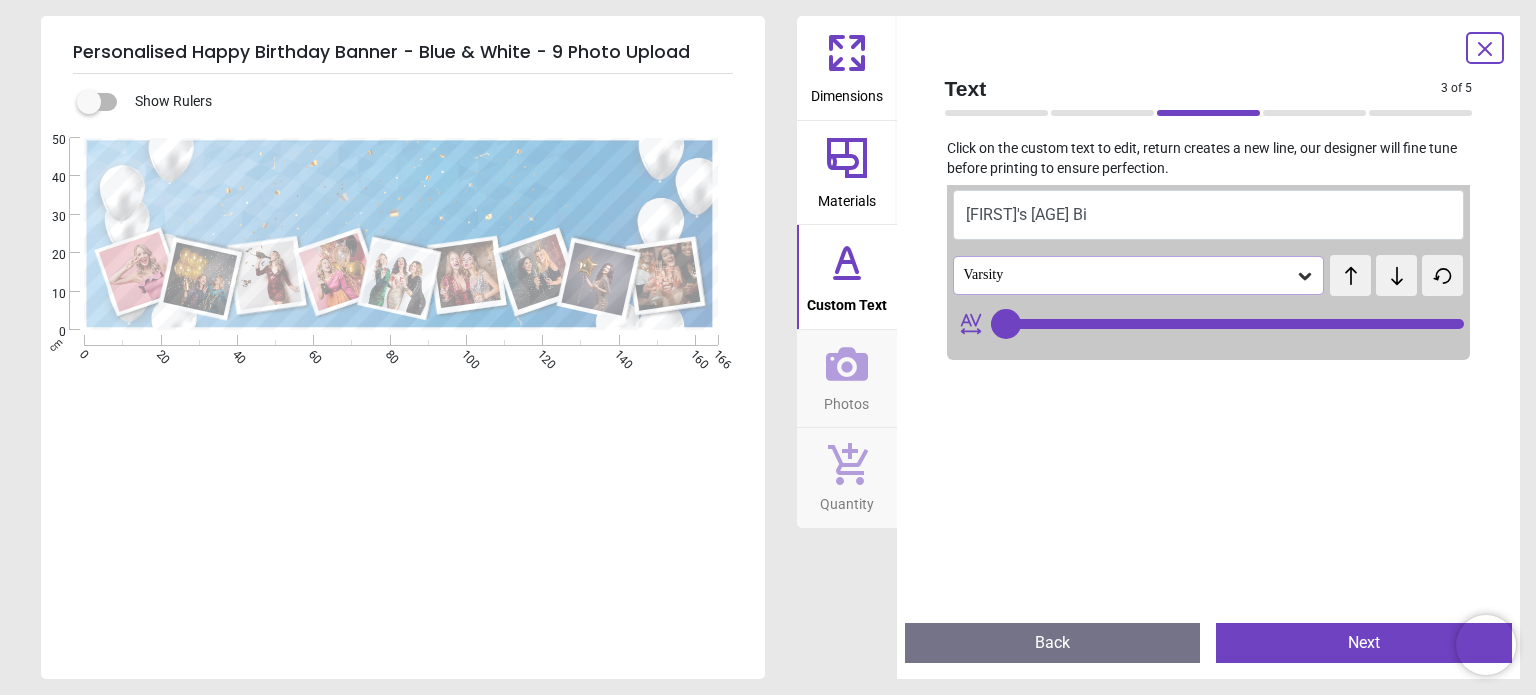 type on "**********" 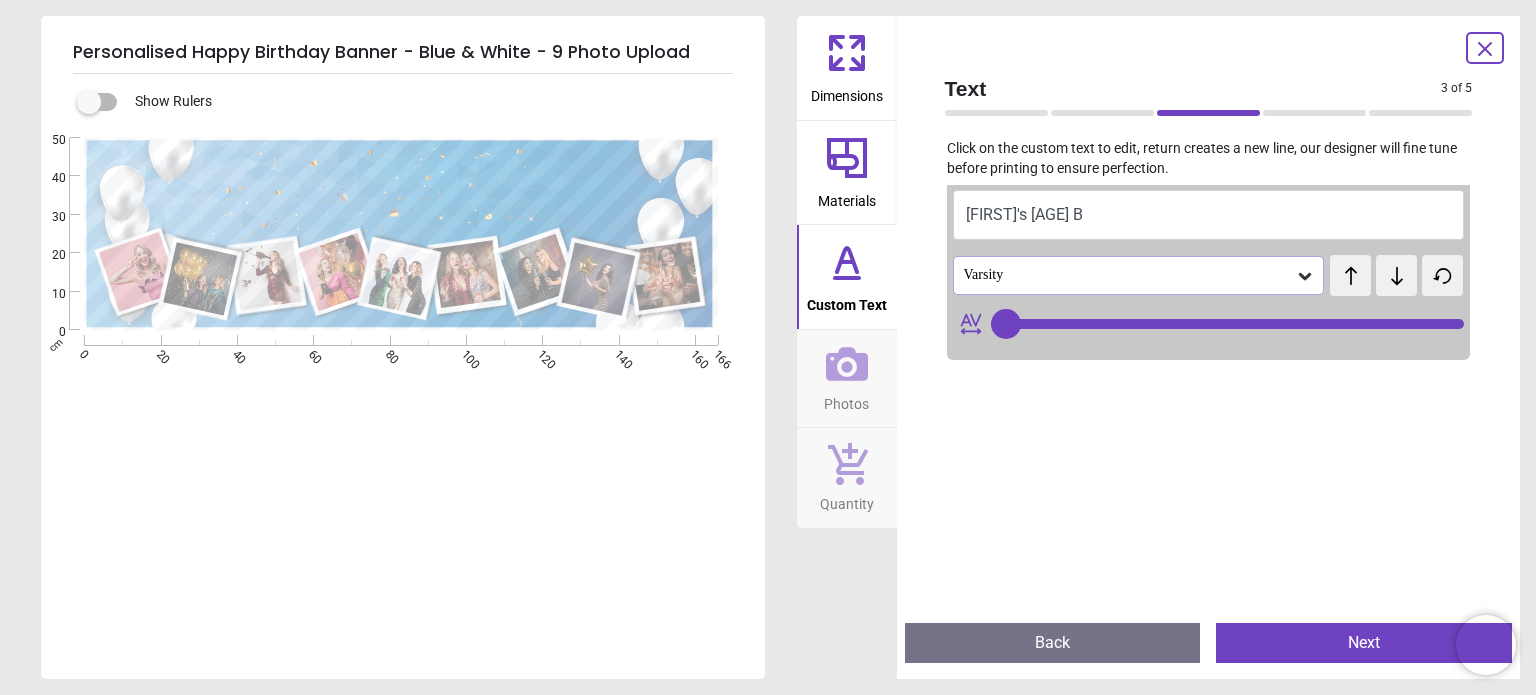 type on "**********" 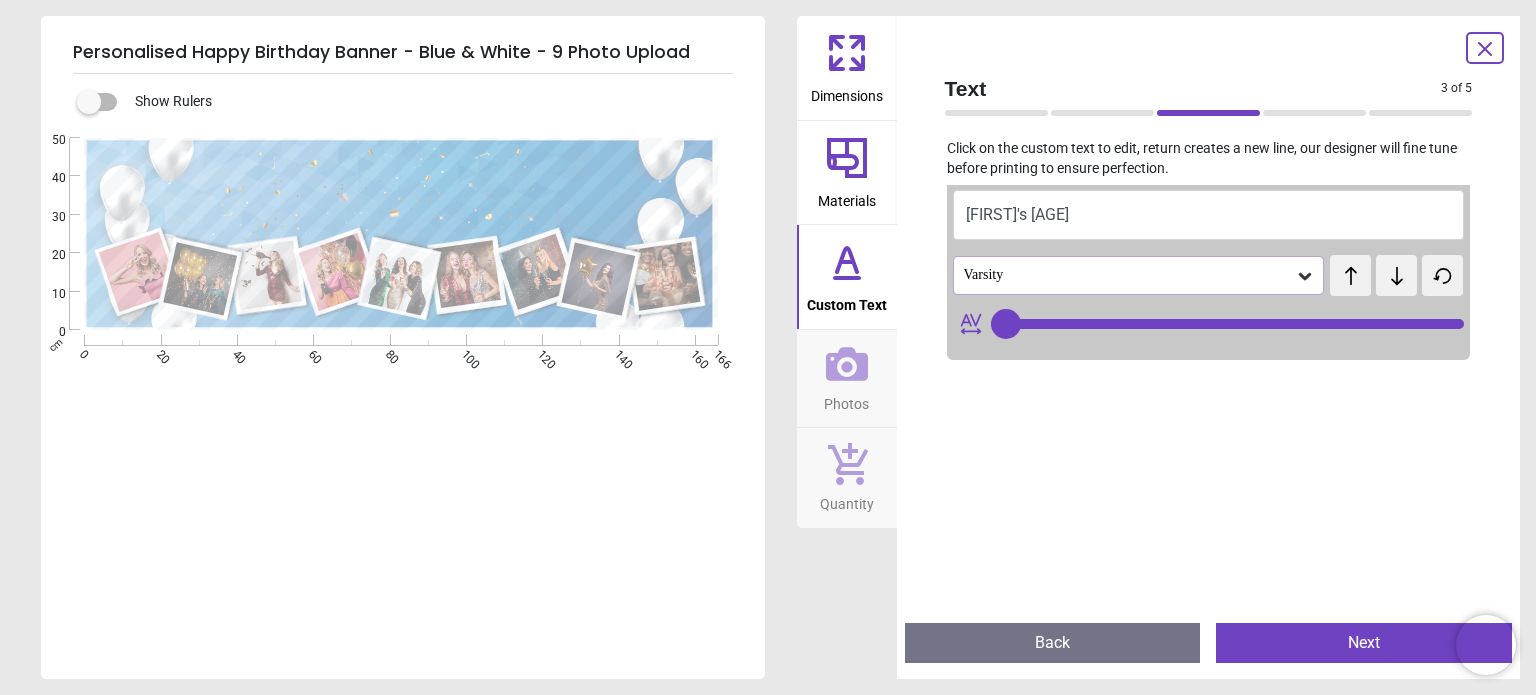 type on "**********" 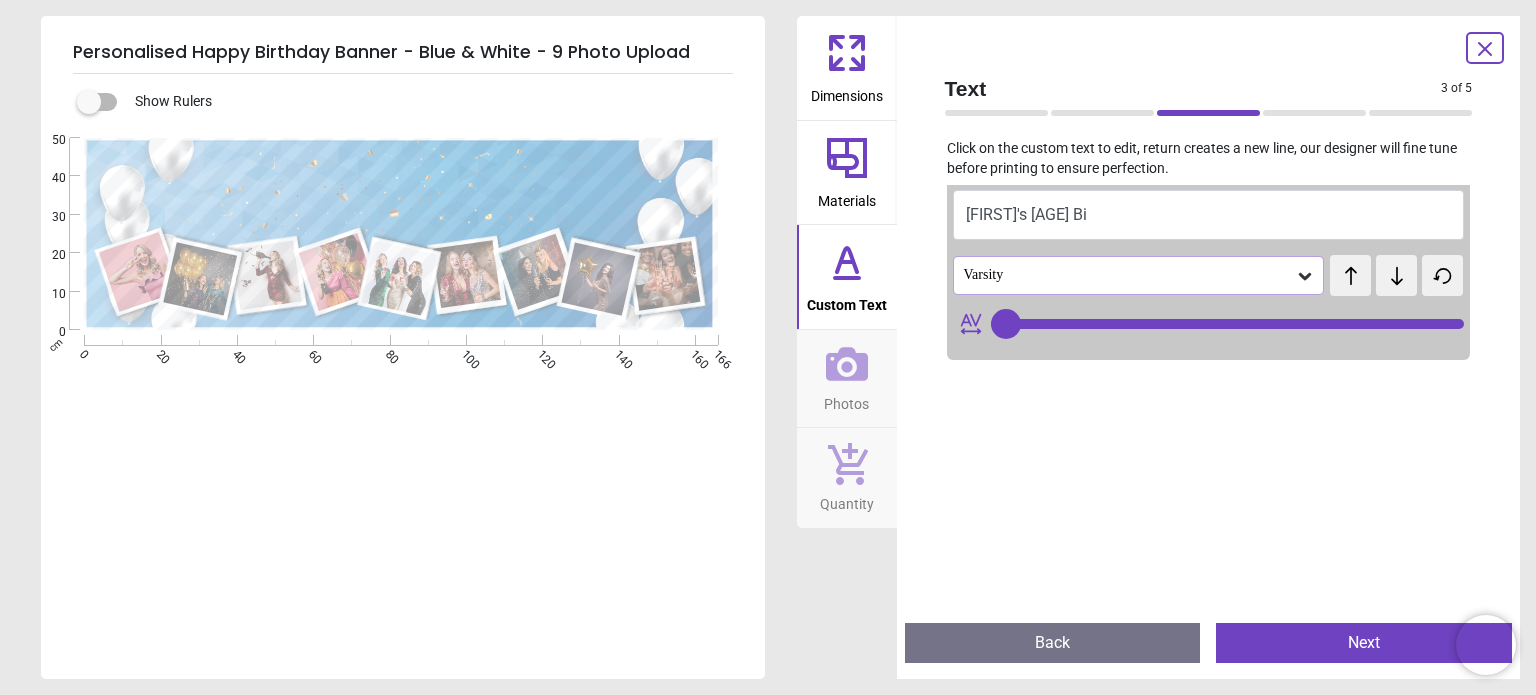 scroll, scrollTop: 0, scrollLeft: 0, axis: both 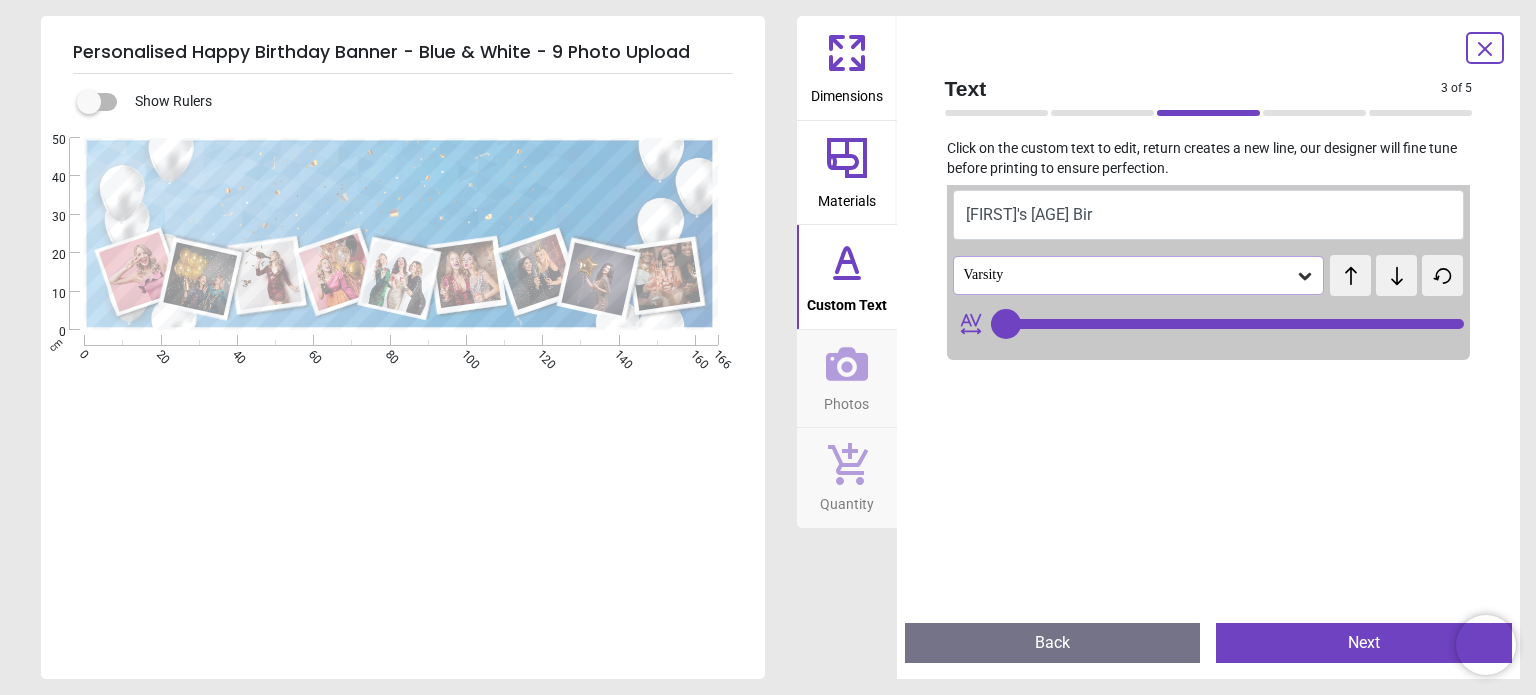 type on "**" 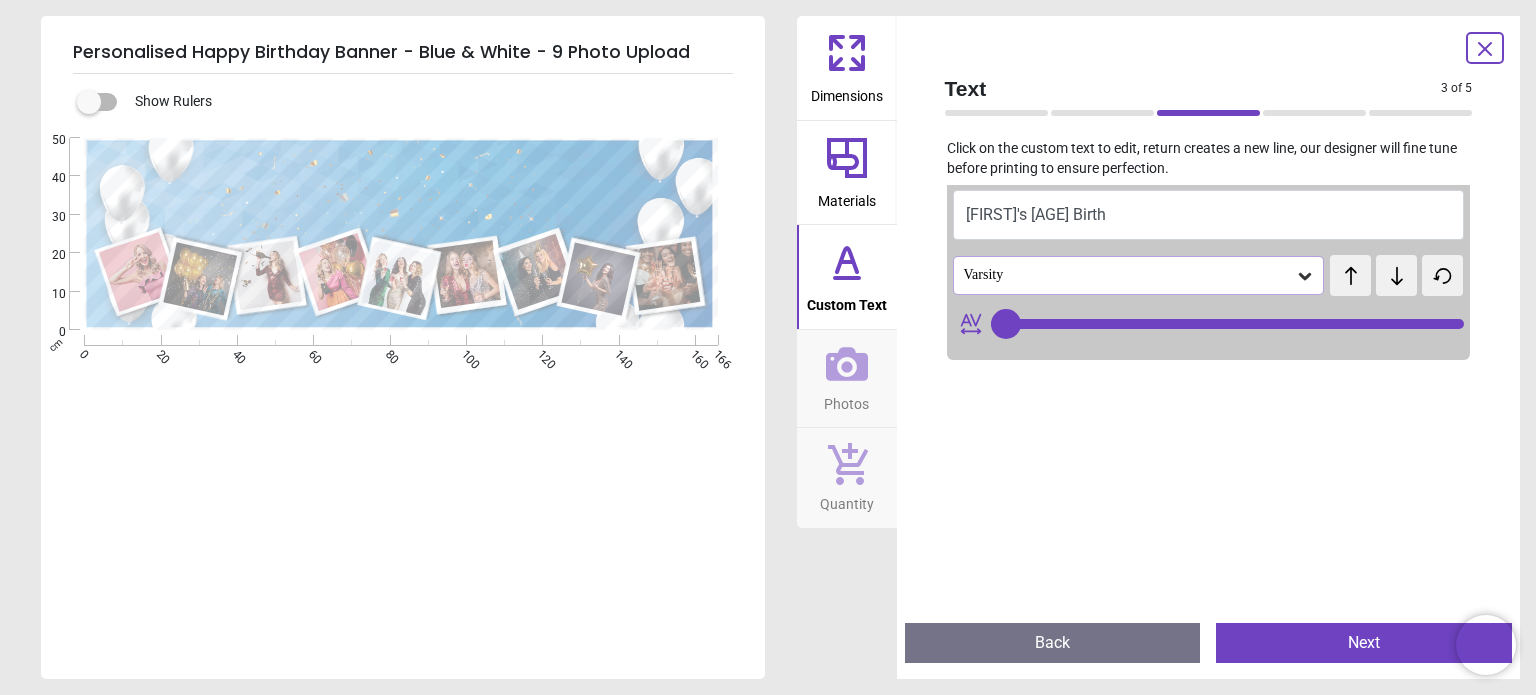type on "**********" 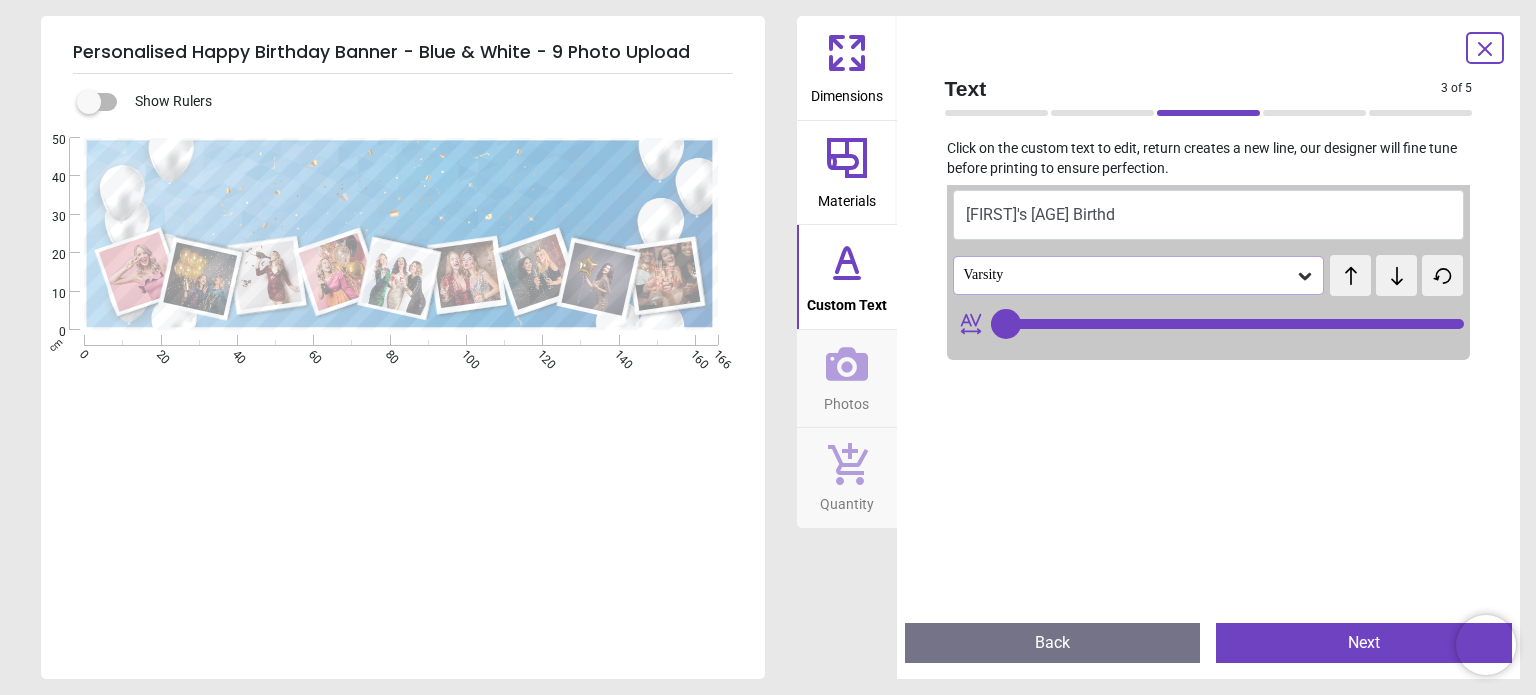type on "**********" 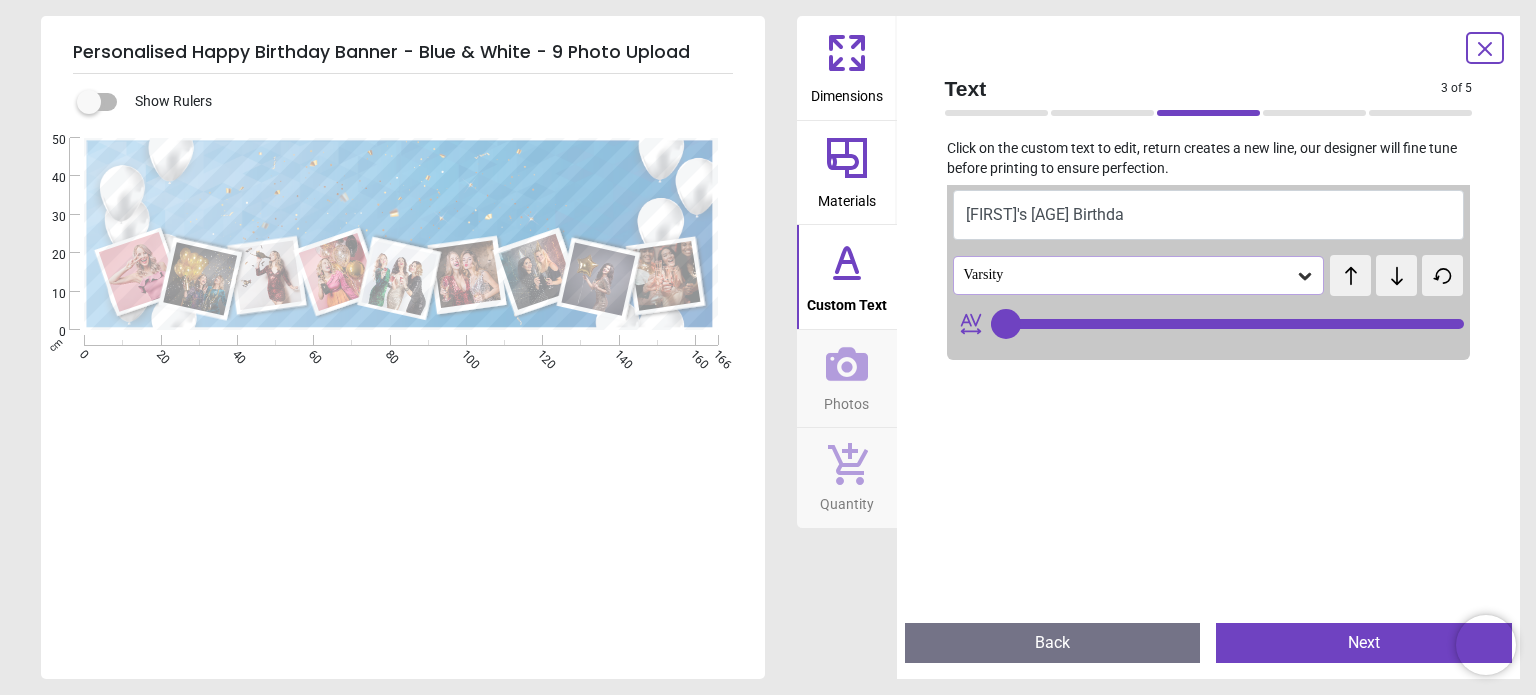 type on "**********" 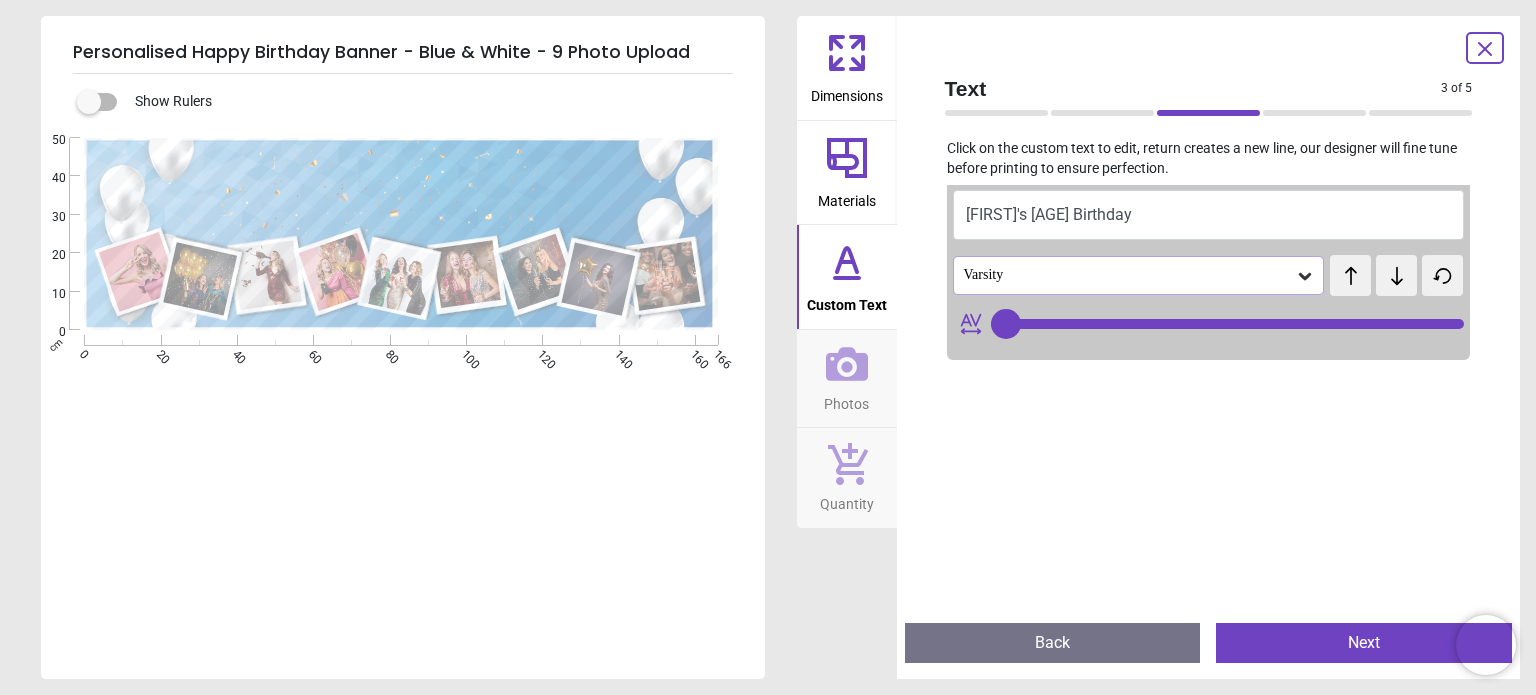 type on "**********" 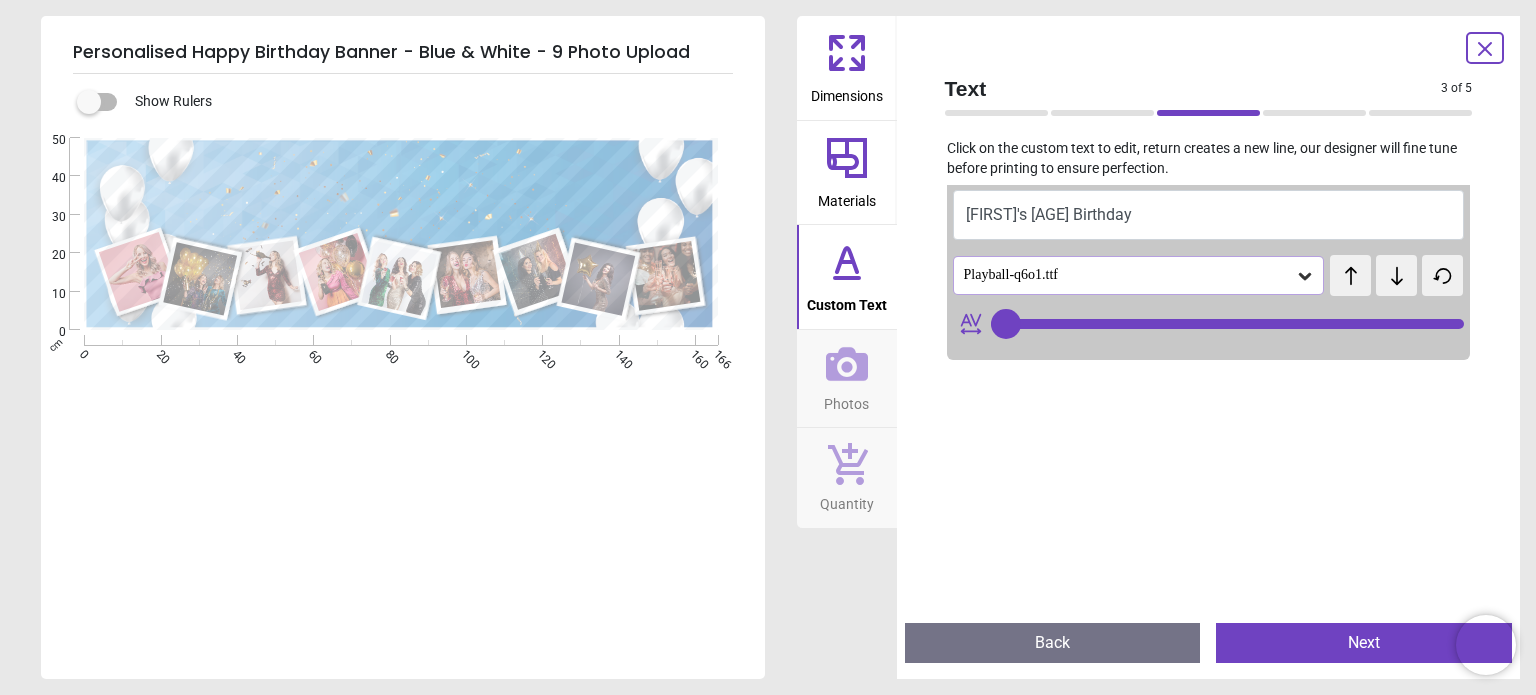click 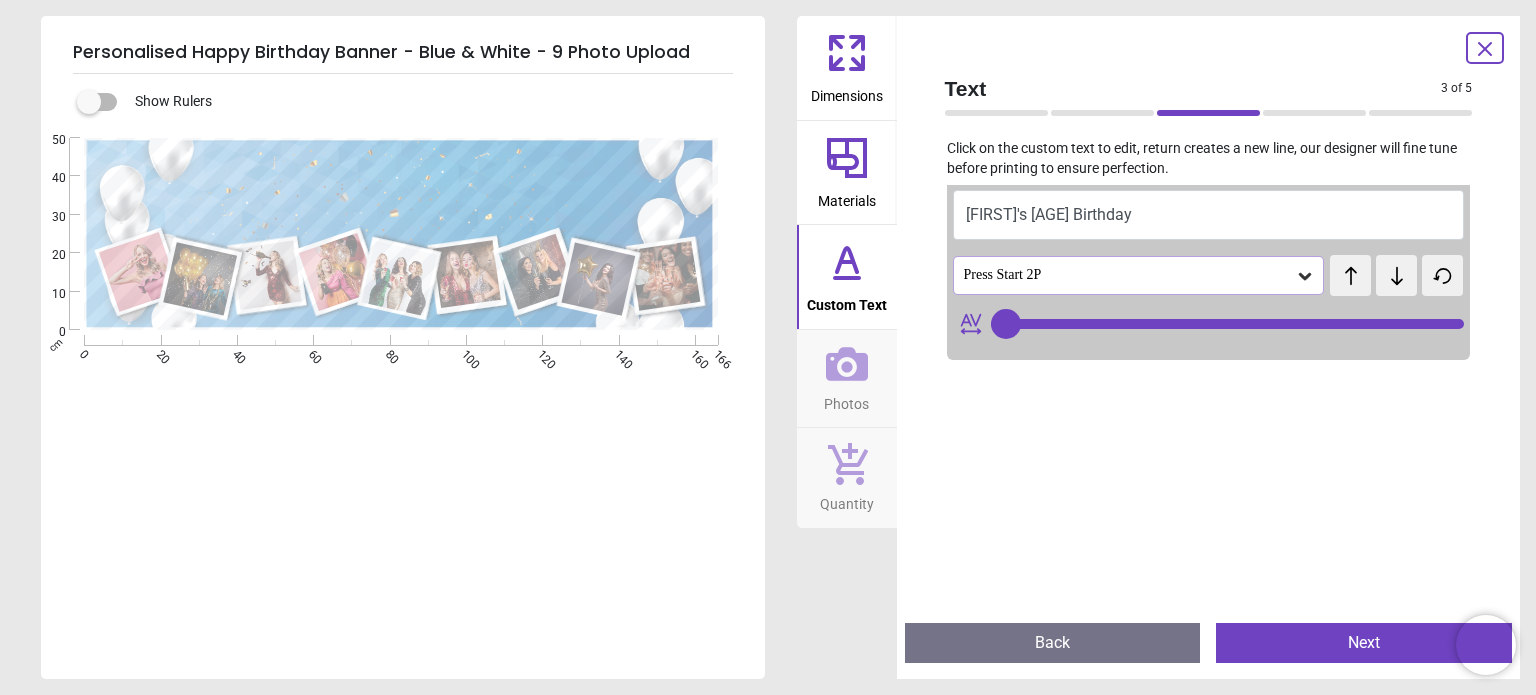 click 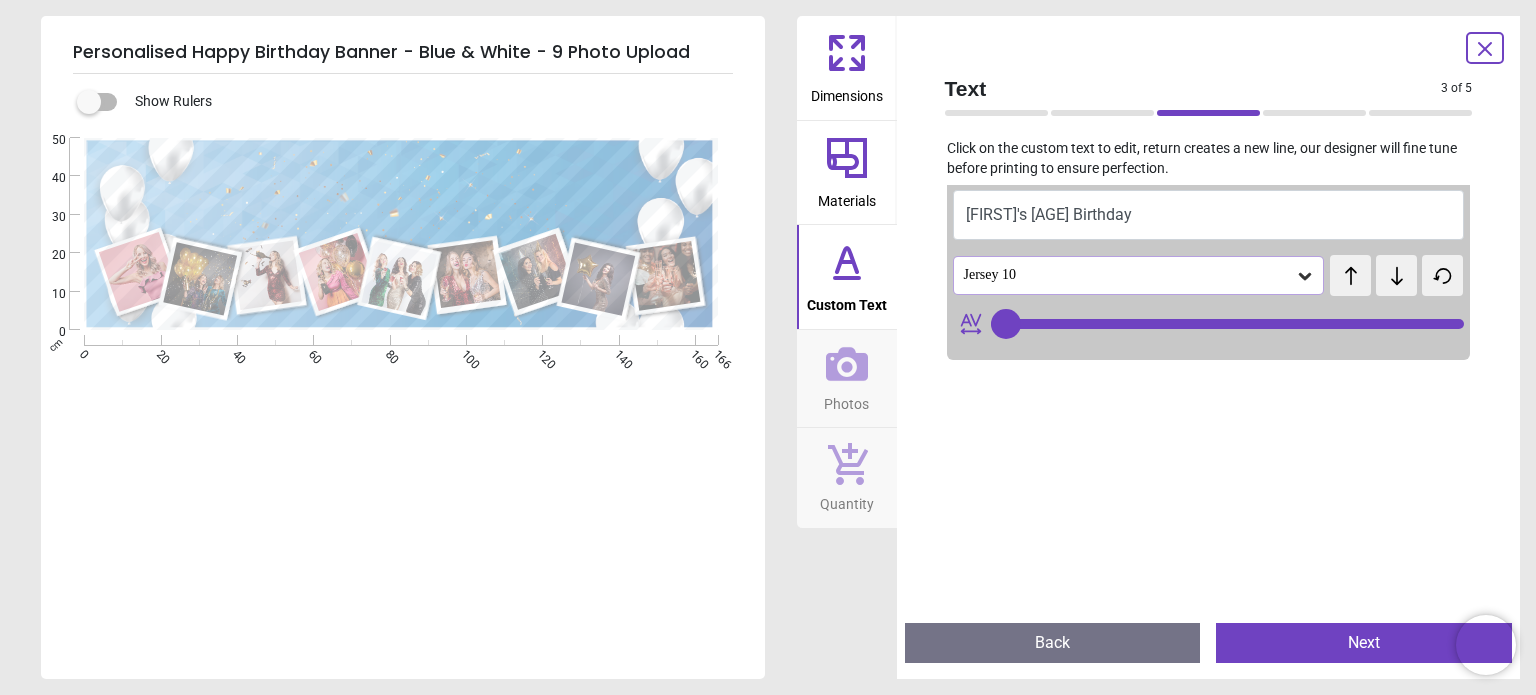 click 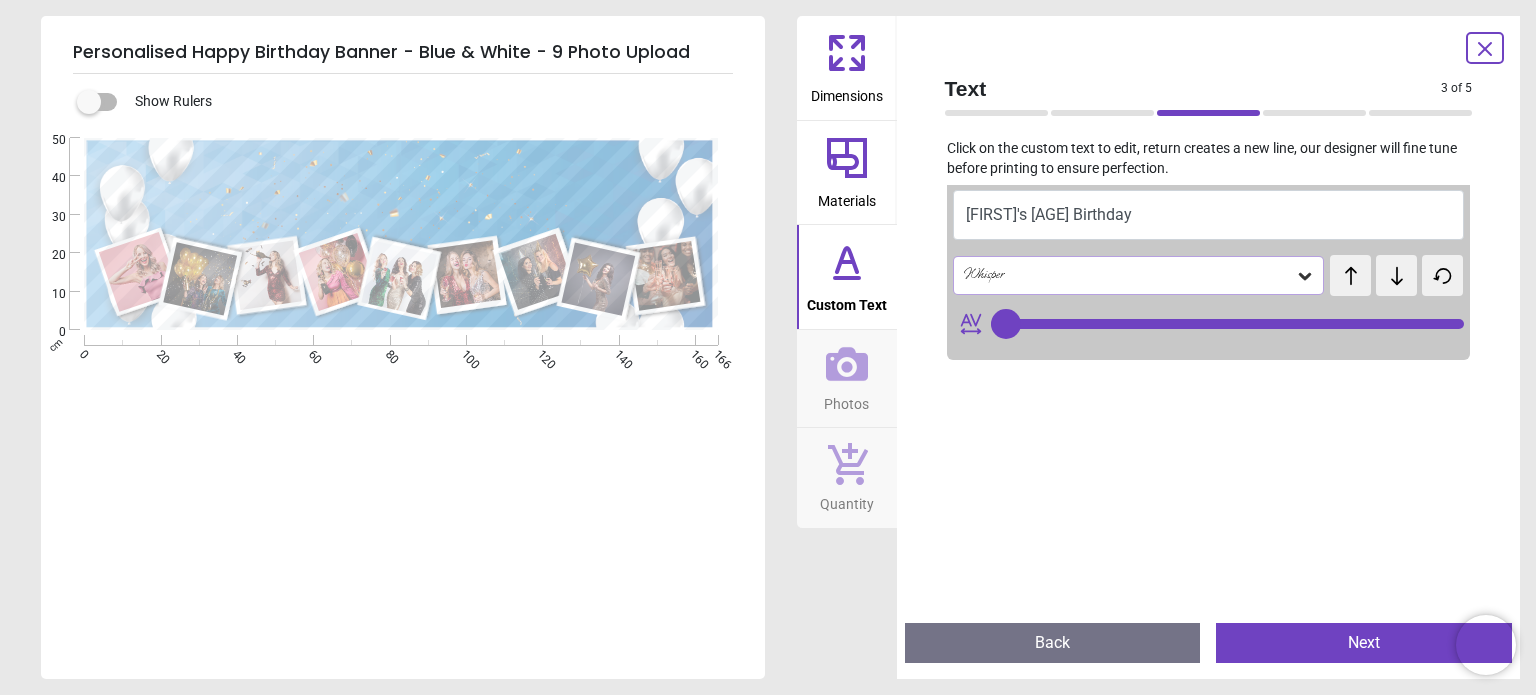 click 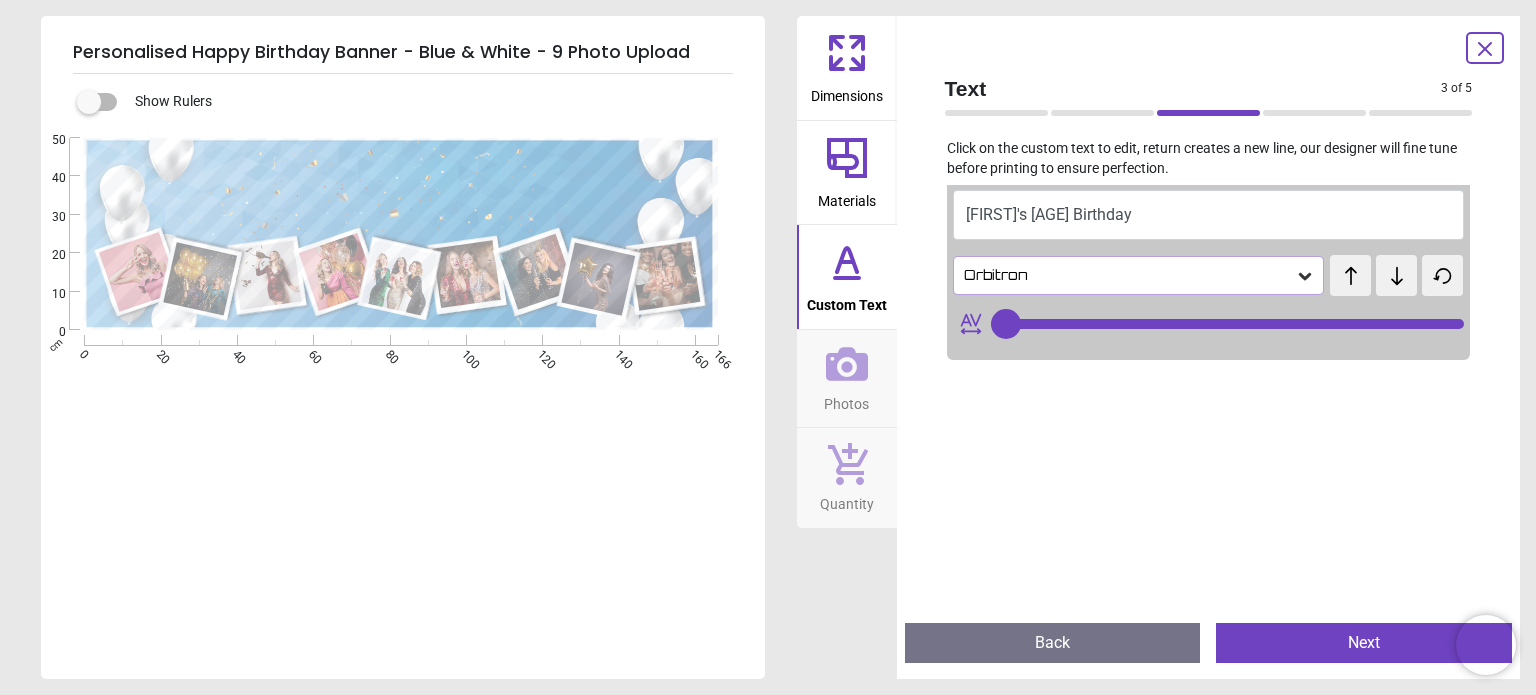 click 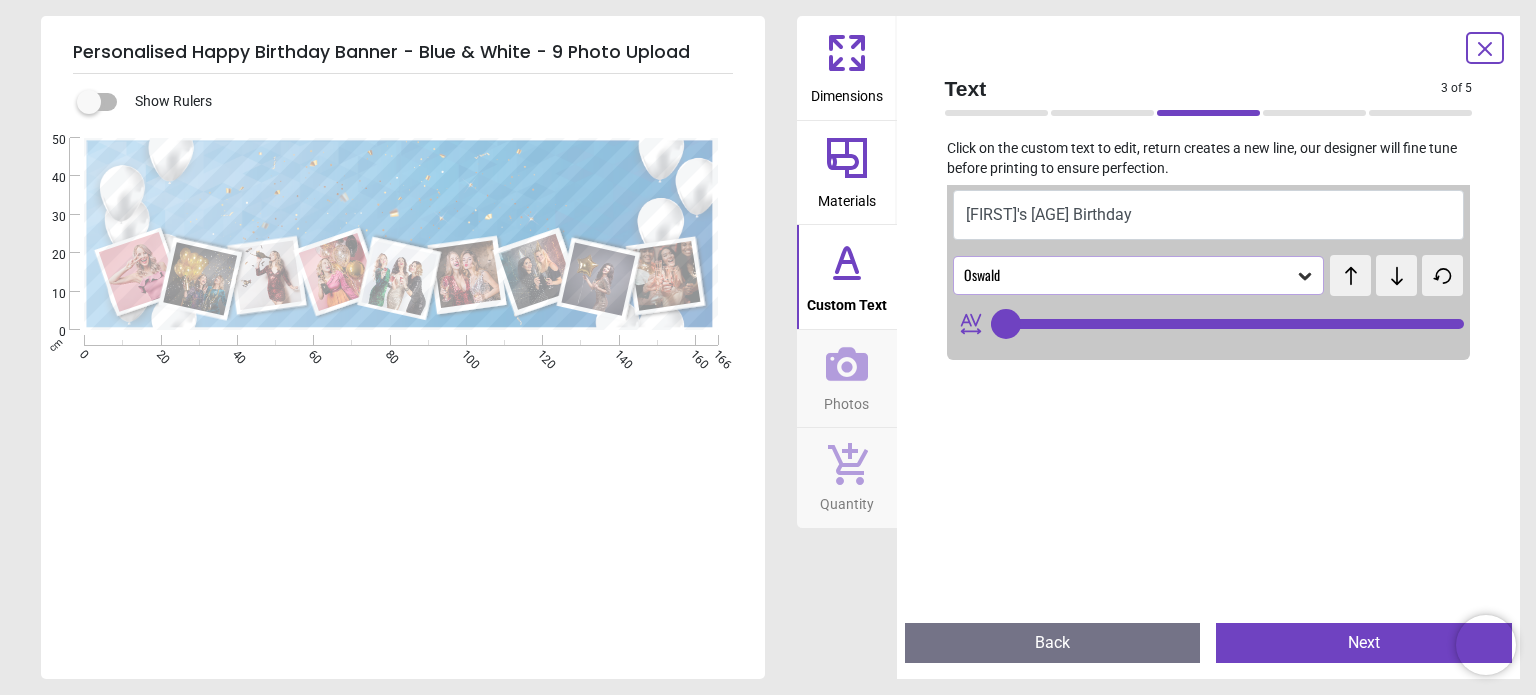 click 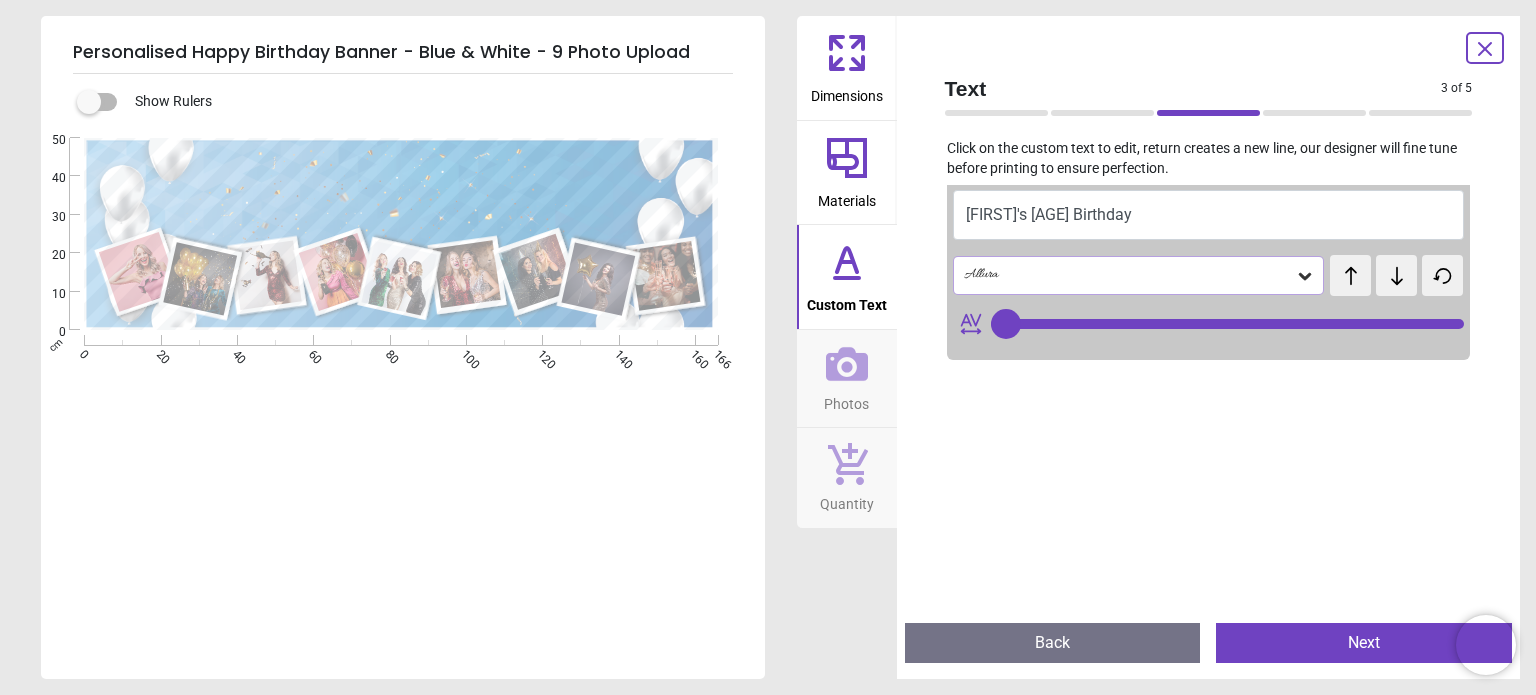 click 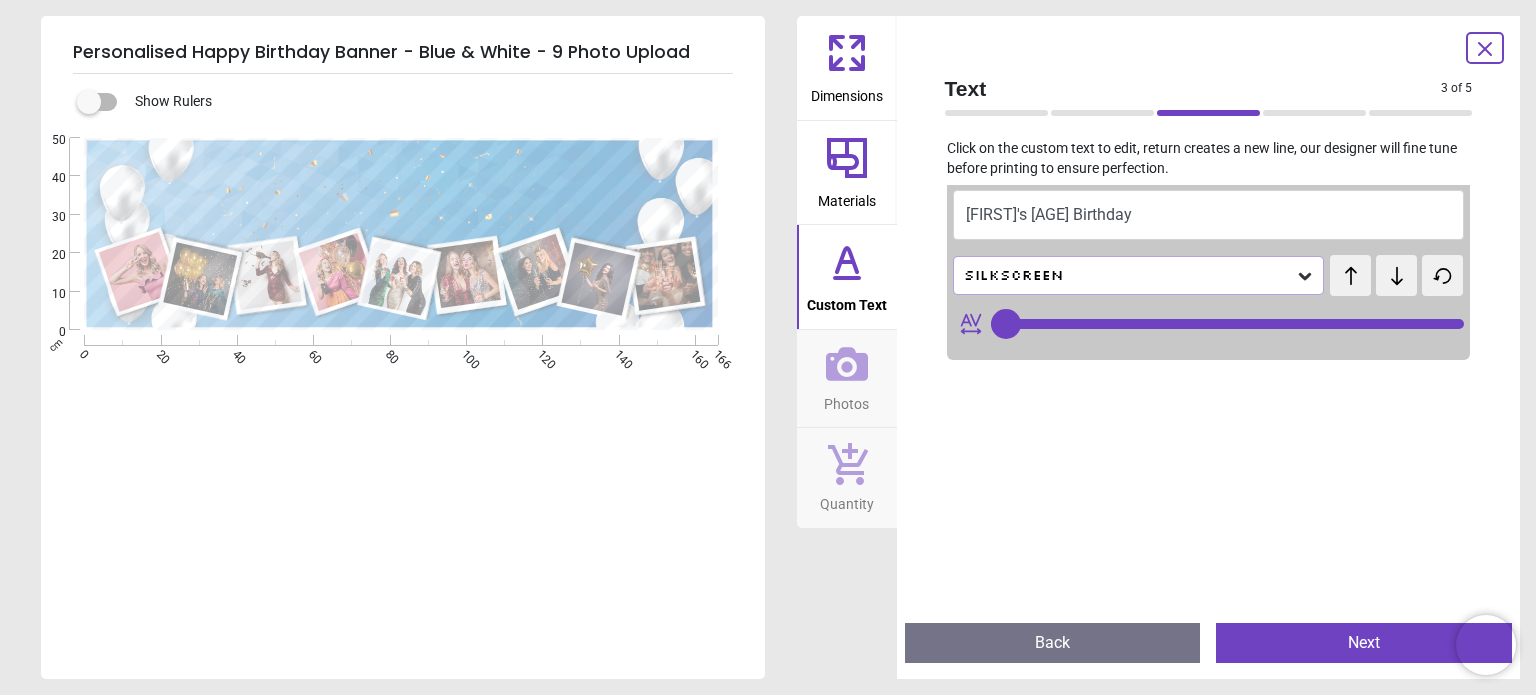click 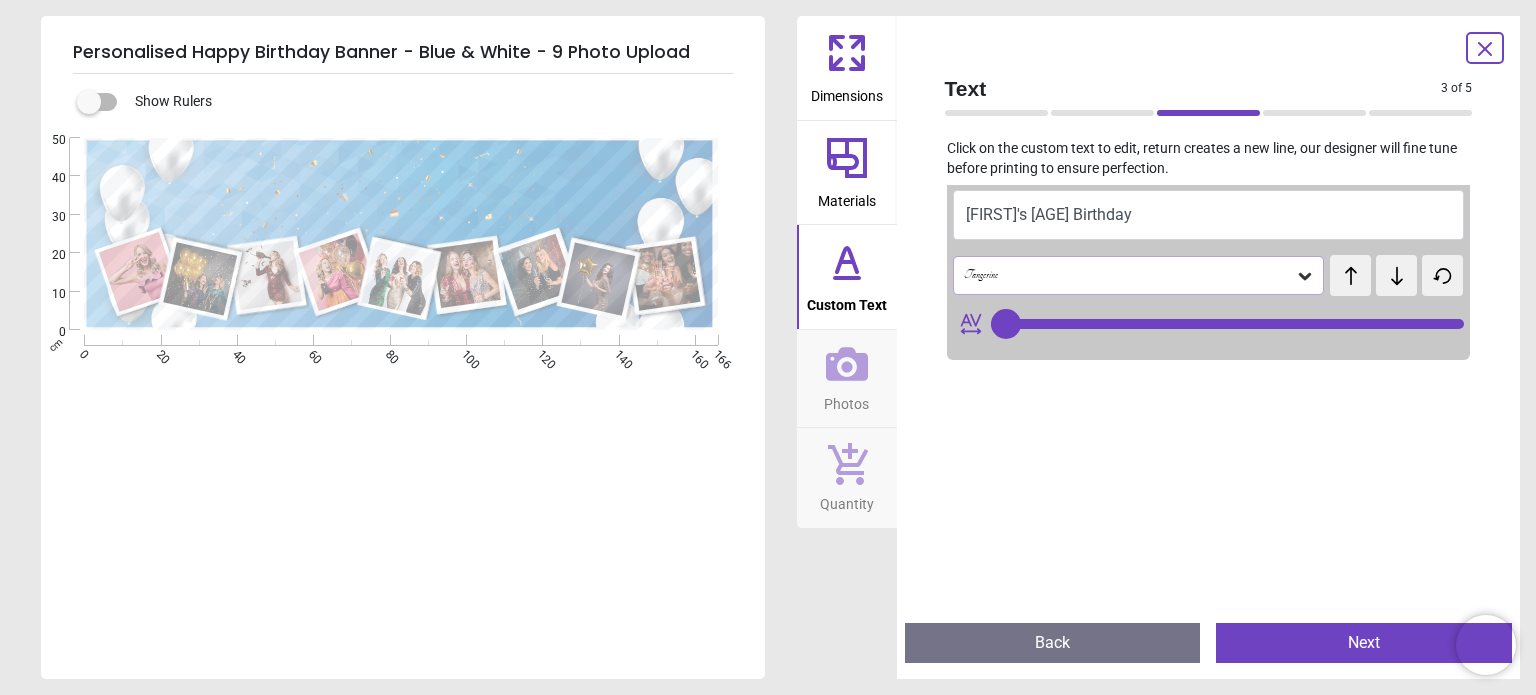 click 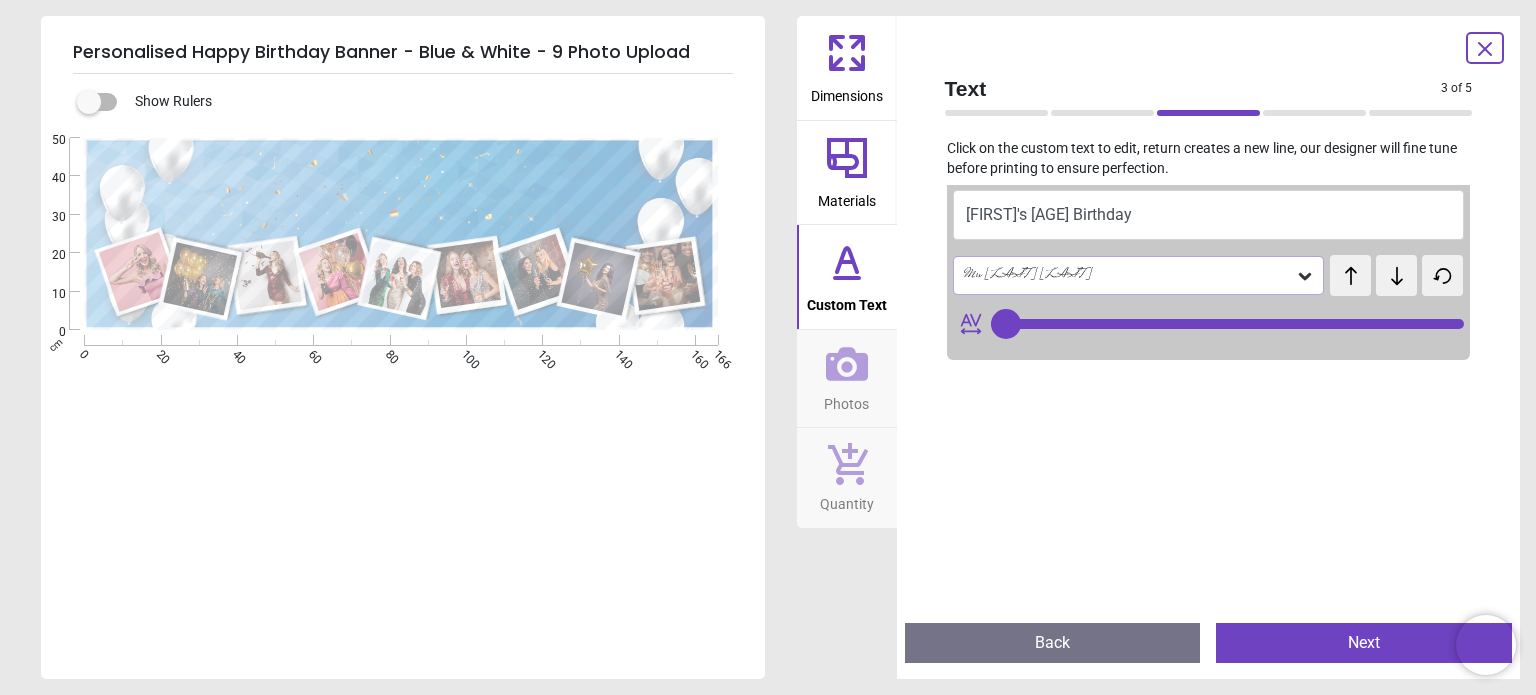 click 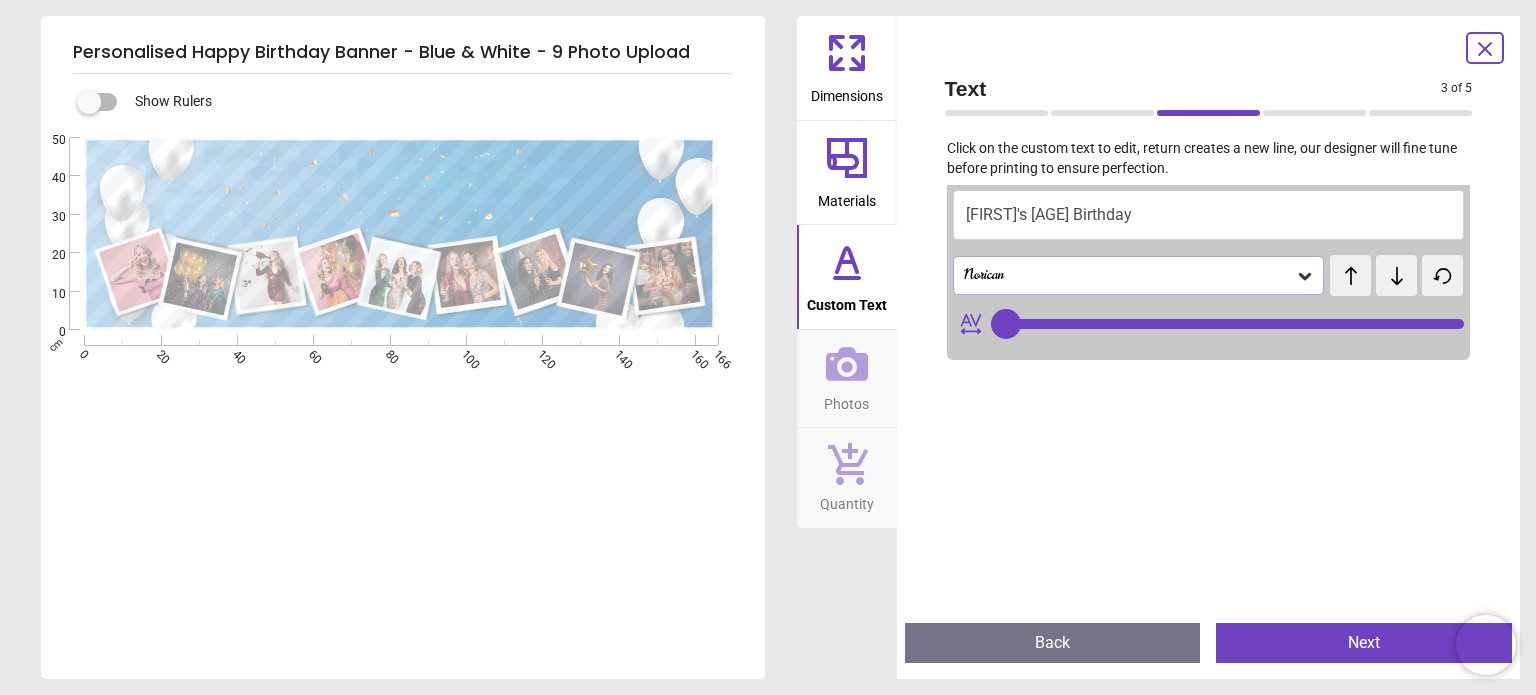 click 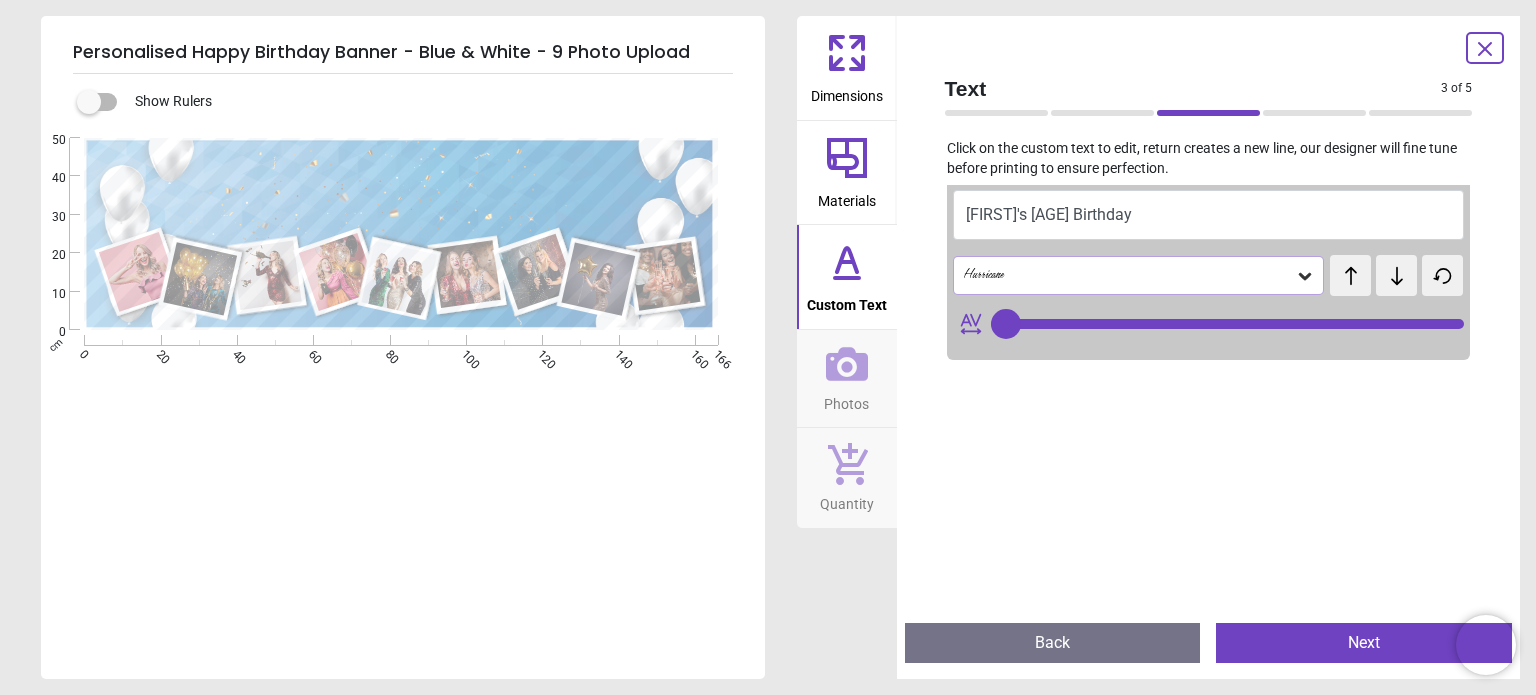 click 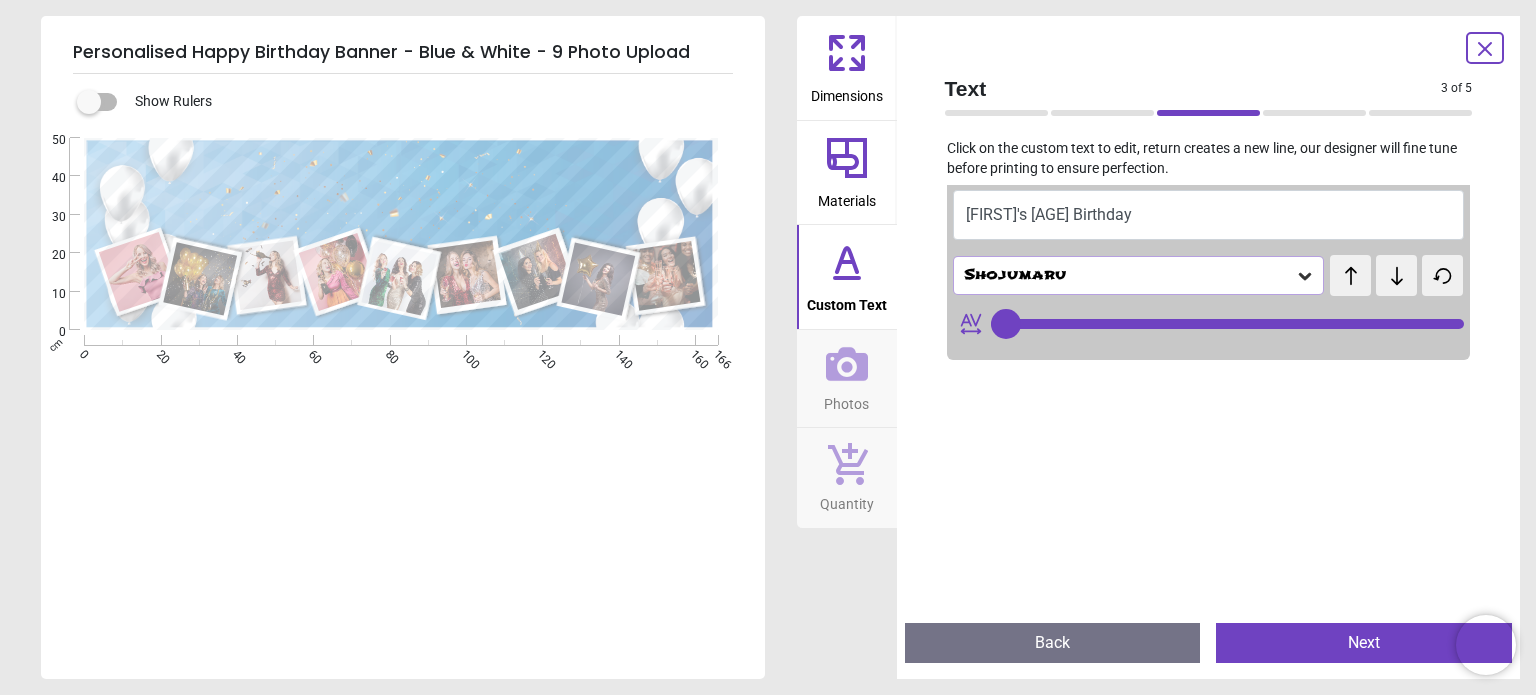 click 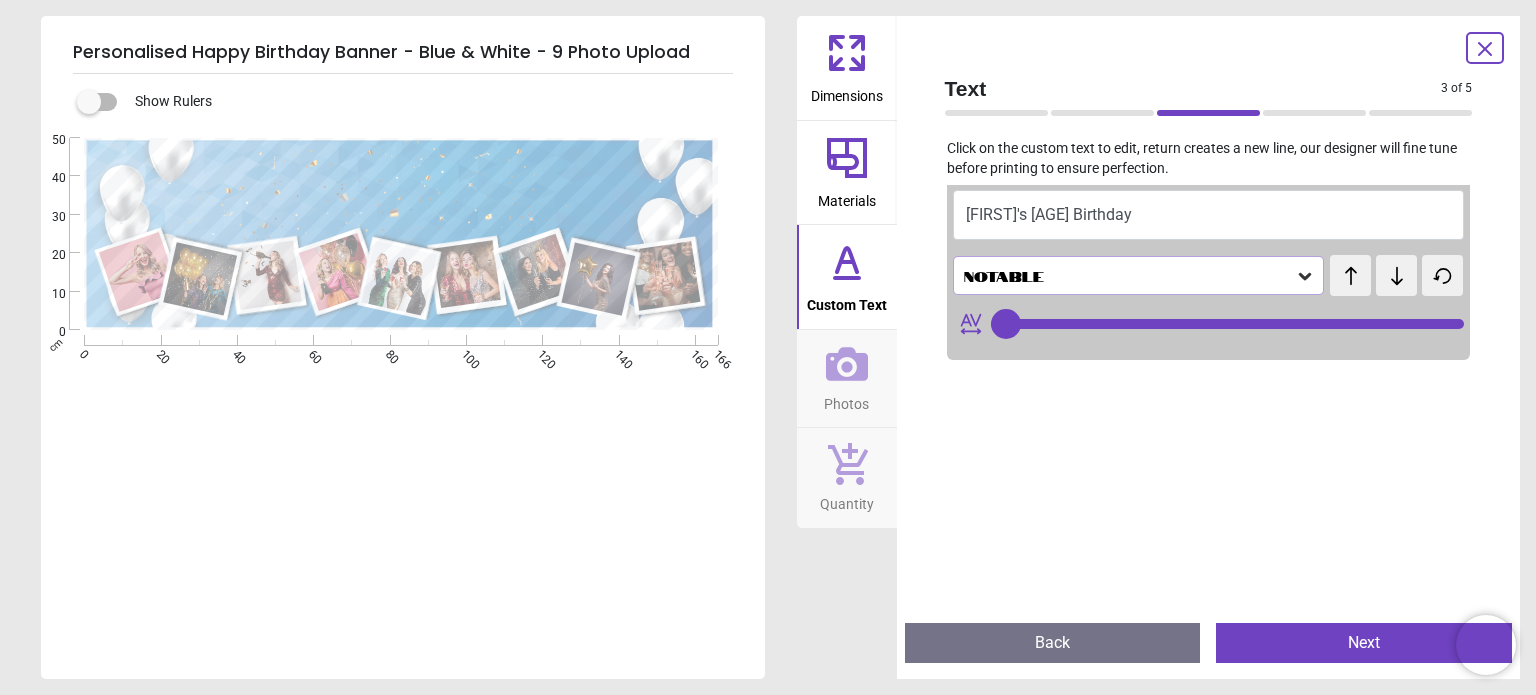 click on "test" at bounding box center (1375, 264) 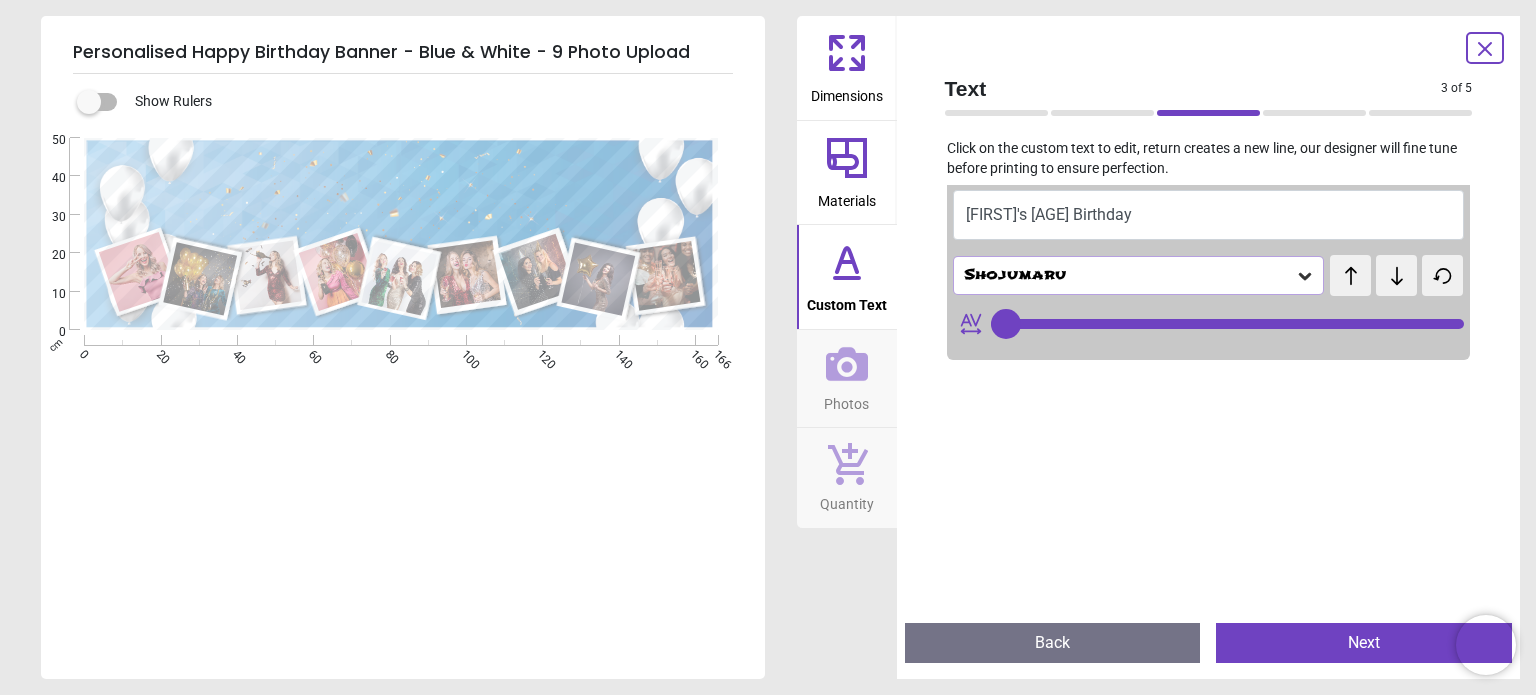 click 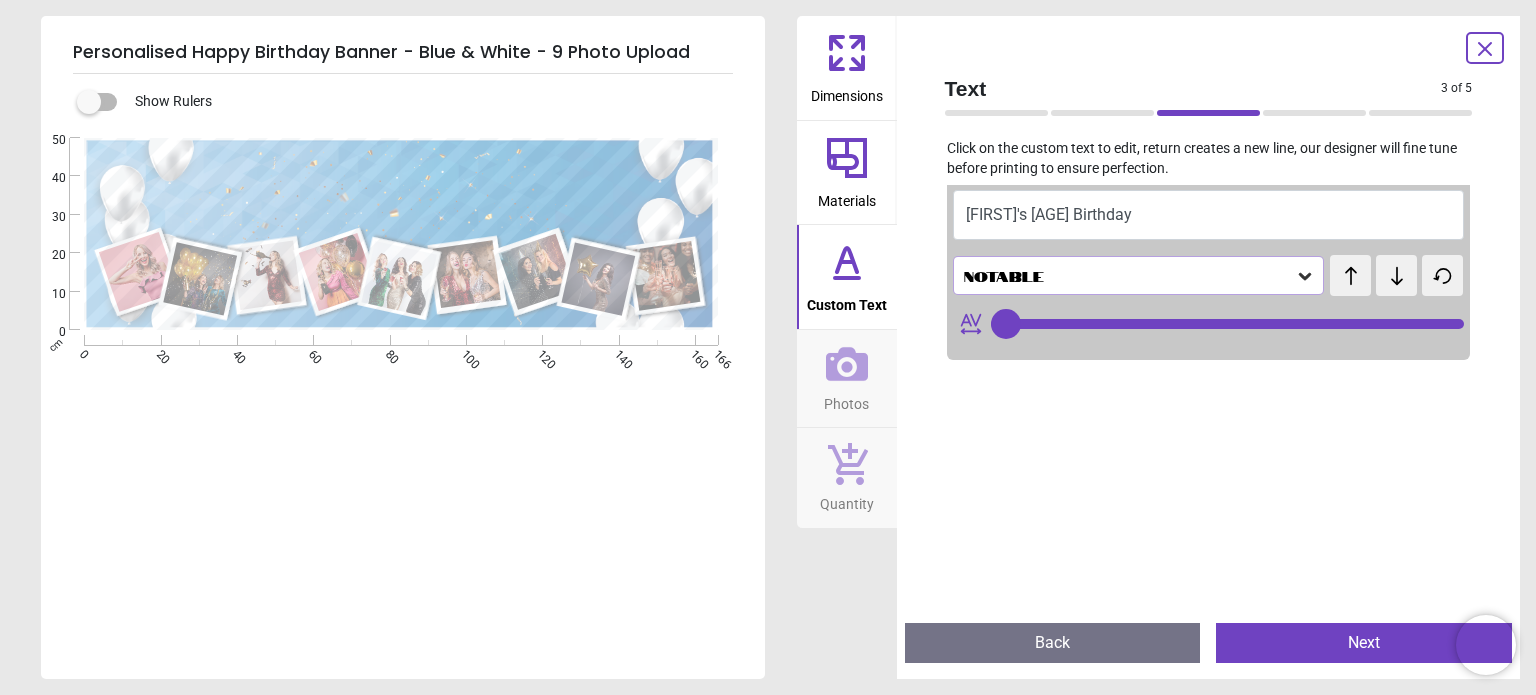 click on "test" at bounding box center [1343, 265] 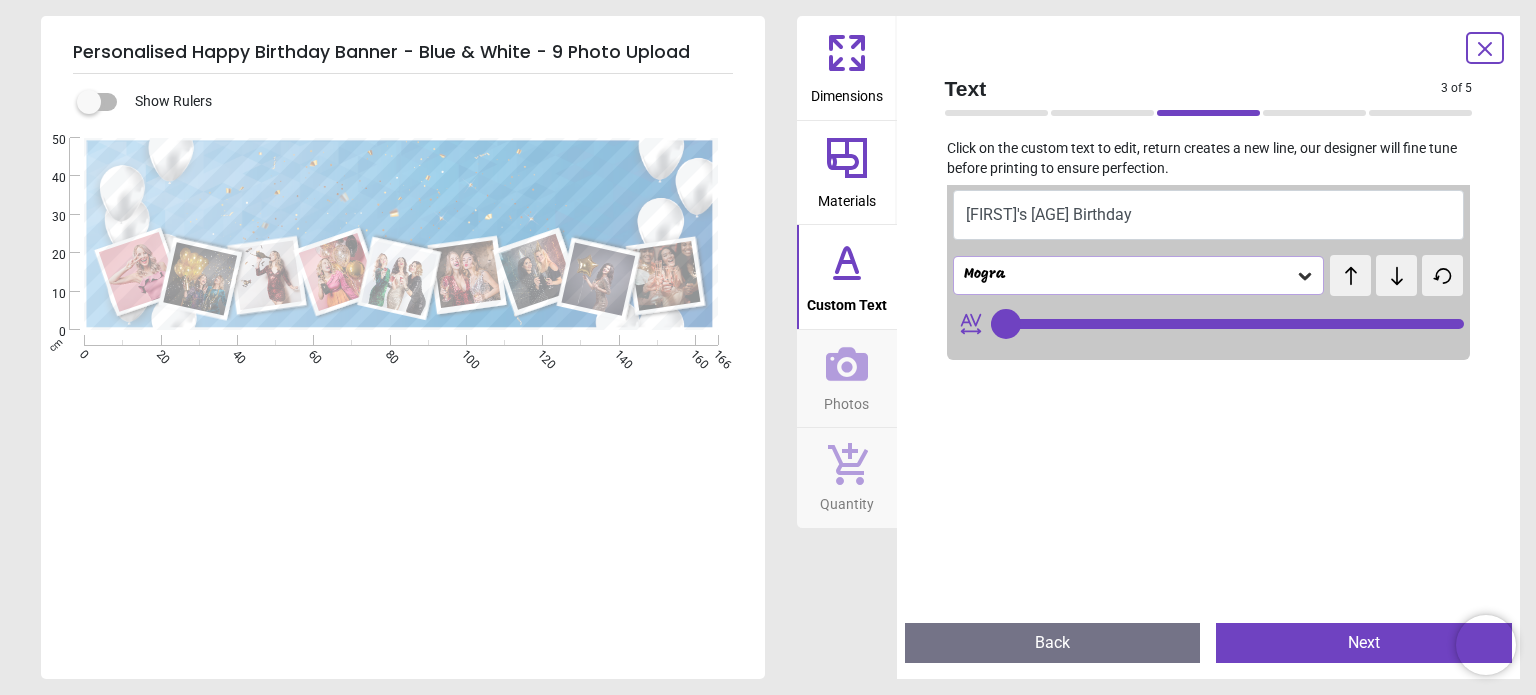 click 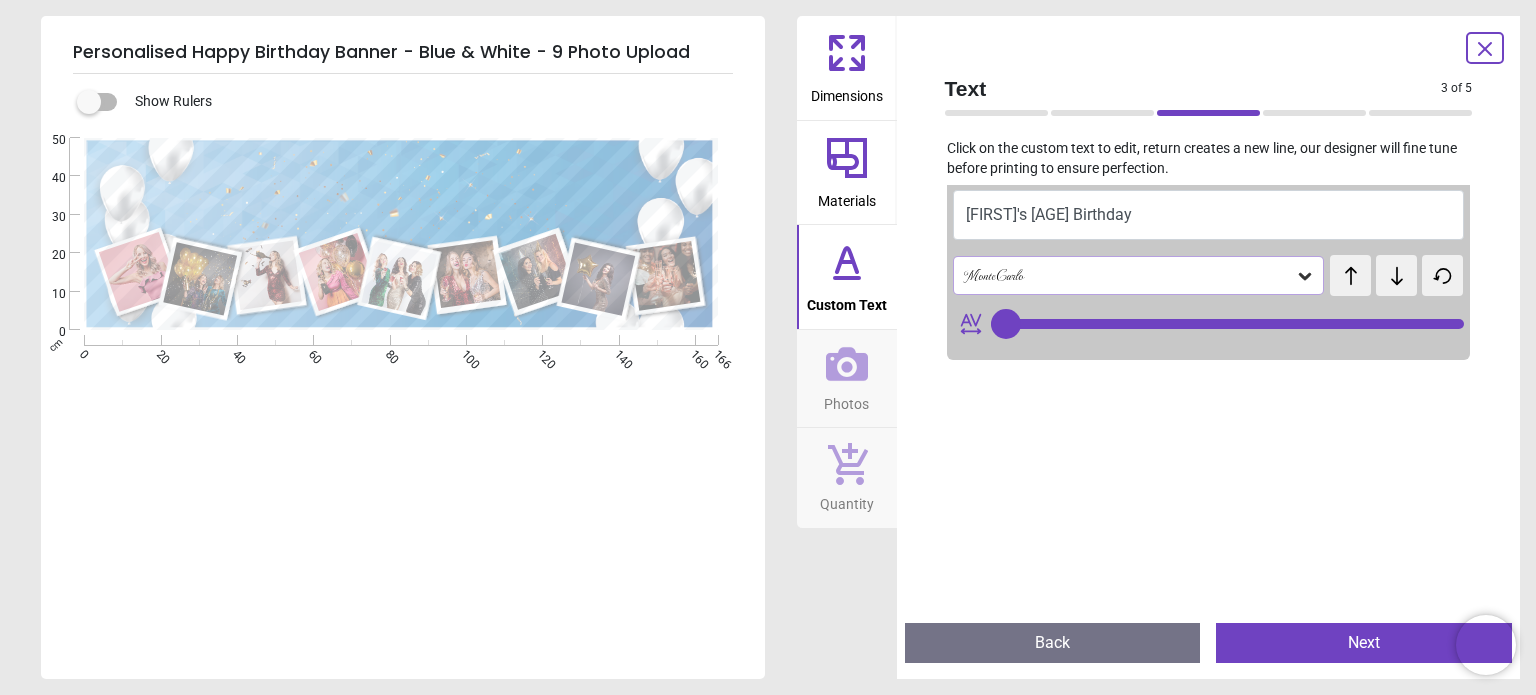 click 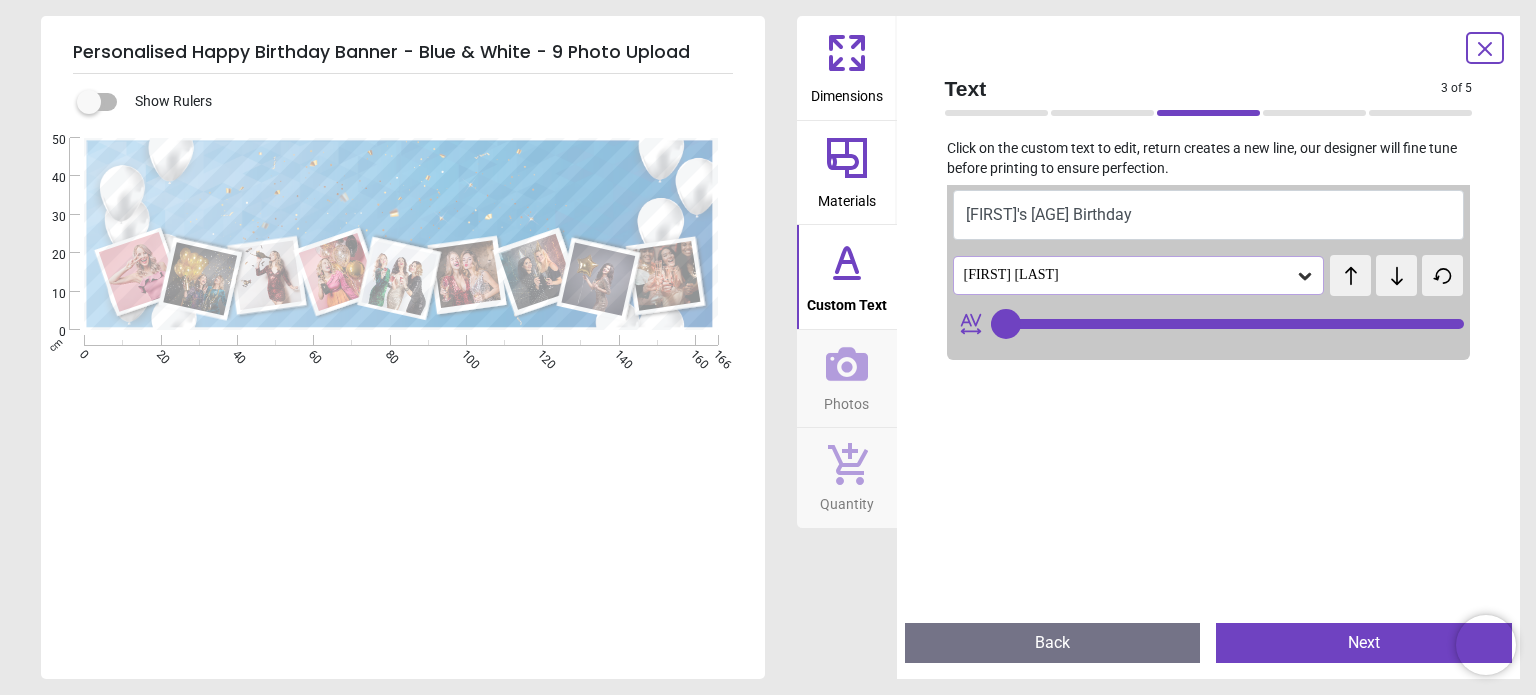 click 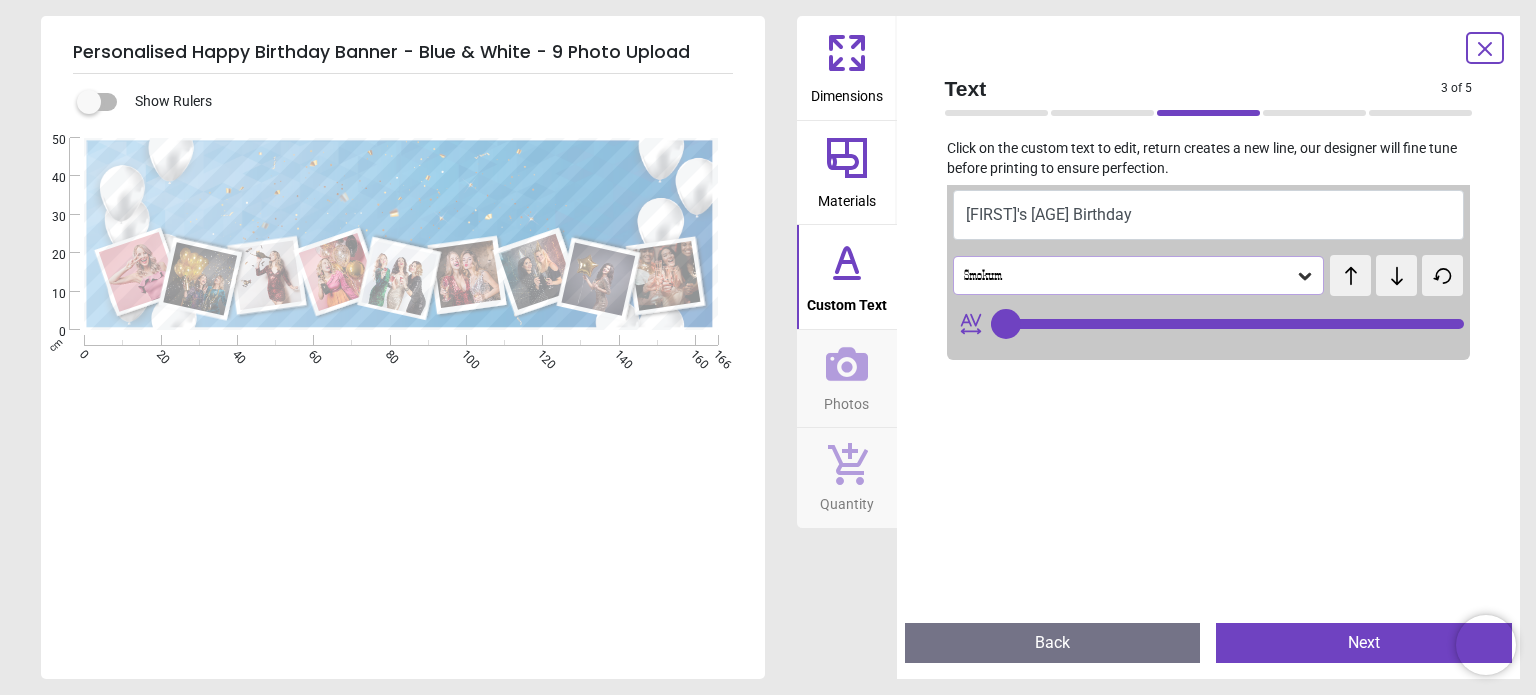 click 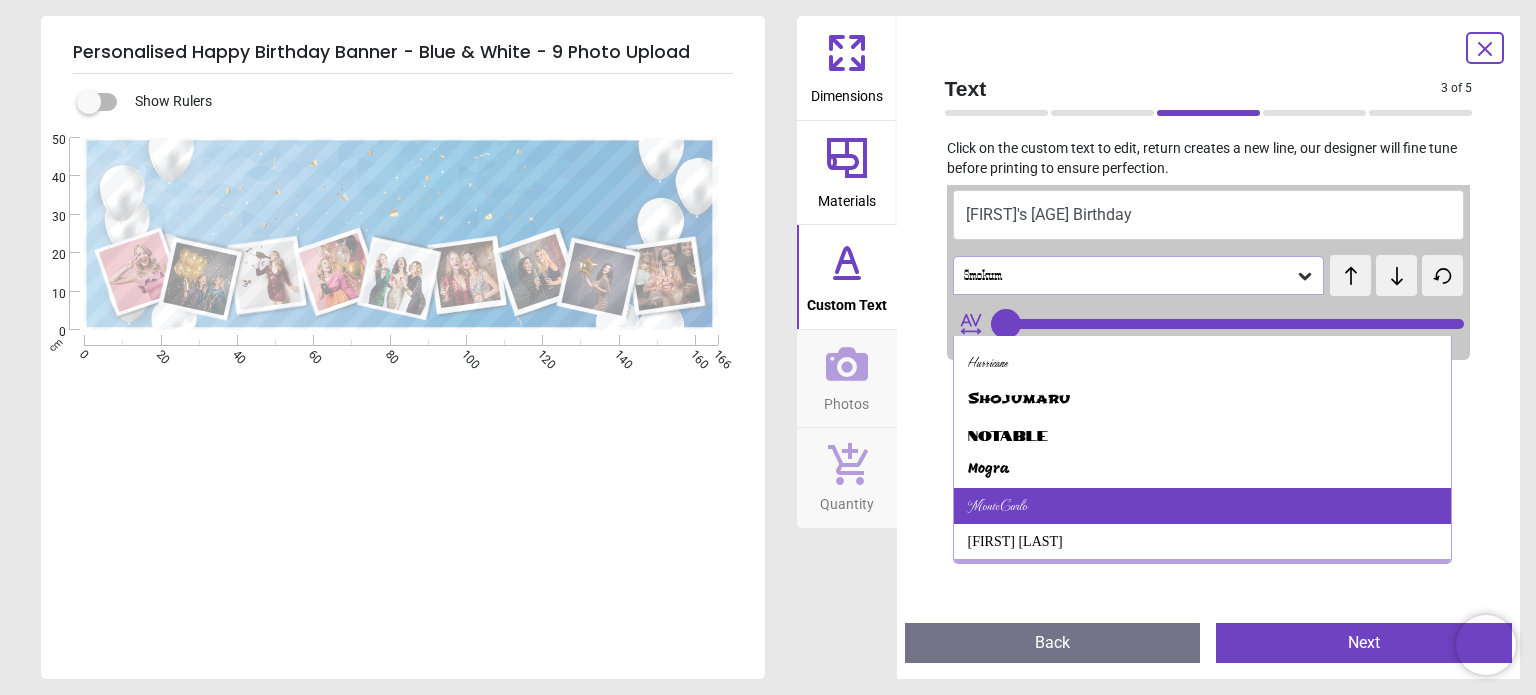 scroll, scrollTop: 840, scrollLeft: 0, axis: vertical 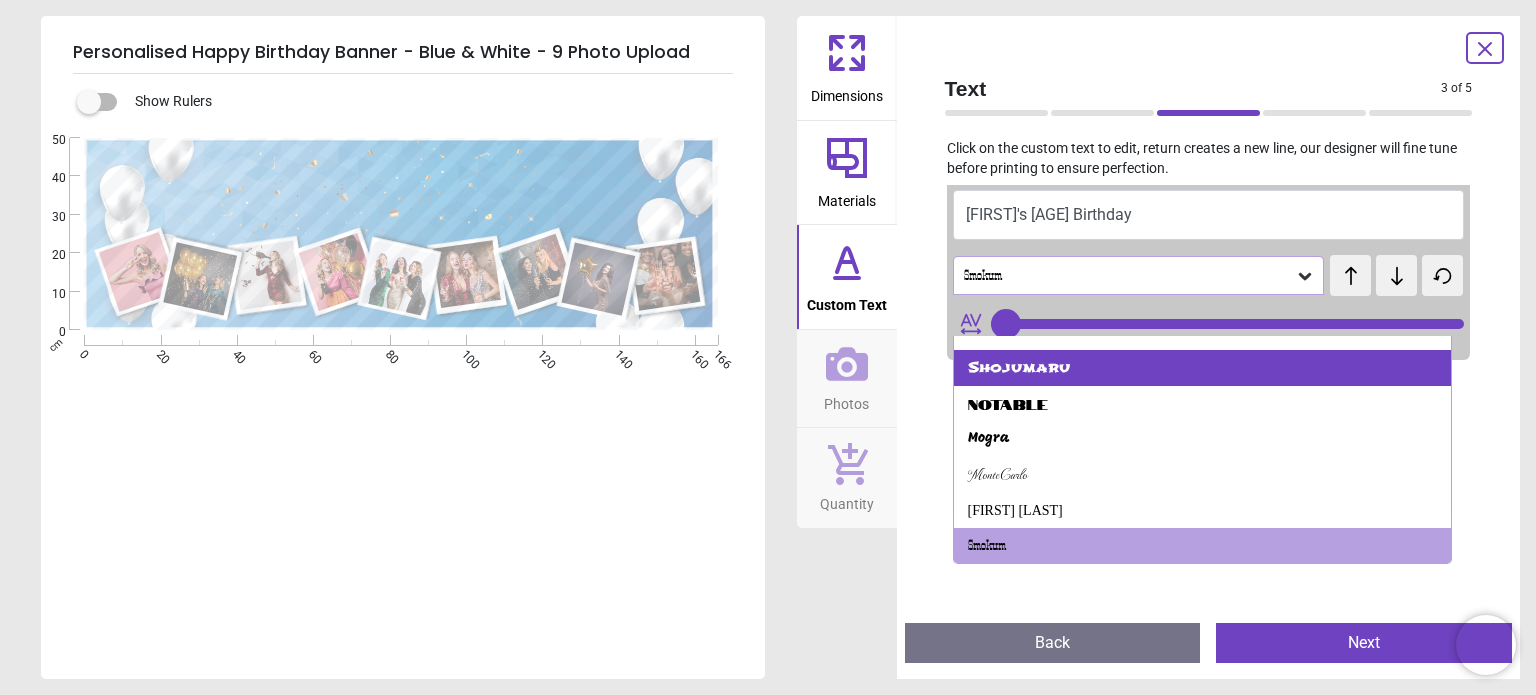 click on "Shojumaru" at bounding box center (1202, 368) 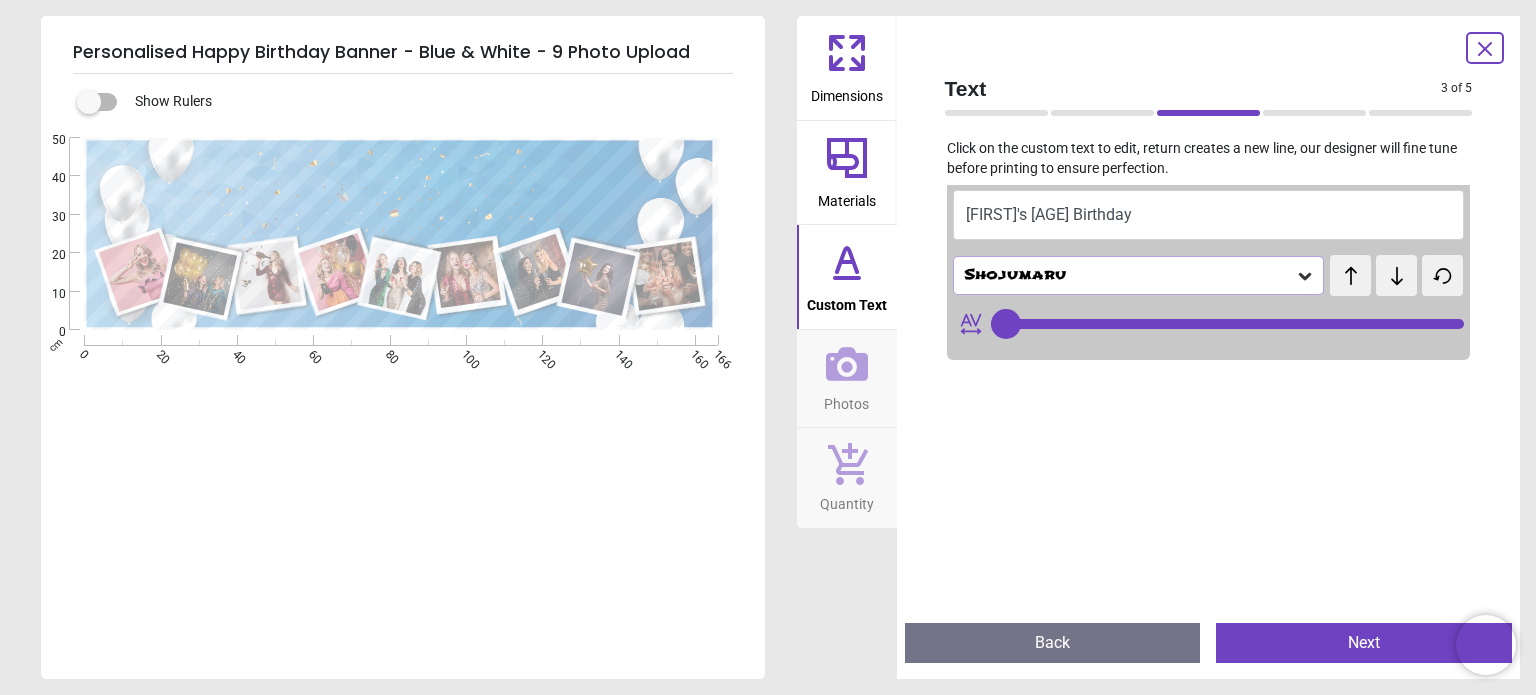 click on "test" at bounding box center [1353, 264] 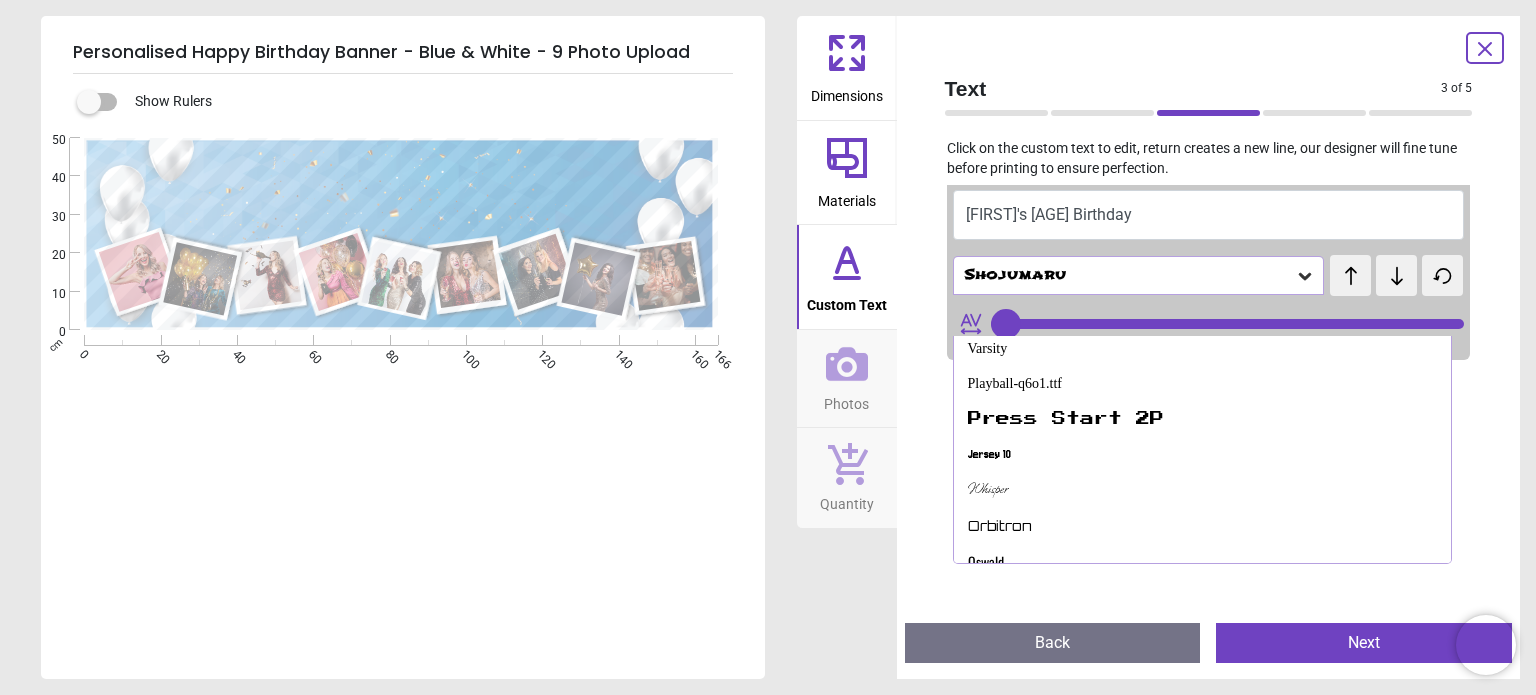 scroll, scrollTop: 383, scrollLeft: 0, axis: vertical 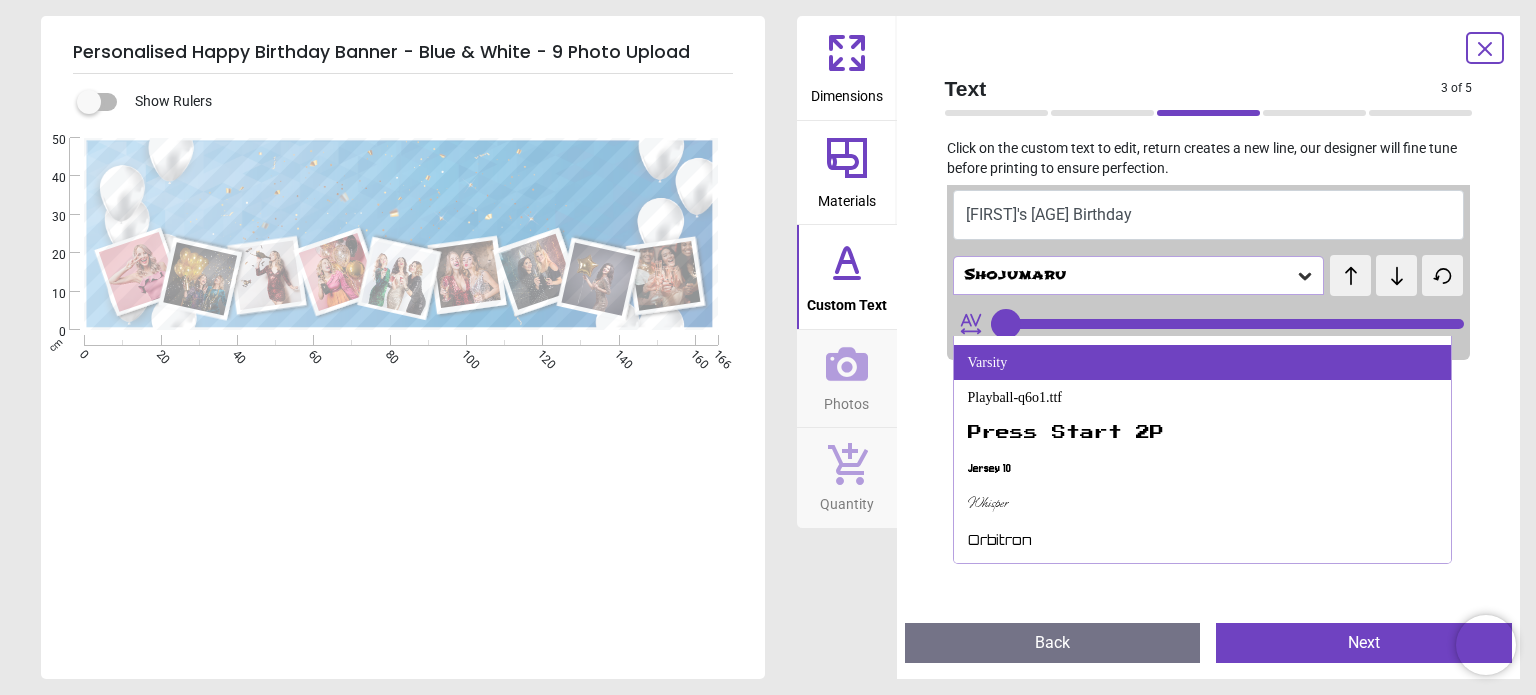 click on "Varsity" at bounding box center [1202, 363] 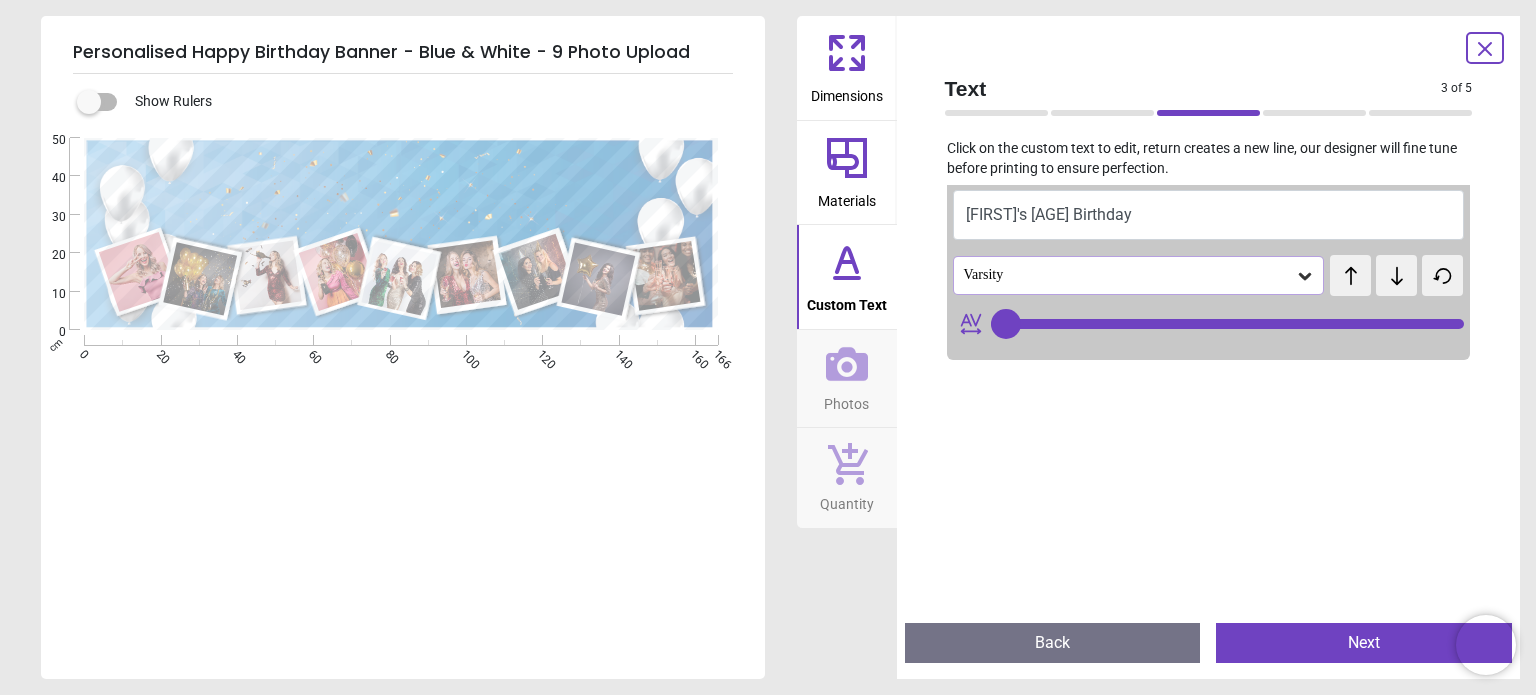 drag, startPoint x: 1436, startPoint y: 323, endPoint x: 1400, endPoint y: 321, distance: 36.05551 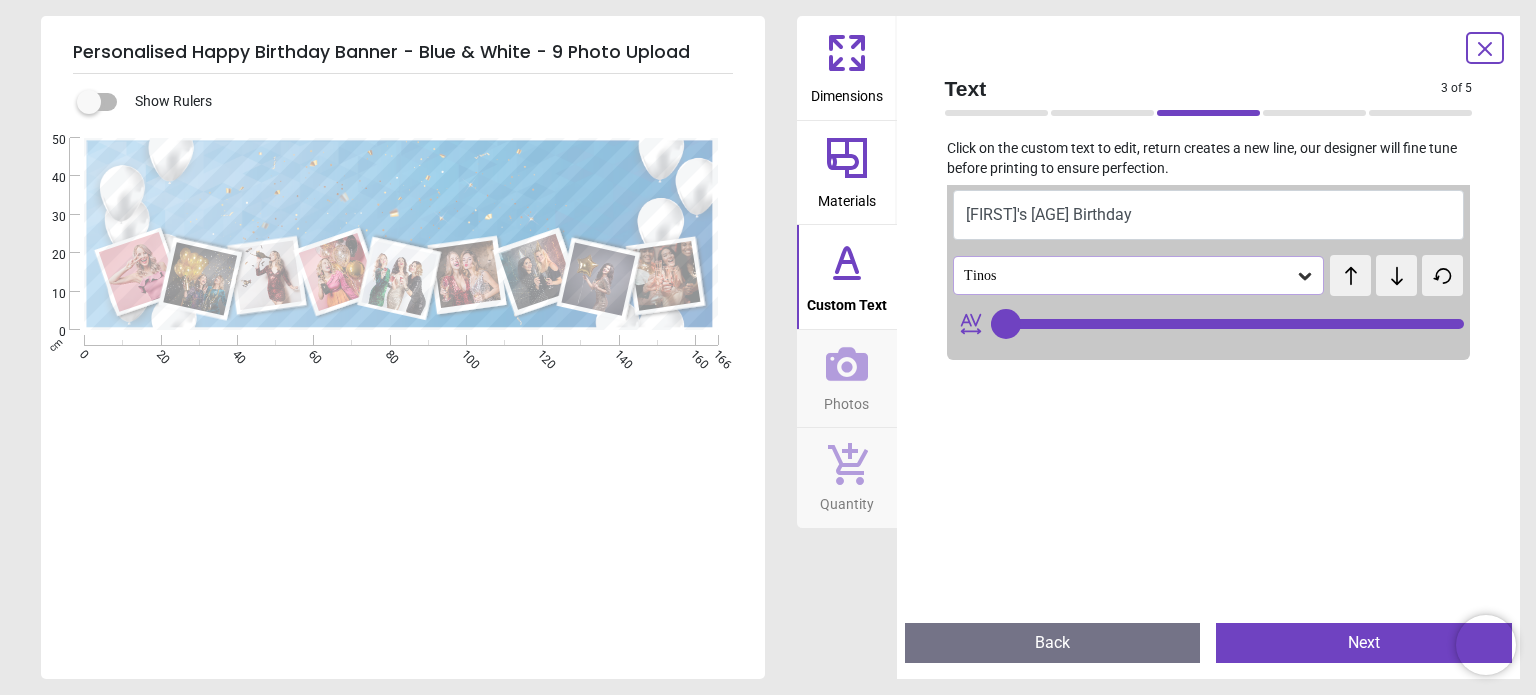click 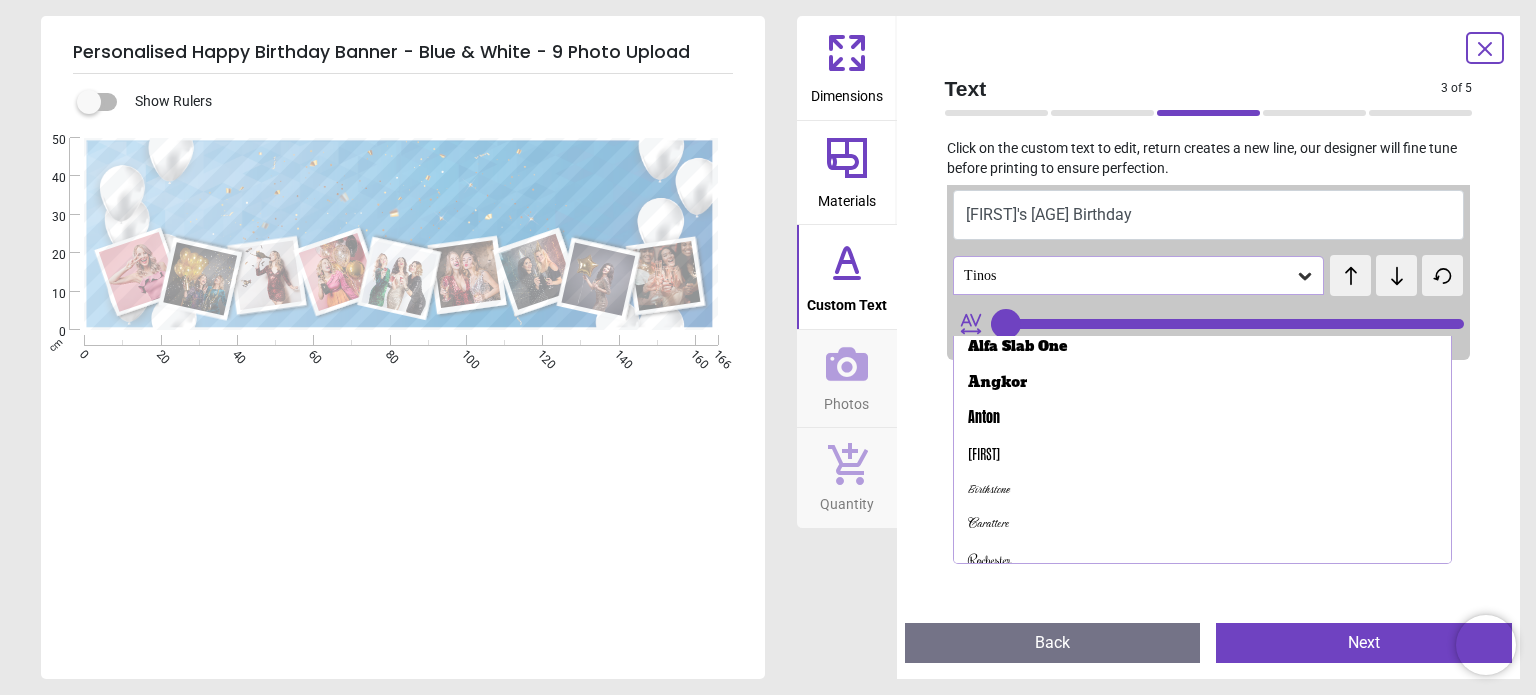 scroll, scrollTop: 164, scrollLeft: 0, axis: vertical 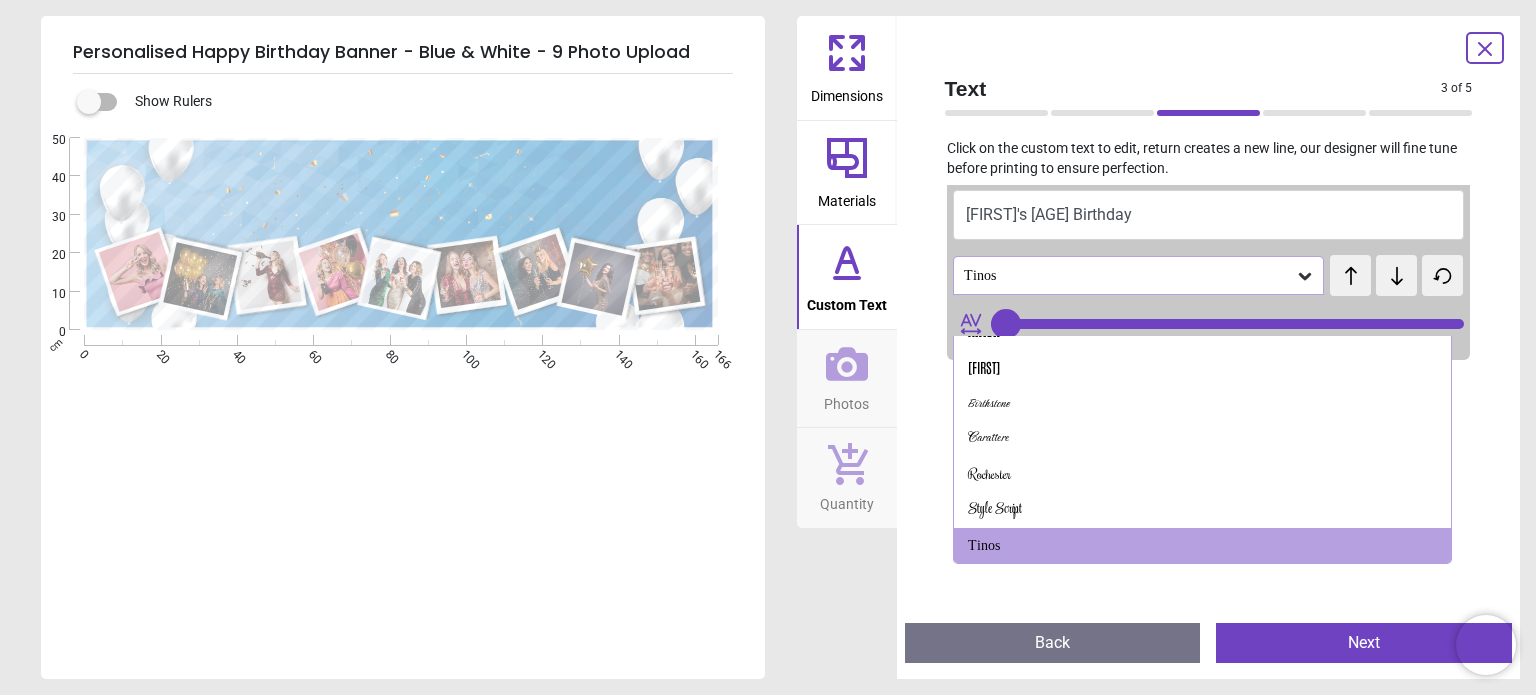 click on "Tinos" at bounding box center [1139, 275] 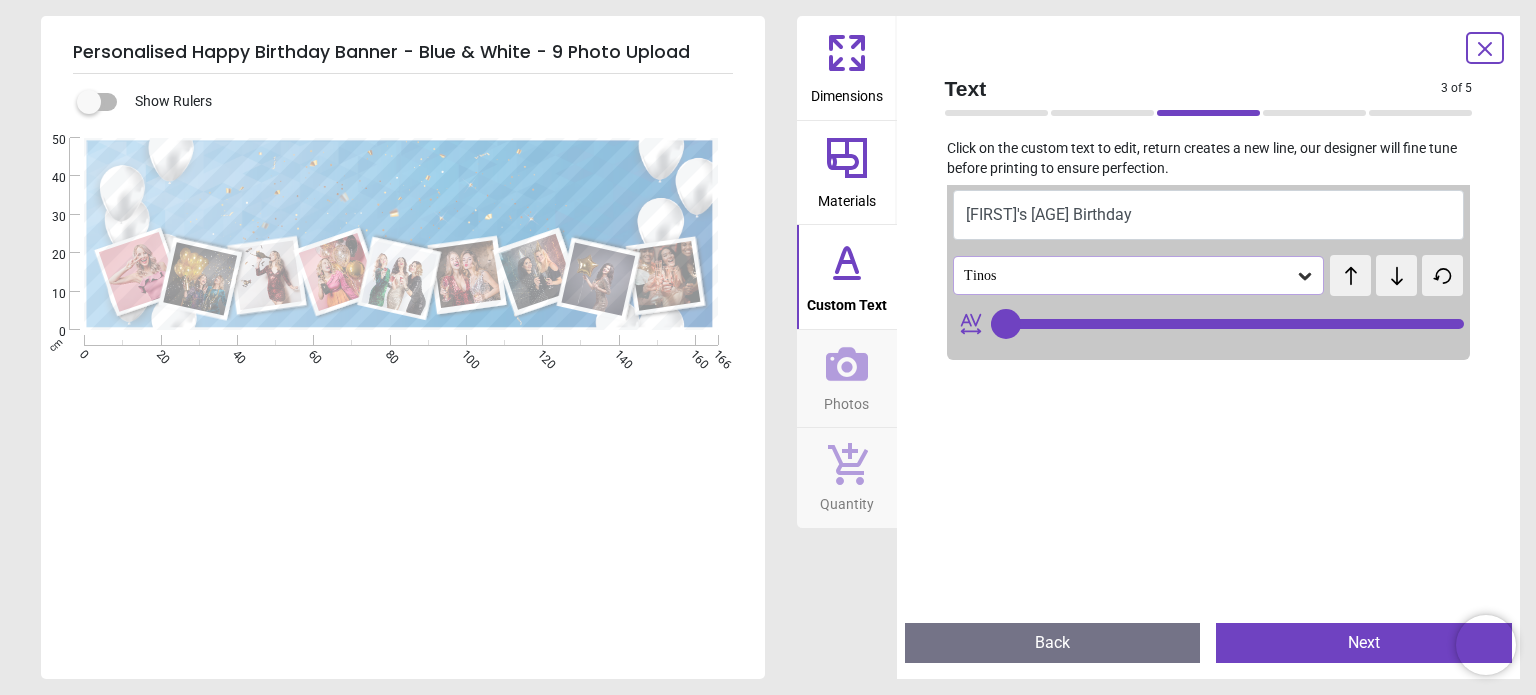 click 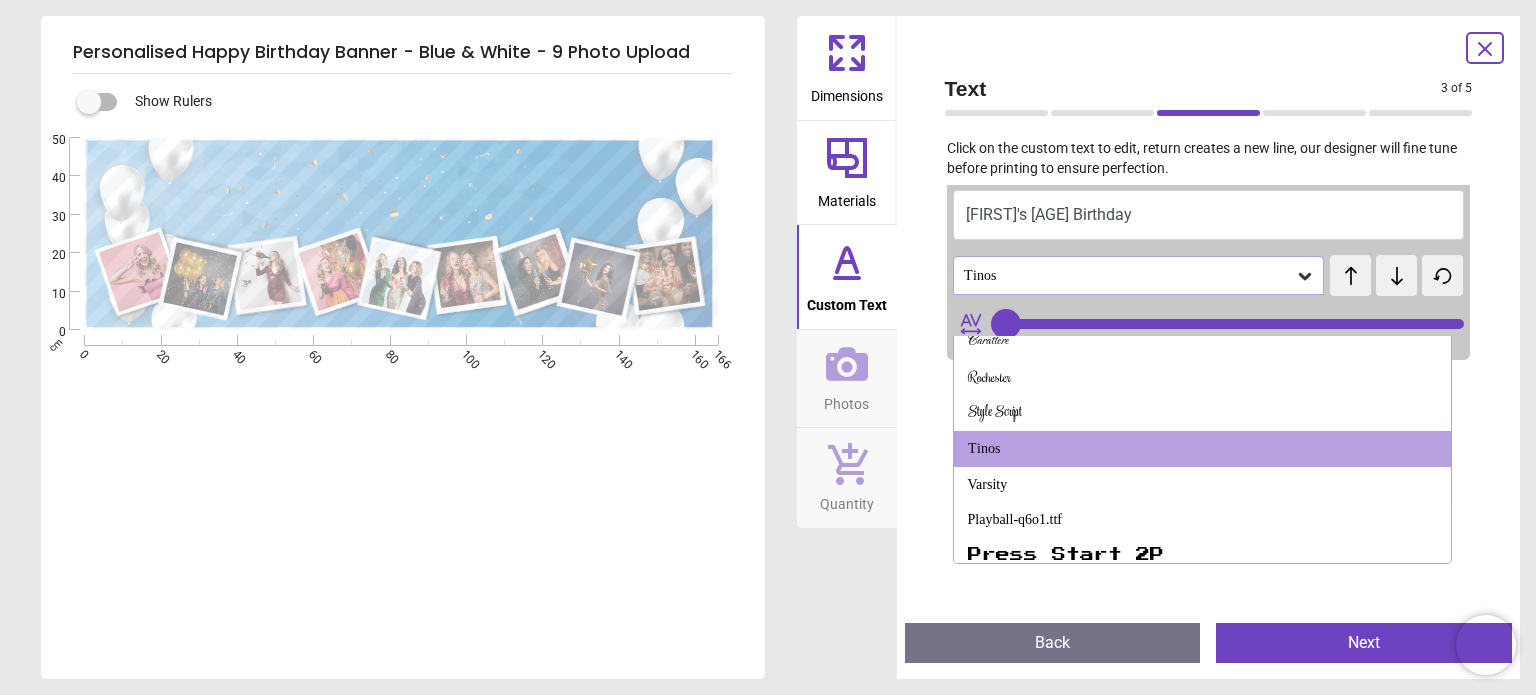 scroll, scrollTop: 250, scrollLeft: 0, axis: vertical 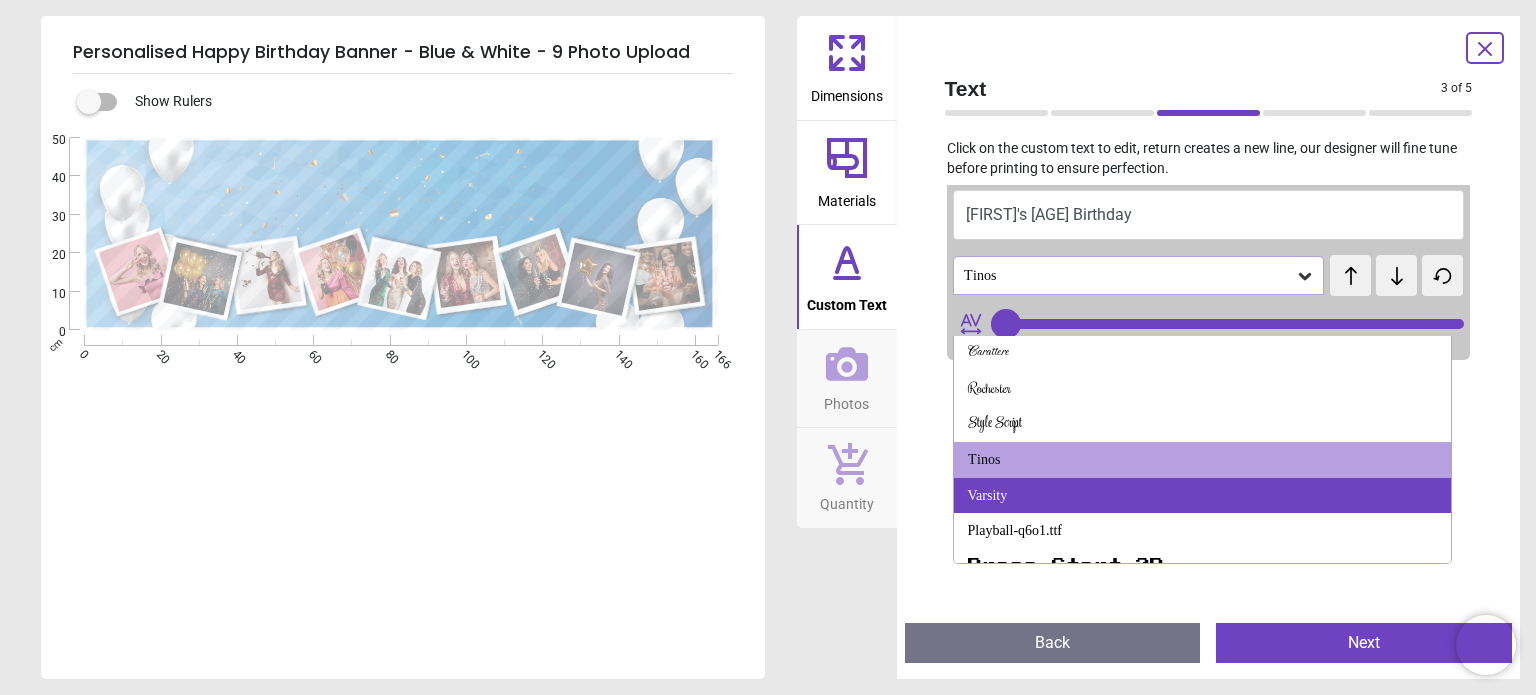 click on "Varsity" at bounding box center (1202, 496) 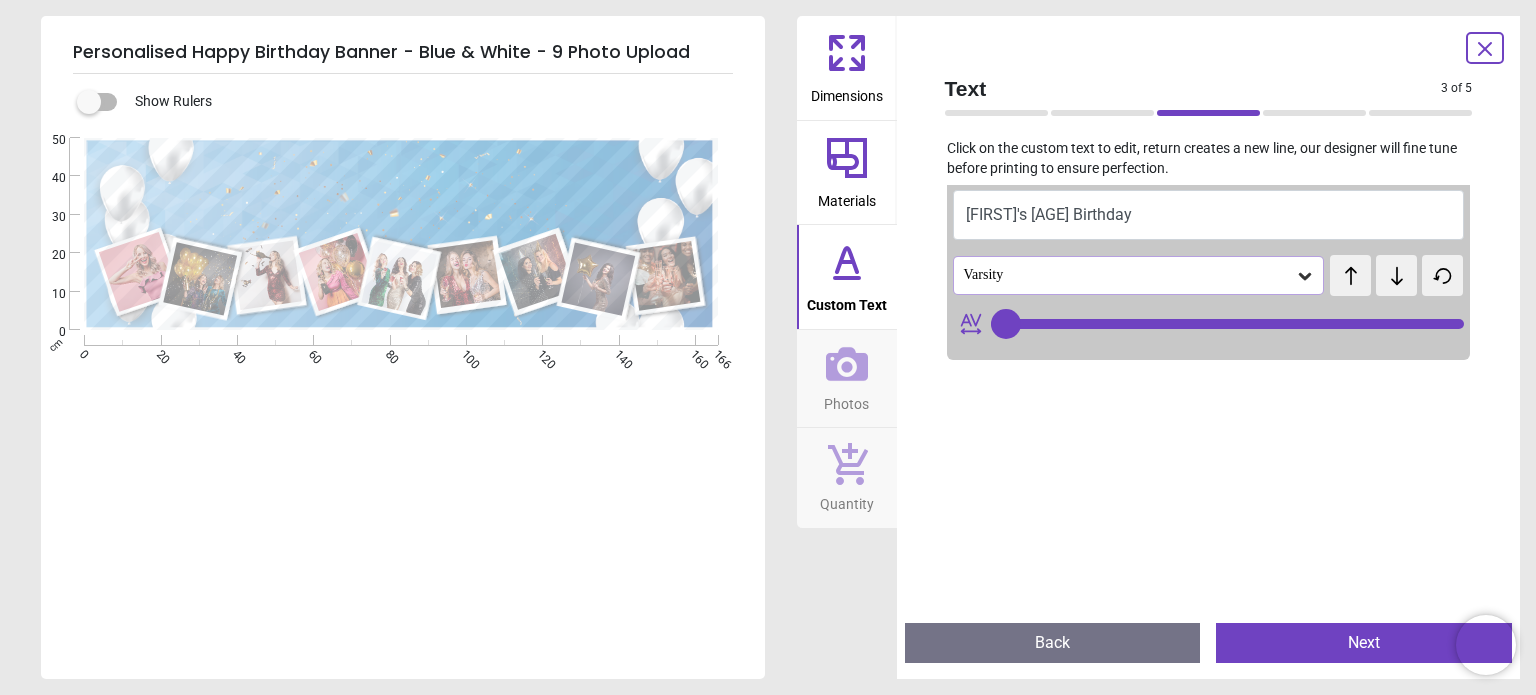 drag, startPoint x: 1433, startPoint y: 329, endPoint x: 1377, endPoint y: 327, distance: 56.0357 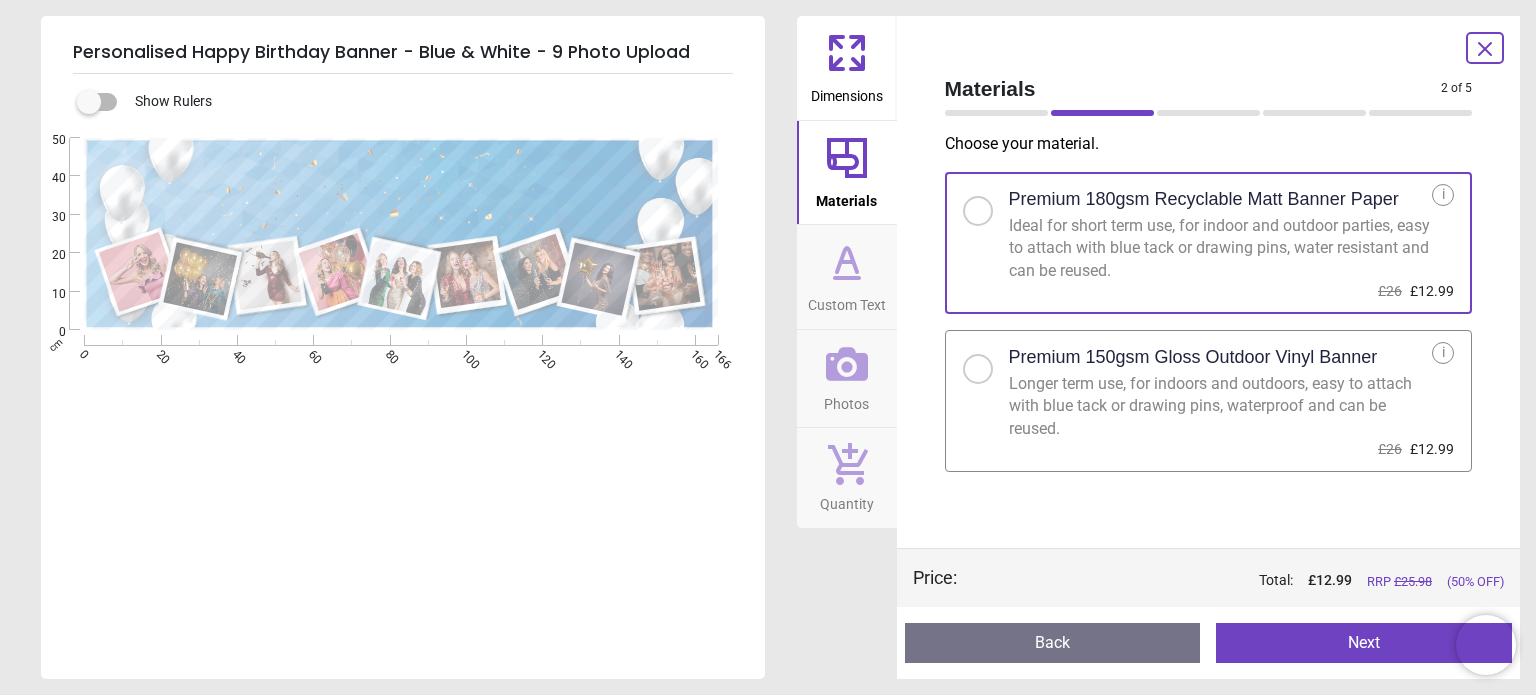 click on "Photos" at bounding box center [846, 400] 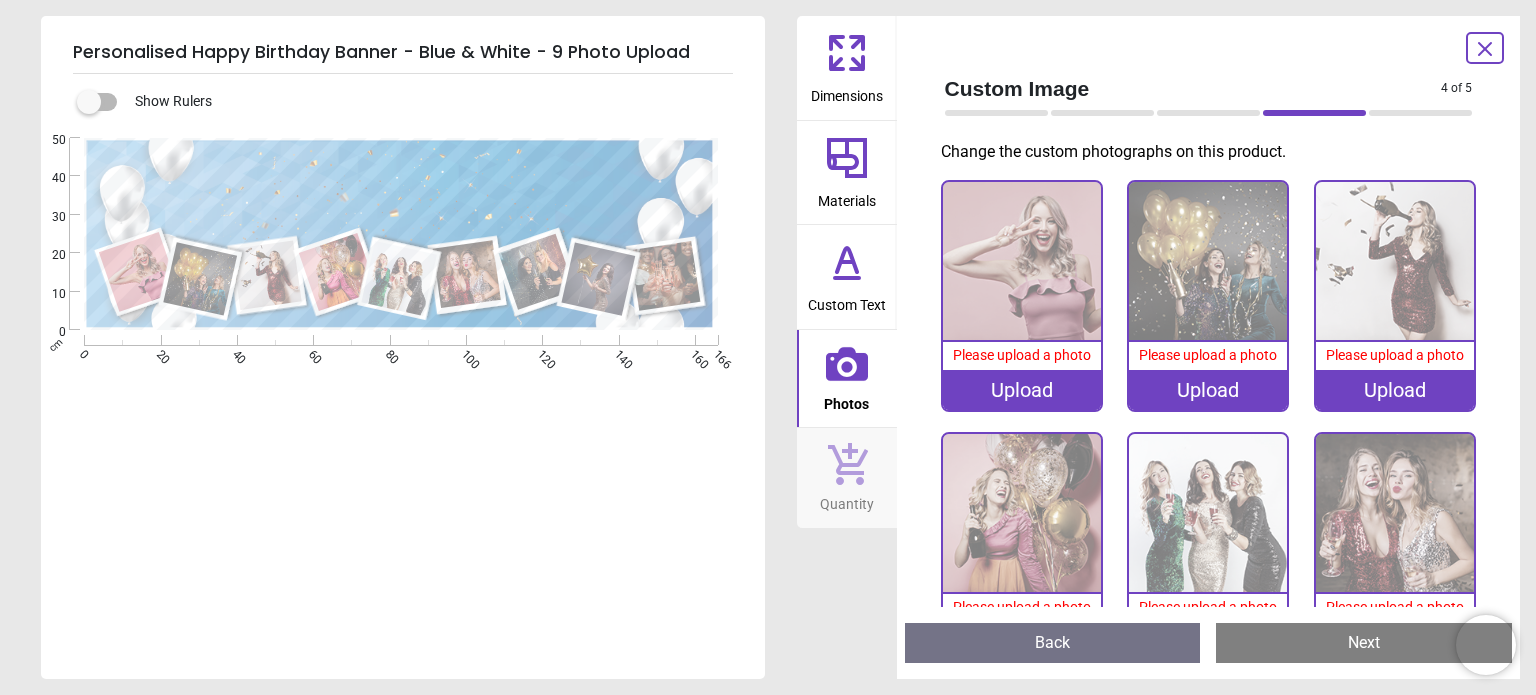 click on "Please upload a photo" at bounding box center [1022, 355] 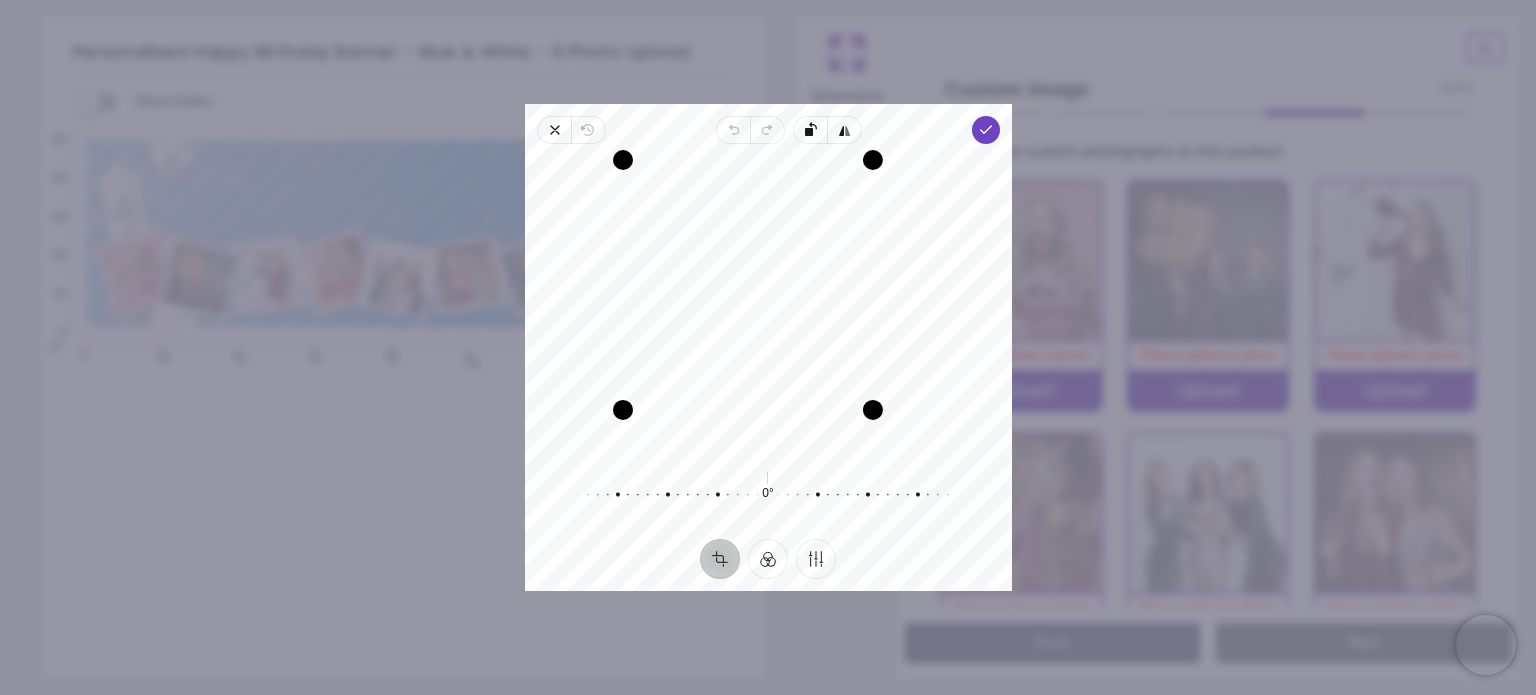 drag, startPoint x: 914, startPoint y: 457, endPoint x: 884, endPoint y: 396, distance: 67.977936 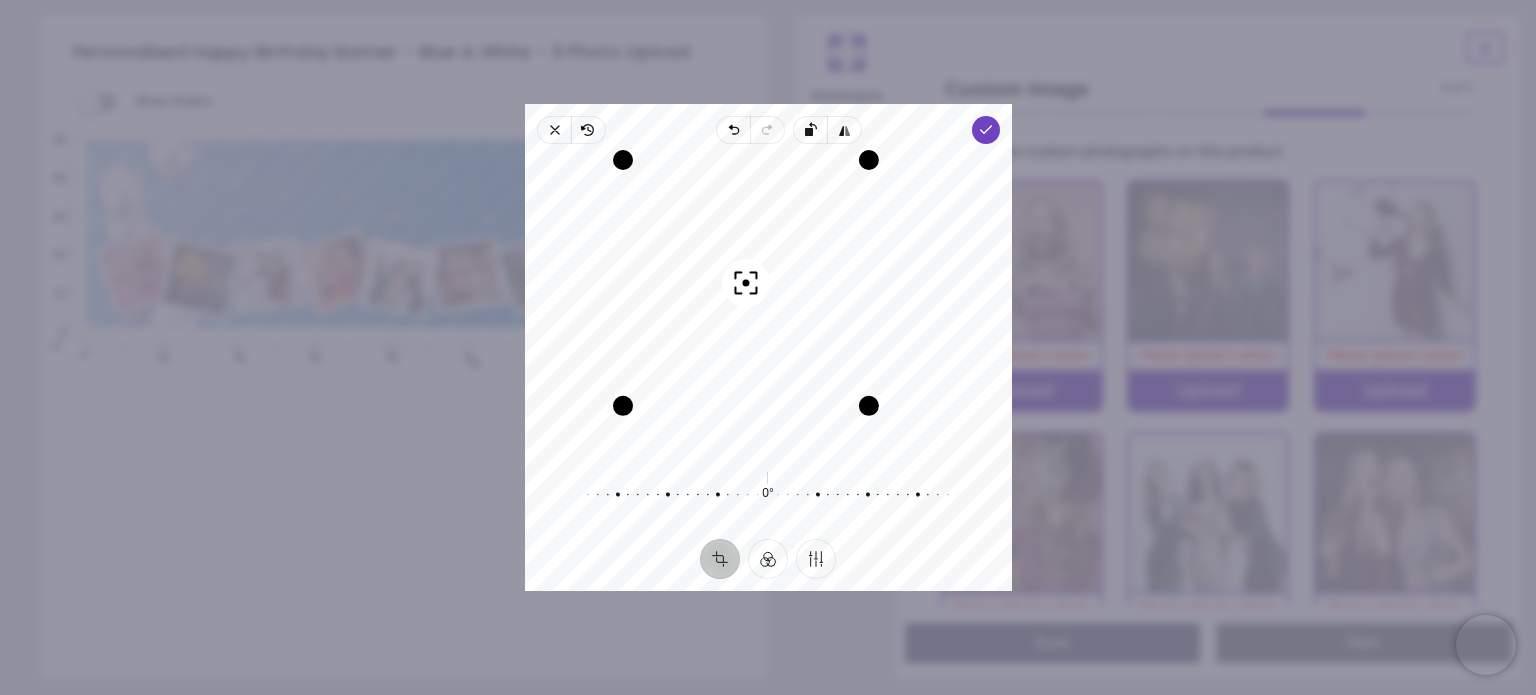 drag, startPoint x: 776, startPoint y: 318, endPoint x: 720, endPoint y: 290, distance: 62.609905 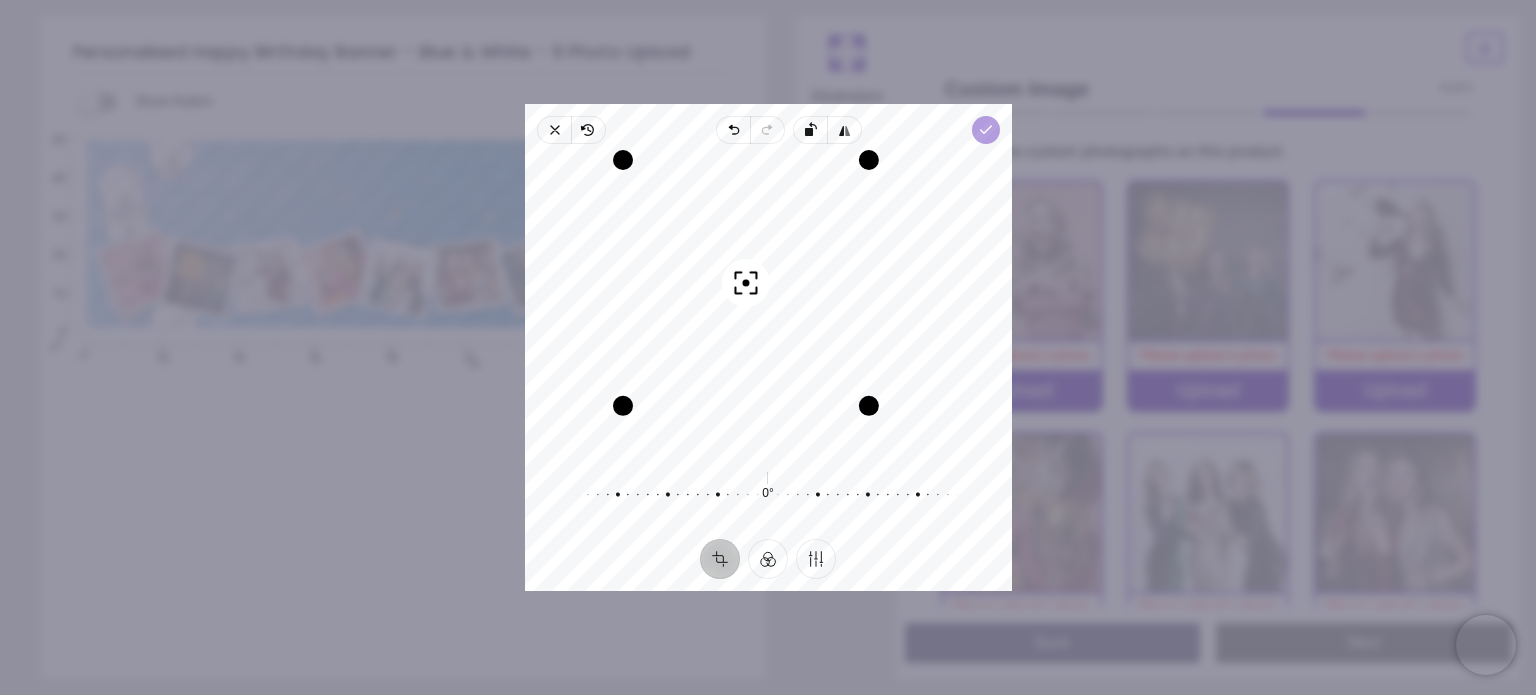 click 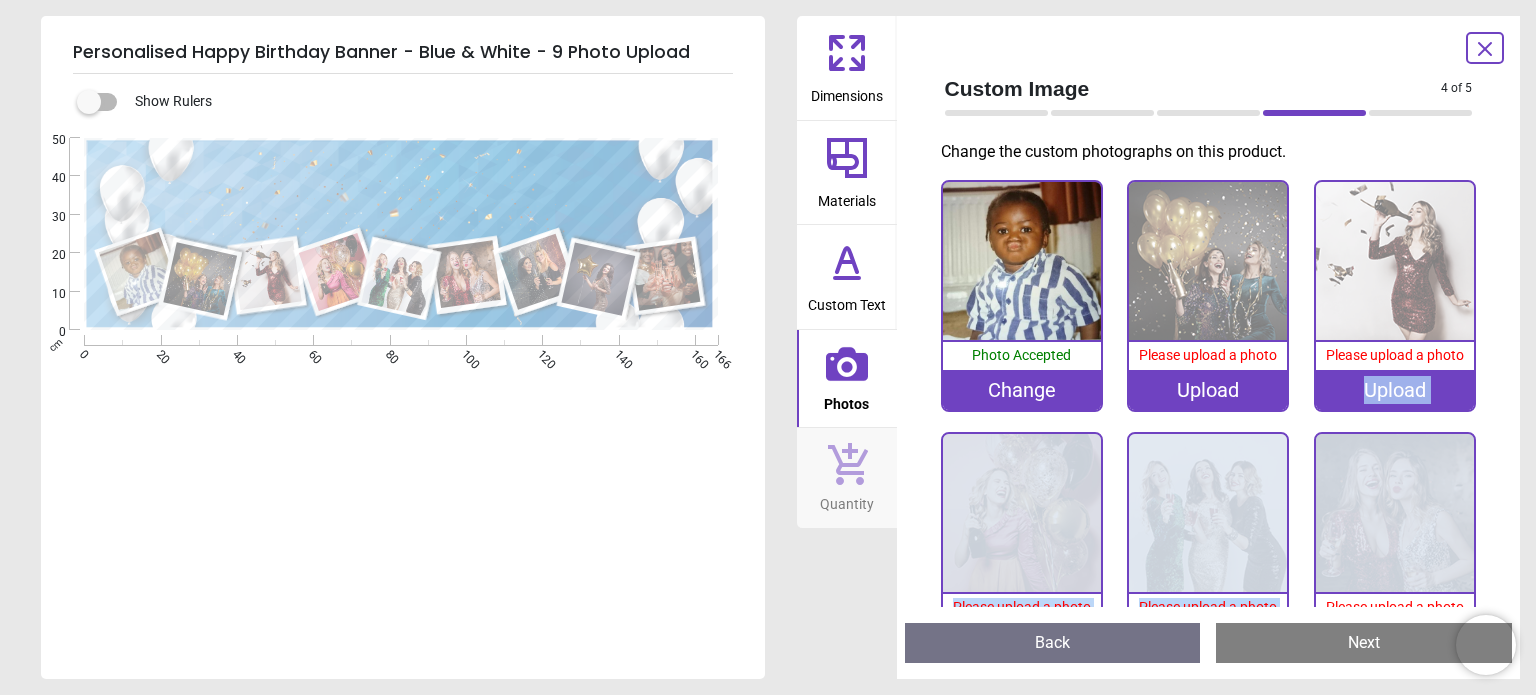 drag, startPoint x: 1488, startPoint y: 340, endPoint x: 1469, endPoint y: 518, distance: 179.01117 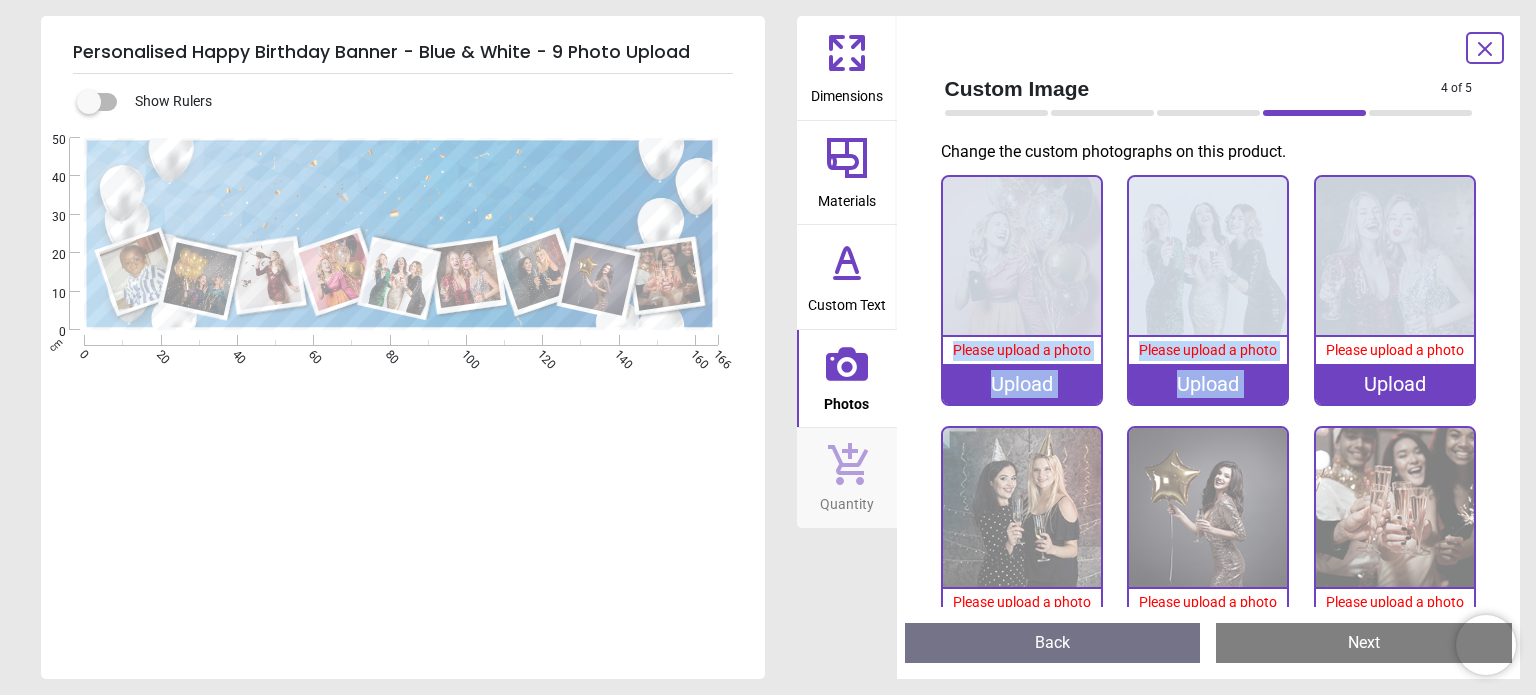 scroll, scrollTop: 317, scrollLeft: 0, axis: vertical 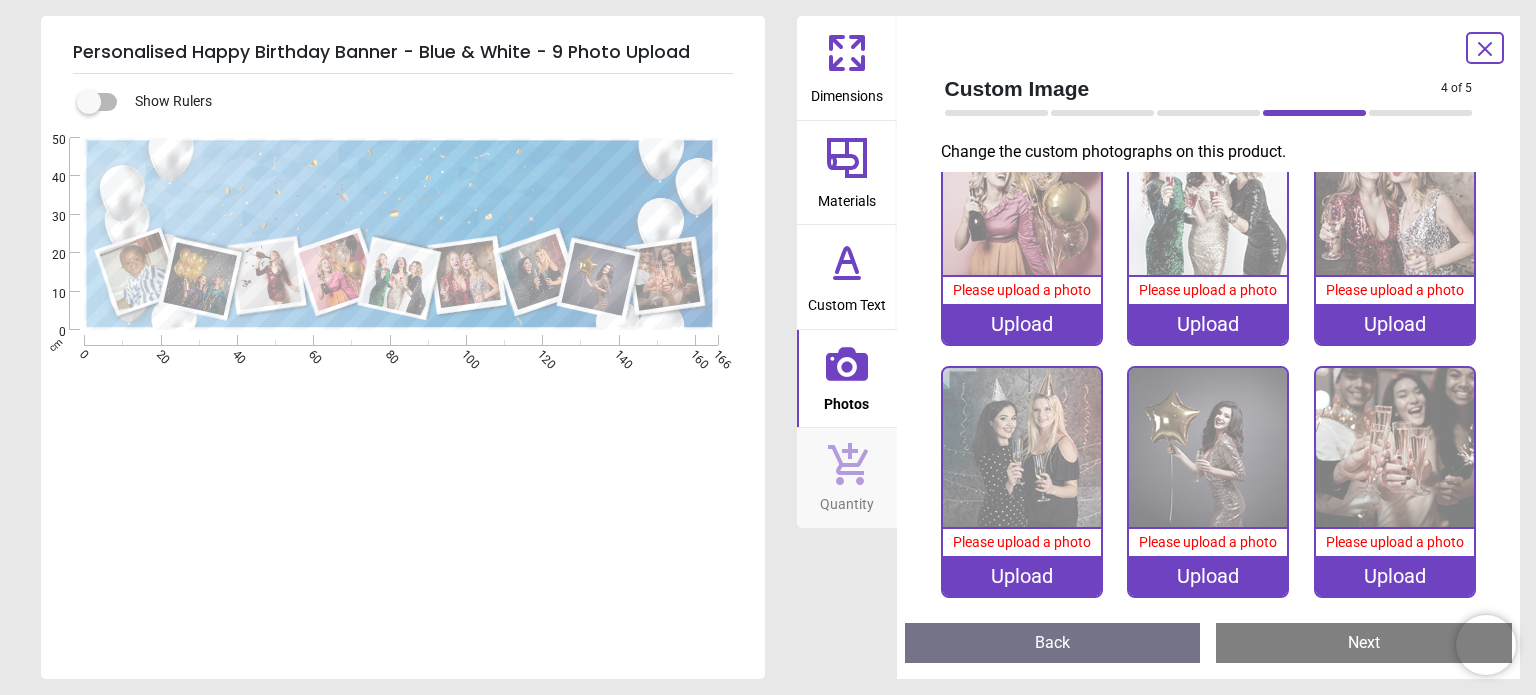 click on "Upload" at bounding box center (1395, 576) 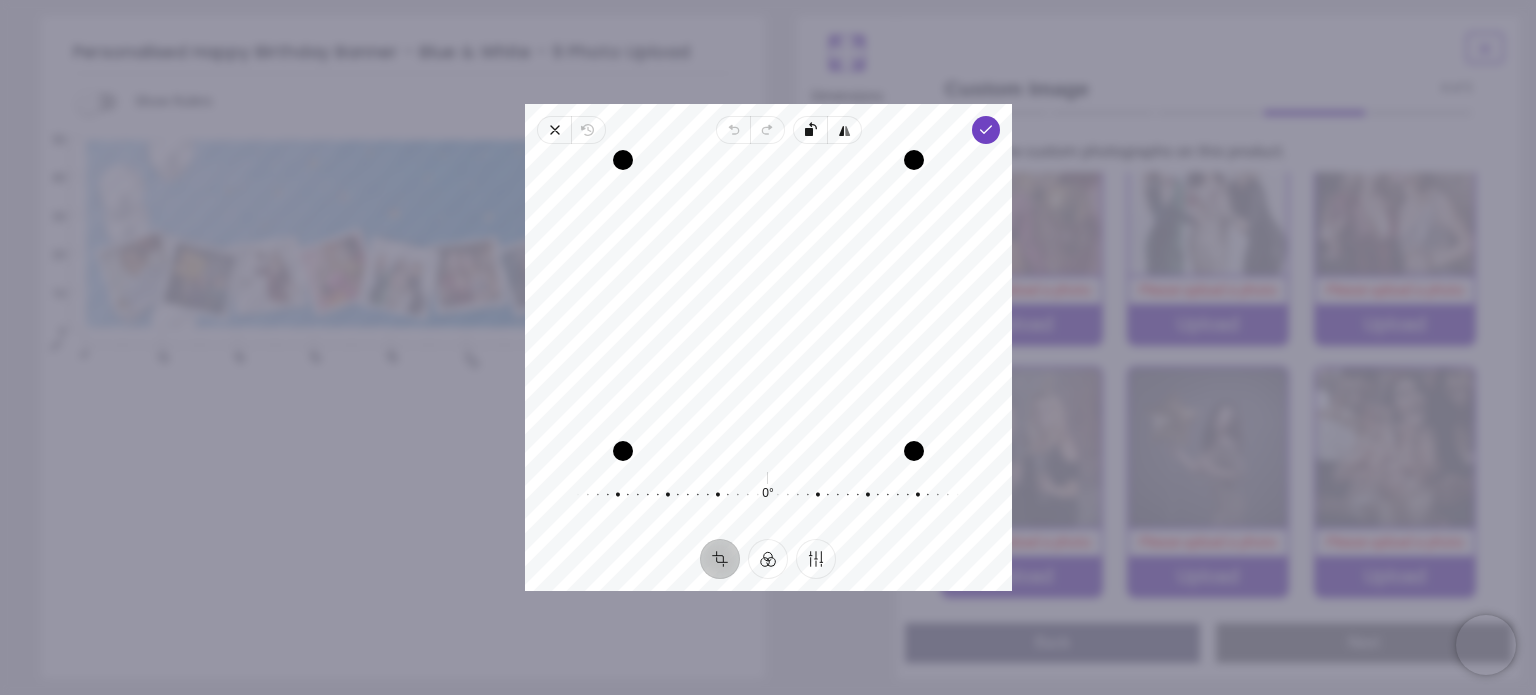 drag, startPoint x: 865, startPoint y: 375, endPoint x: 863, endPoint y: 451, distance: 76.02631 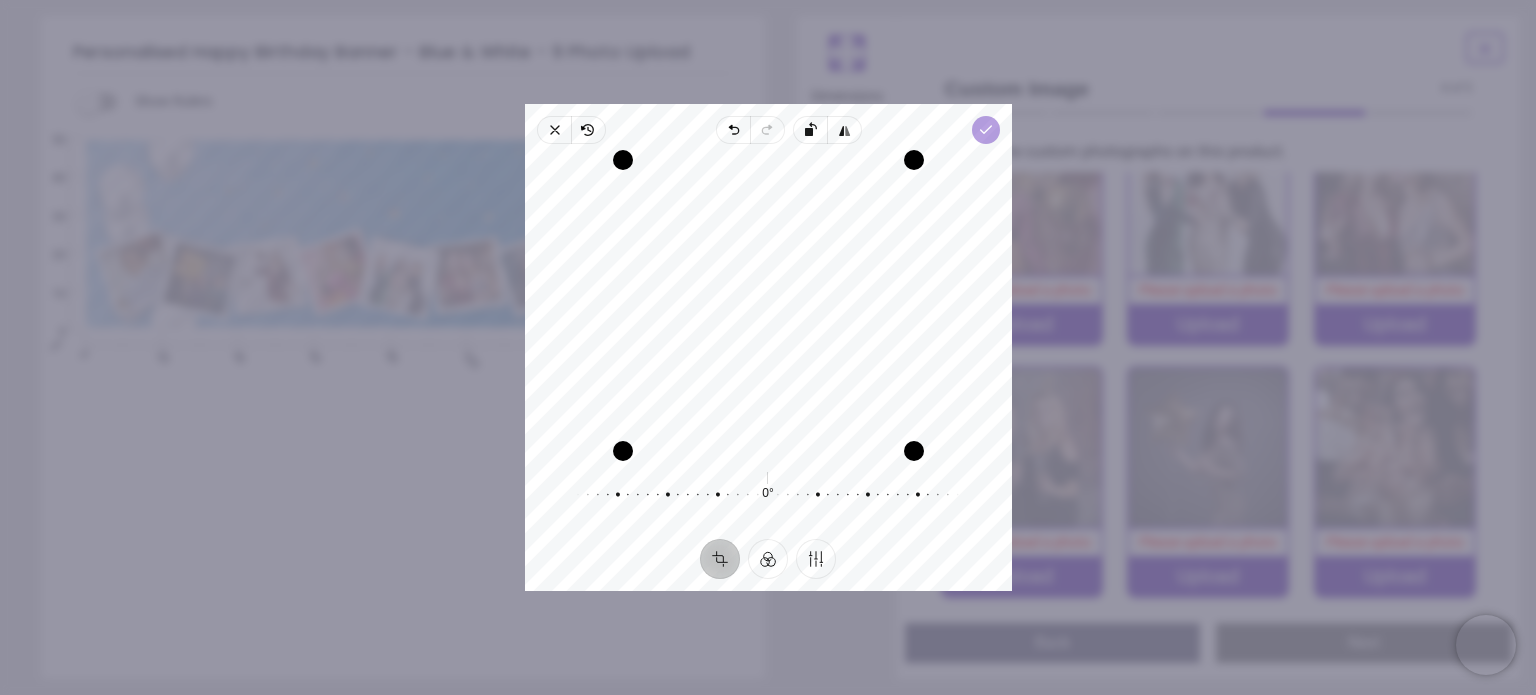 click on "Done" at bounding box center [985, 130] 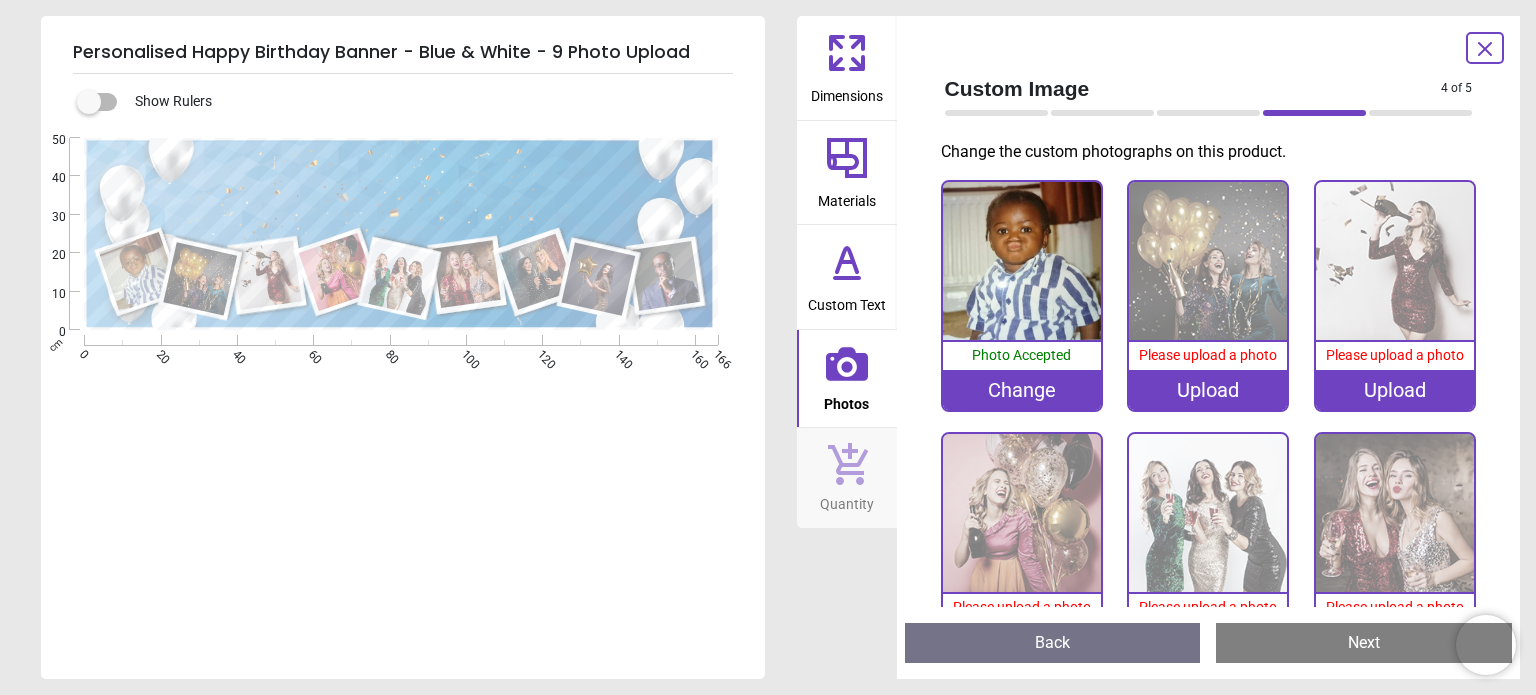 scroll, scrollTop: 0, scrollLeft: 0, axis: both 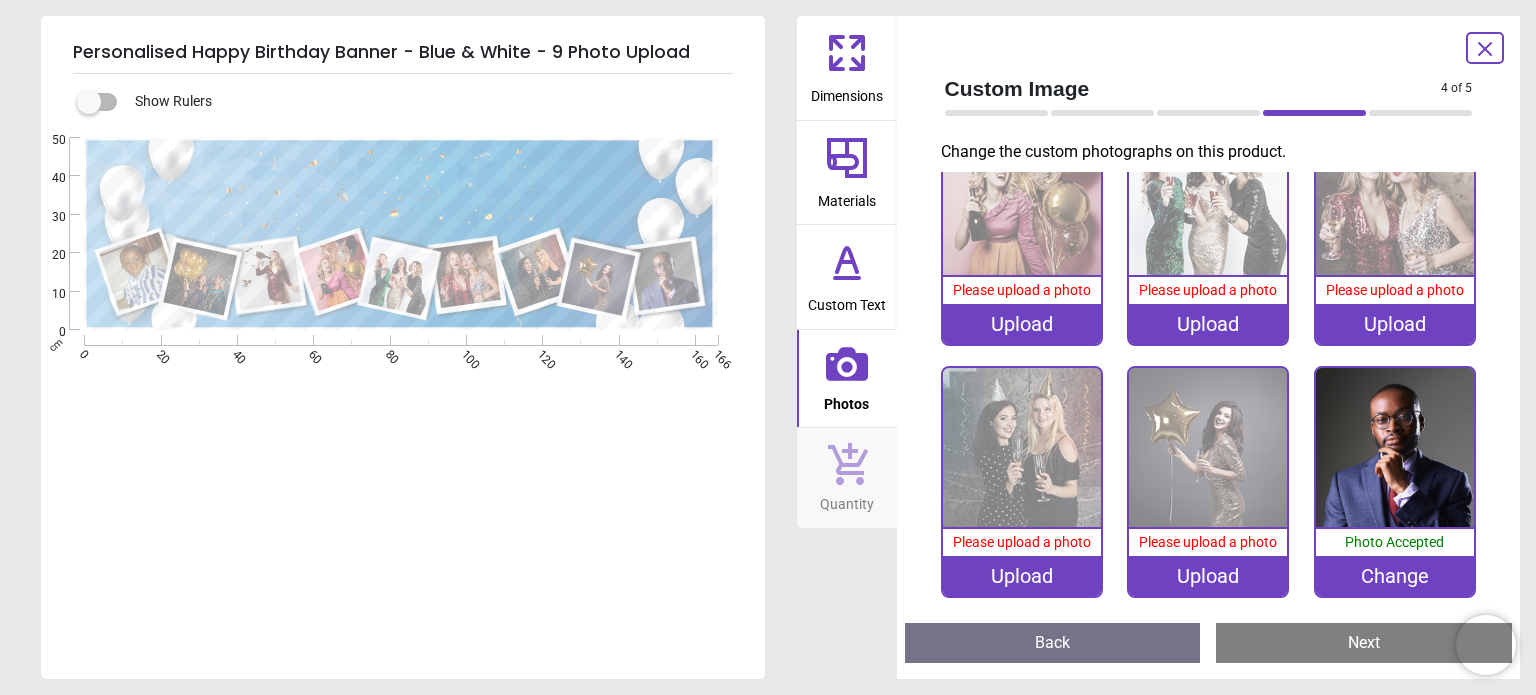 click on "Custom Image 4   of   5 4   of  6 Change the custom photographs on this product. 100% Photo Accepted Change 0% Please upload a photo Upload 0% Please upload a photo Upload 0% Please upload a photo Upload 0% Please upload a photo Upload 0% Please upload a photo Upload 0% Please upload a photo Upload 0% Please upload a photo Upload 100% Photo Accepted Change Preview Back Next Next" at bounding box center (1209, 347) 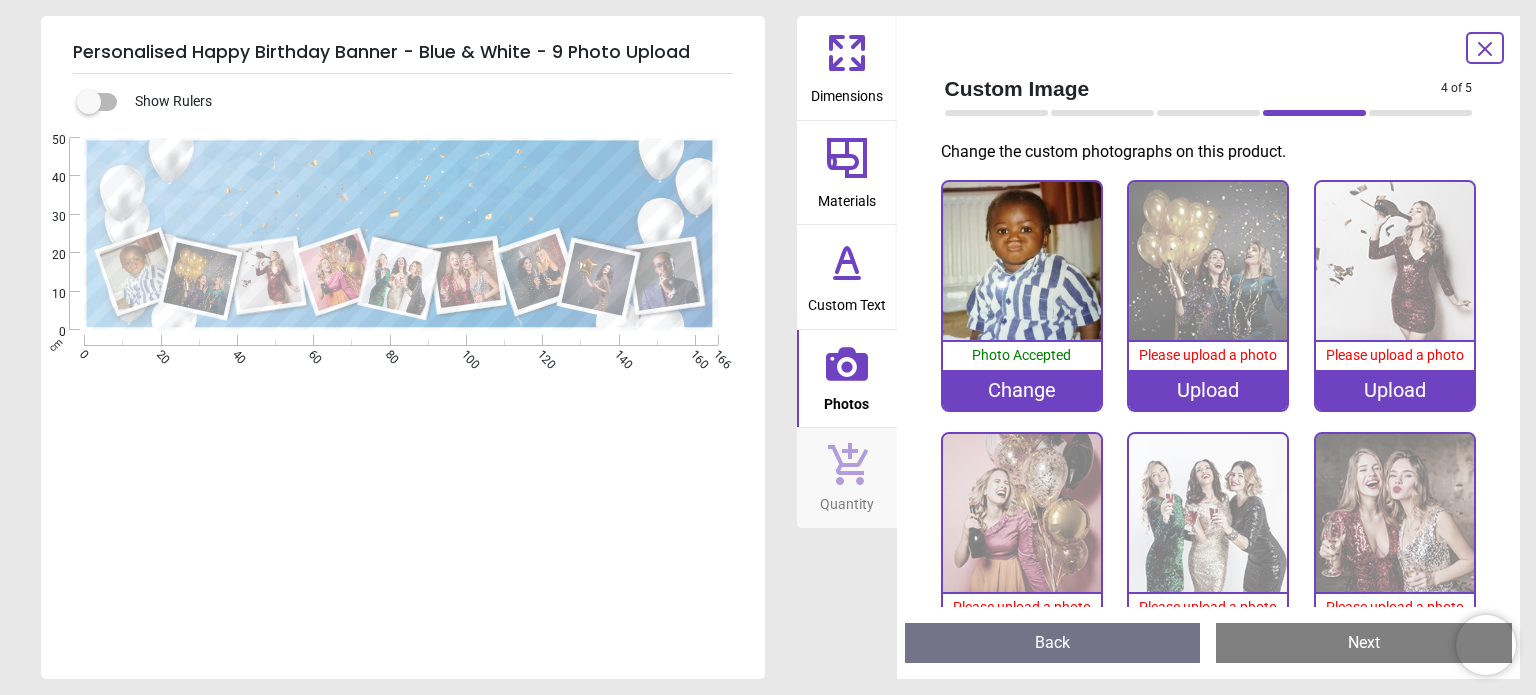 scroll, scrollTop: 0, scrollLeft: 0, axis: both 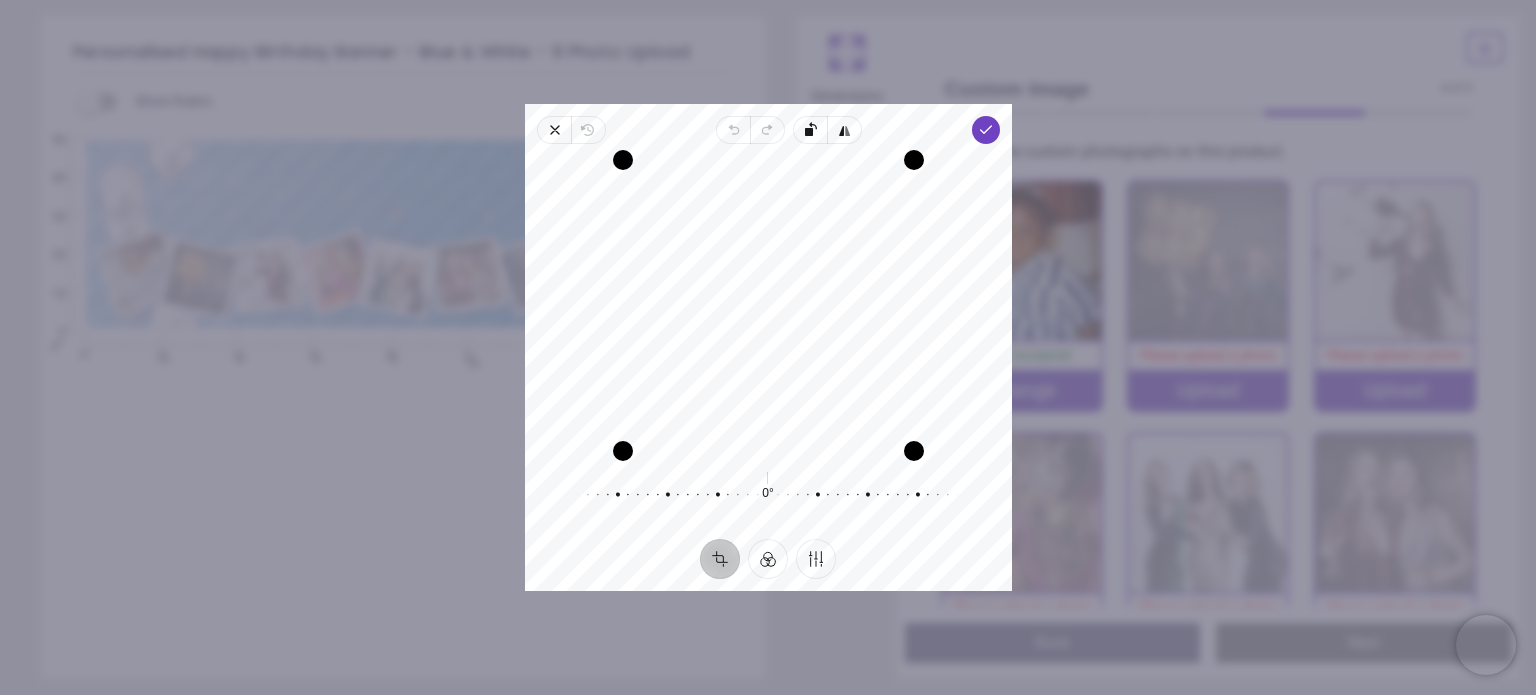 drag, startPoint x: 803, startPoint y: 321, endPoint x: 786, endPoint y: 477, distance: 156.92355 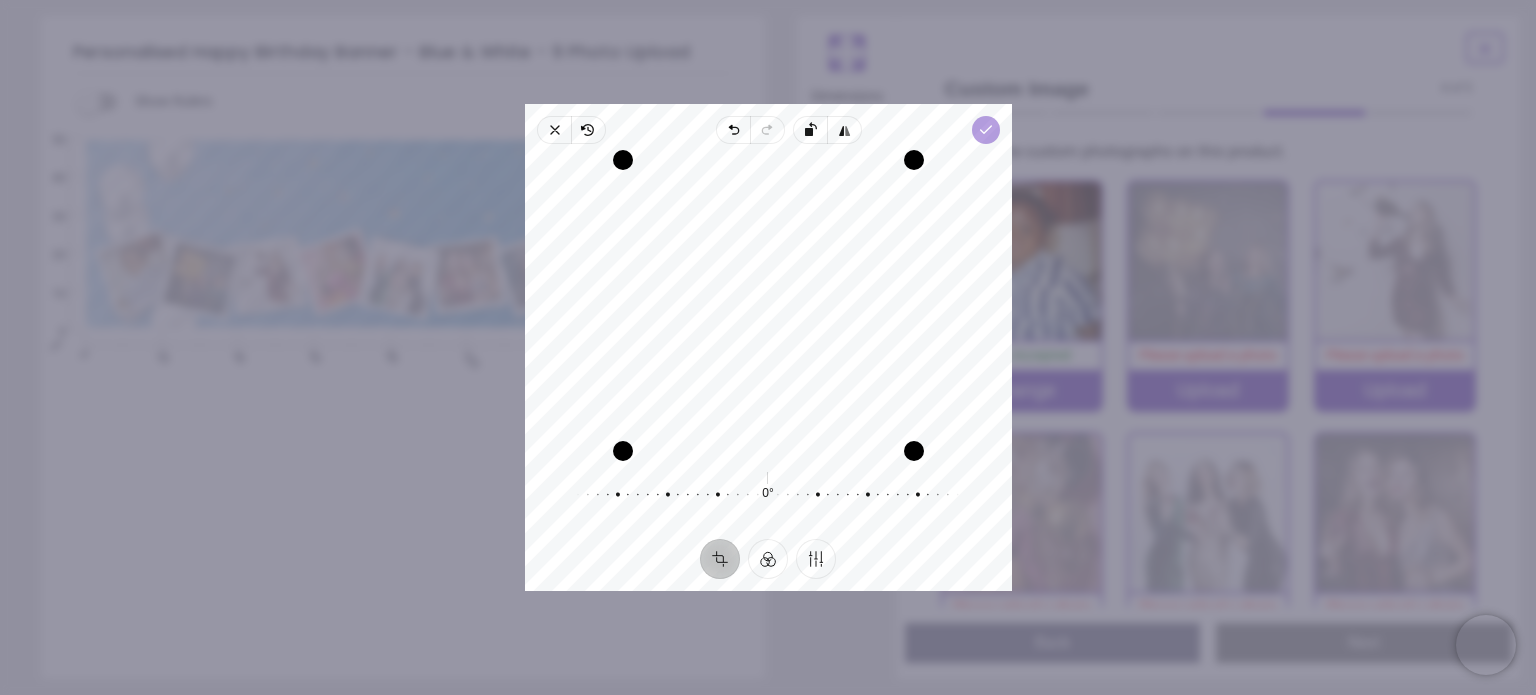 click 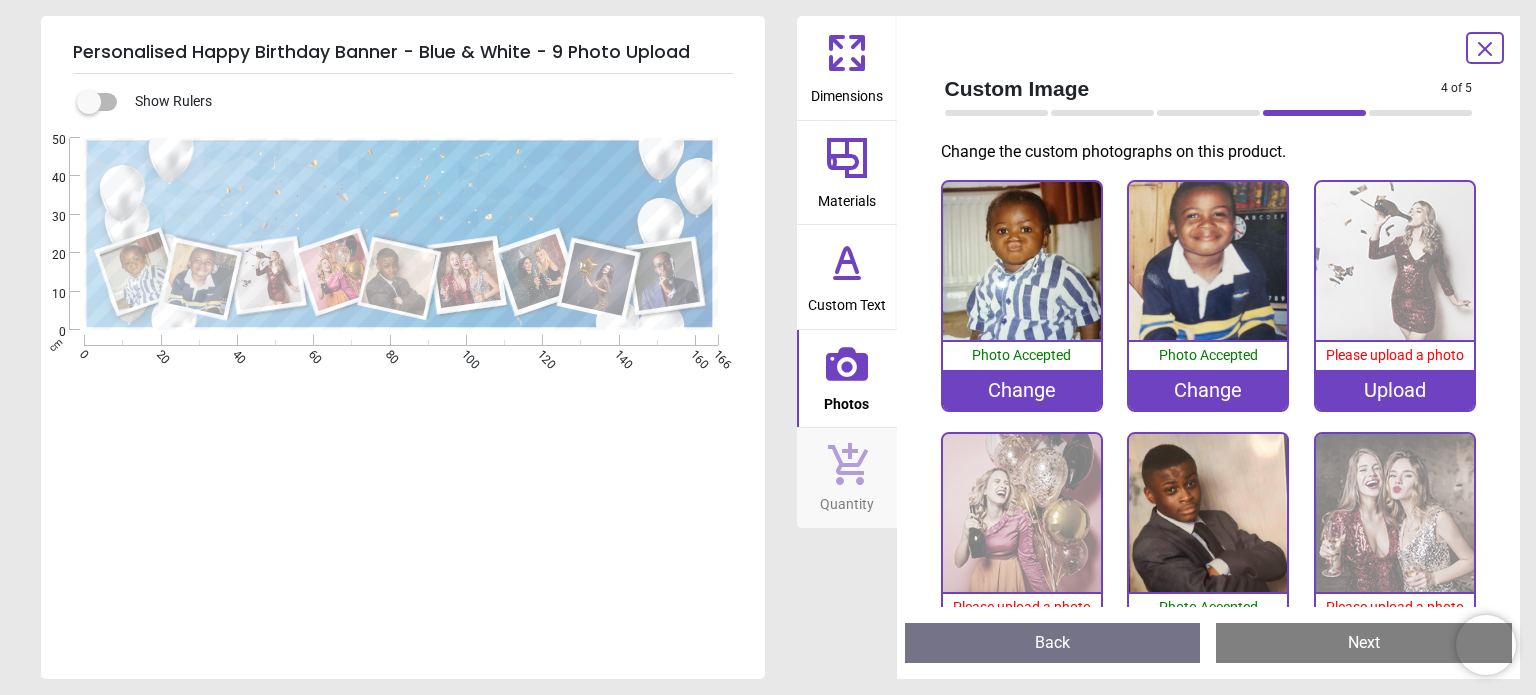 scroll, scrollTop: 0, scrollLeft: 0, axis: both 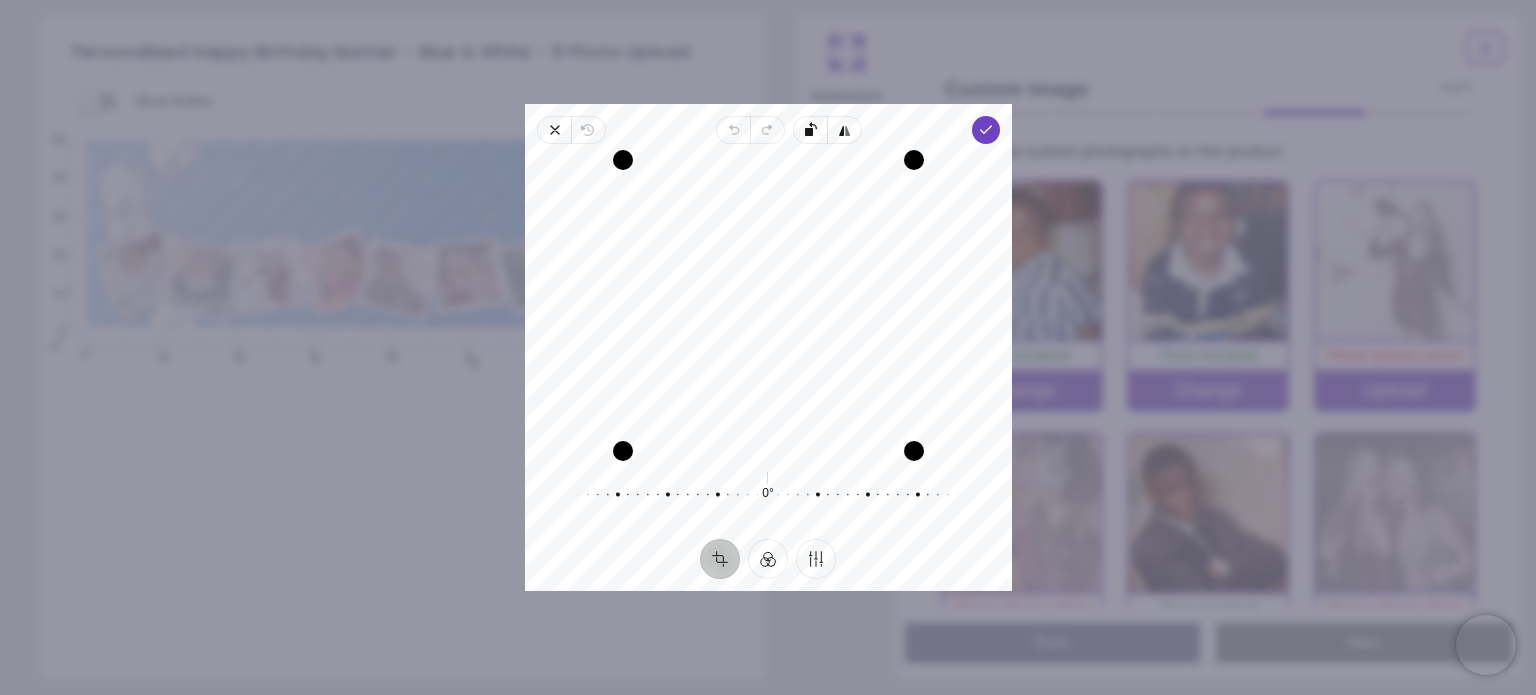drag, startPoint x: 846, startPoint y: 315, endPoint x: 844, endPoint y: 452, distance: 137.0146 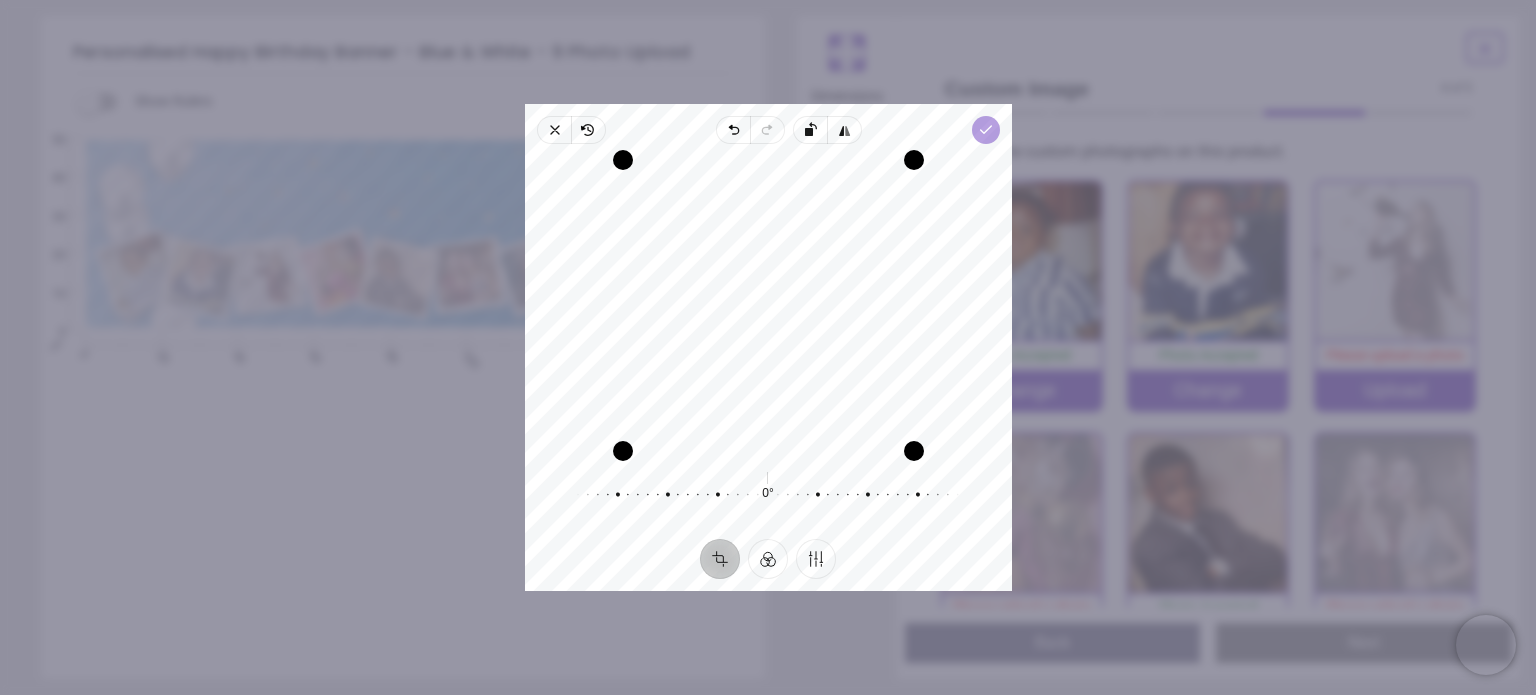 click on "Done" at bounding box center [985, 130] 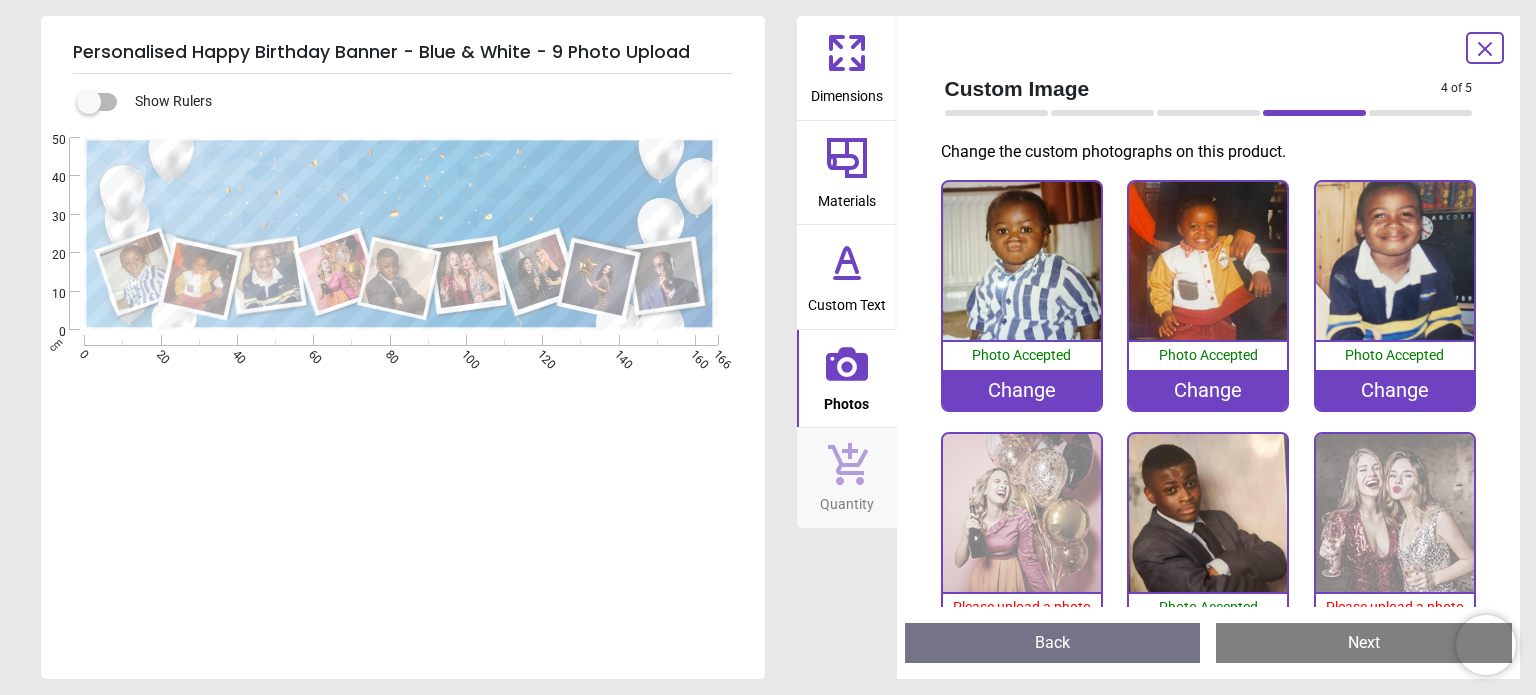 scroll, scrollTop: 0, scrollLeft: 0, axis: both 